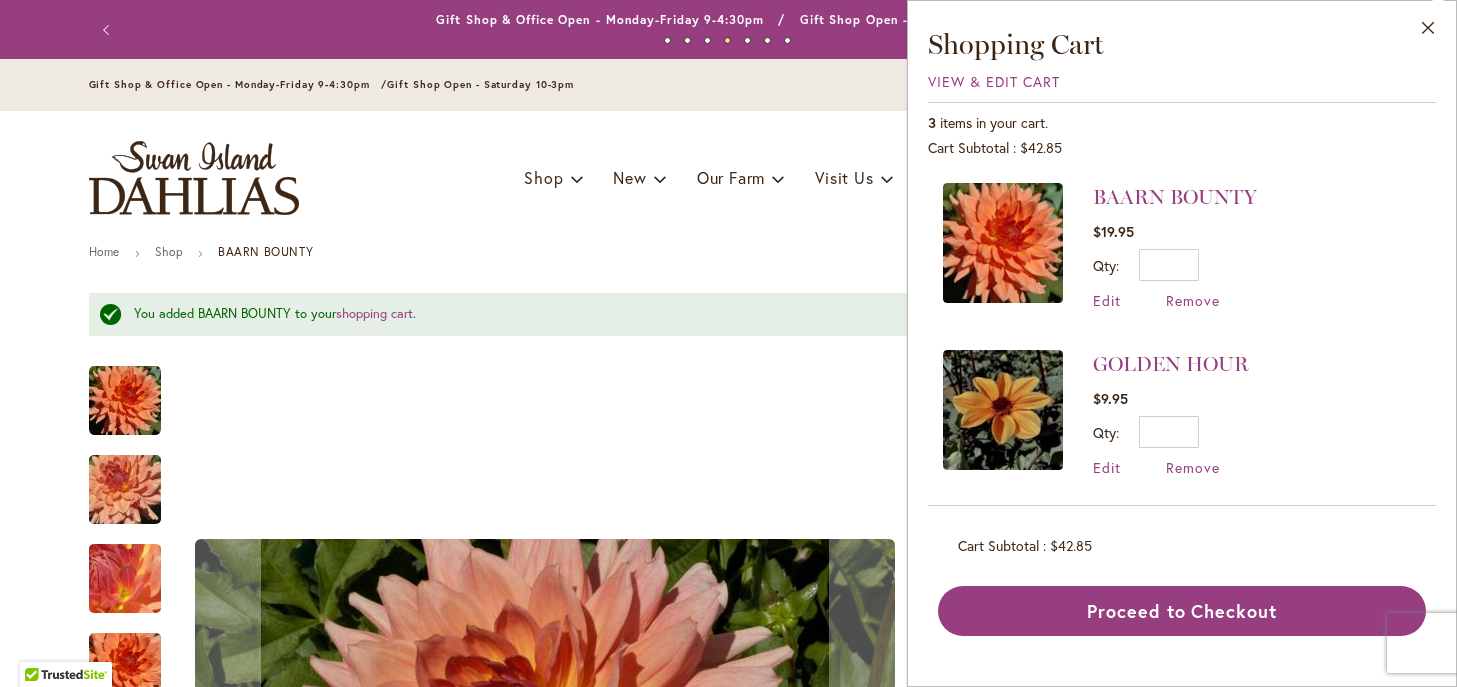 scroll, scrollTop: 0, scrollLeft: 0, axis: both 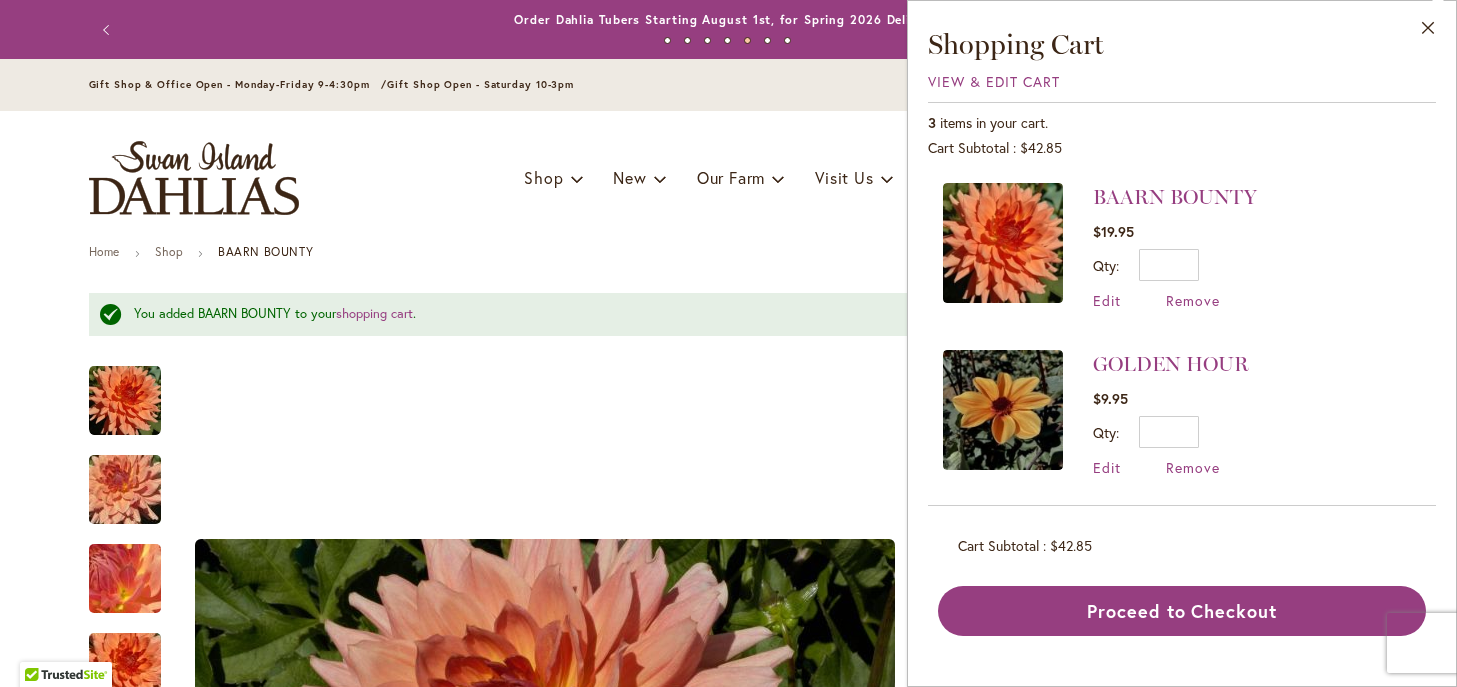 click on "Home
Shop
BAARN BOUNTY" at bounding box center (729, 254) 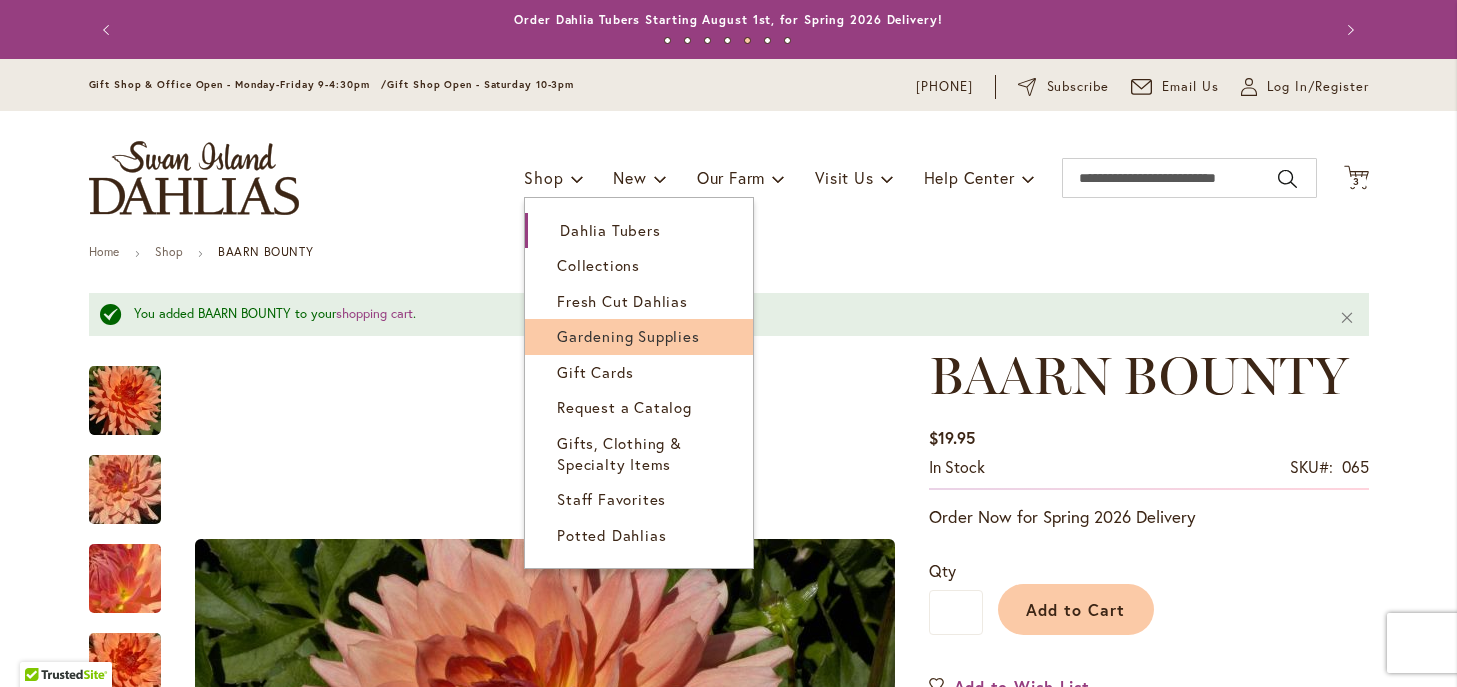 click on "Gardening Supplies" at bounding box center (628, 336) 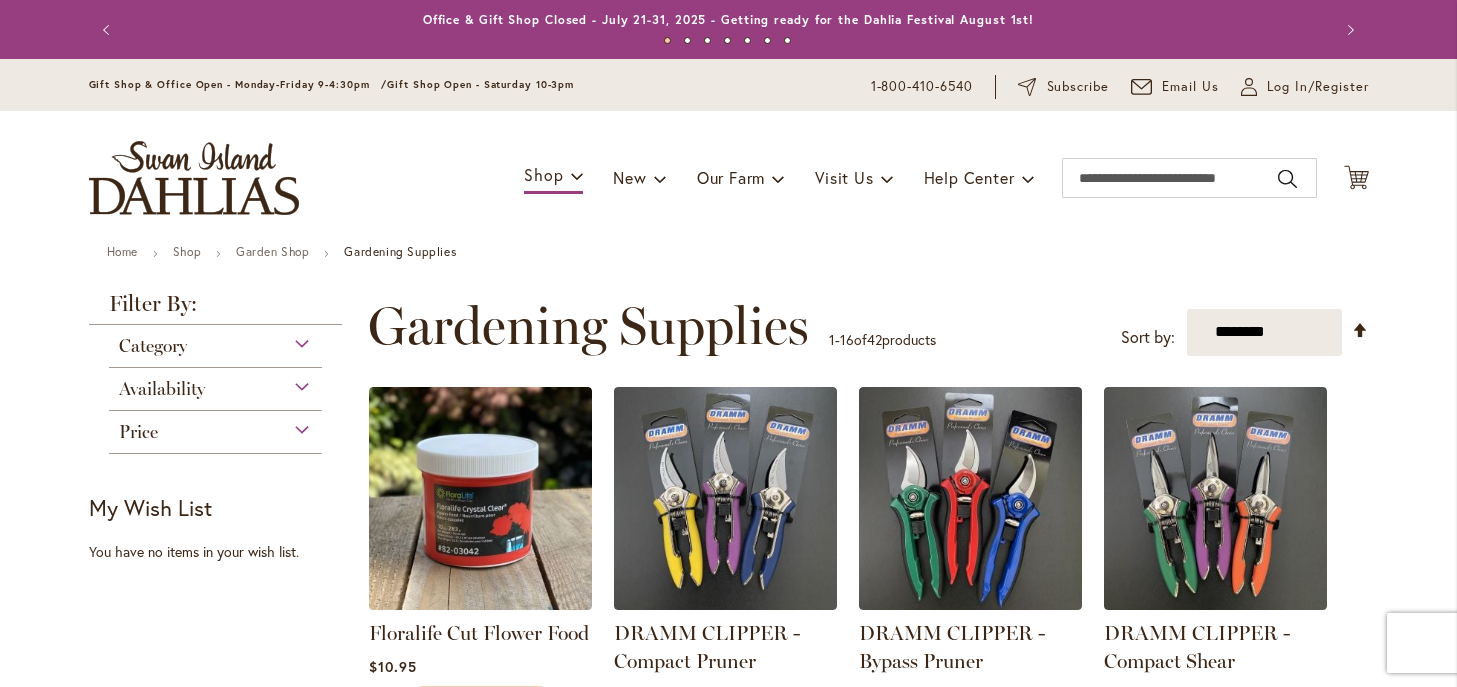 scroll, scrollTop: 0, scrollLeft: 0, axis: both 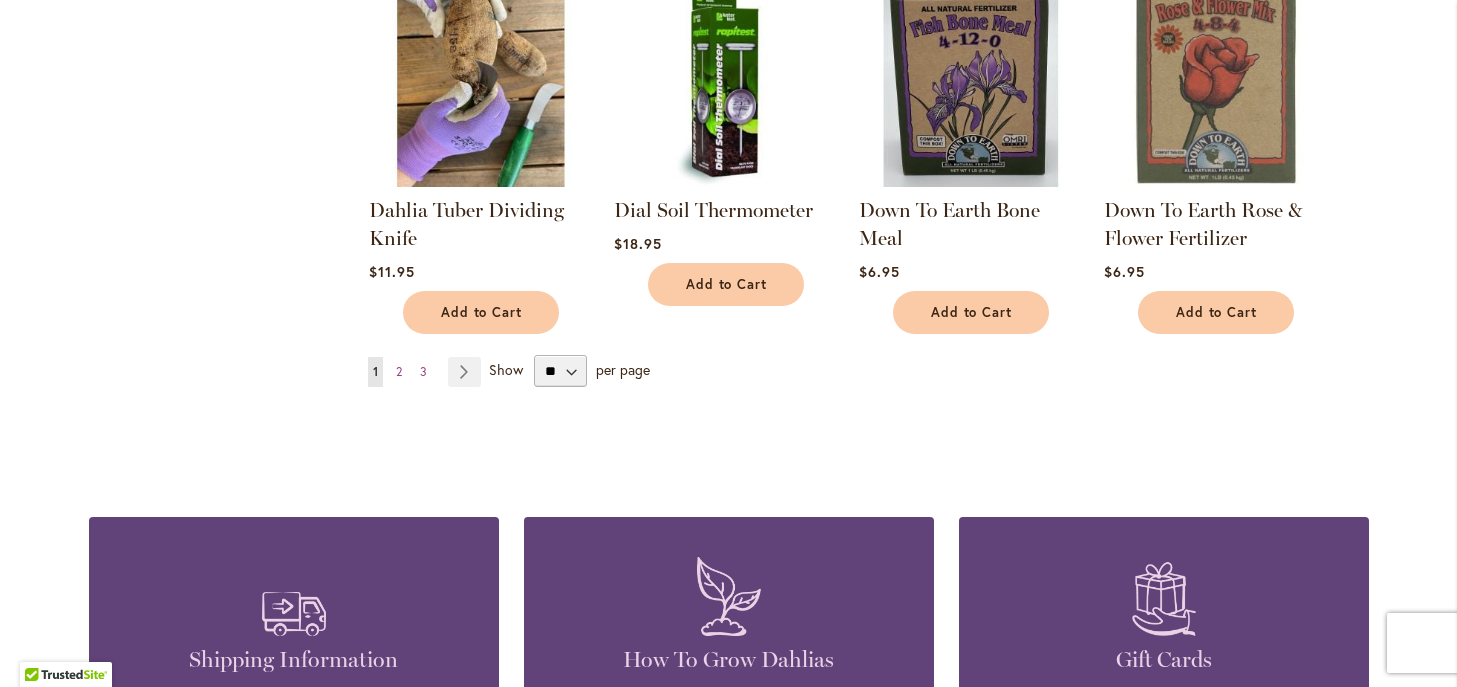 type on "**********" 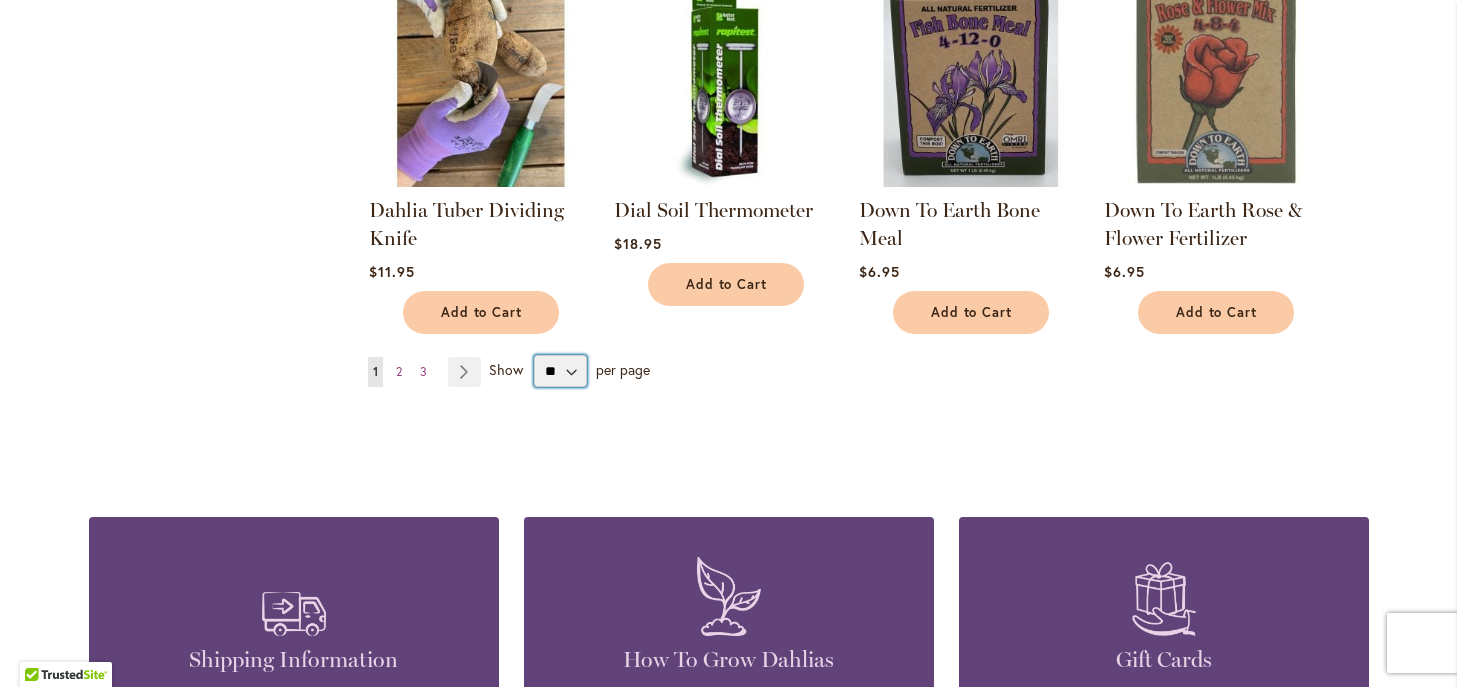 click on "**
**
**
**" at bounding box center (560, 371) 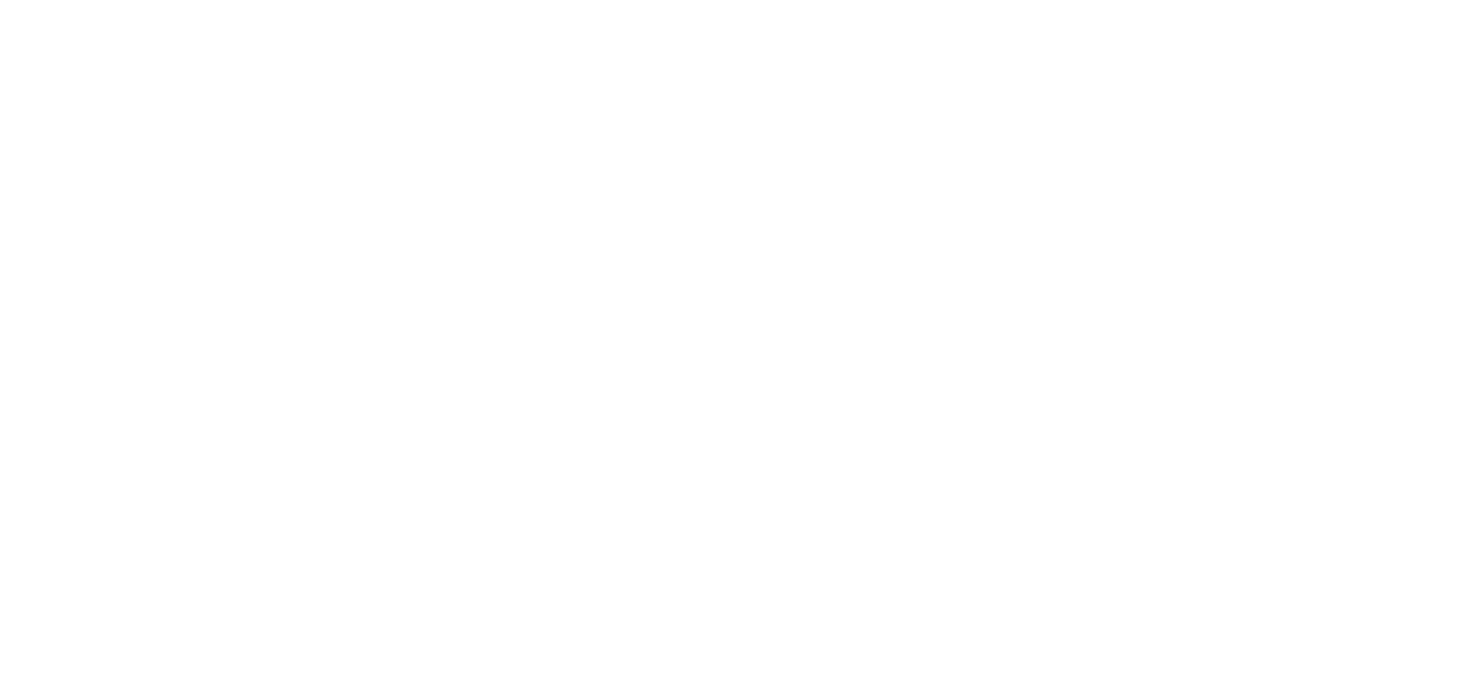 scroll, scrollTop: 0, scrollLeft: 0, axis: both 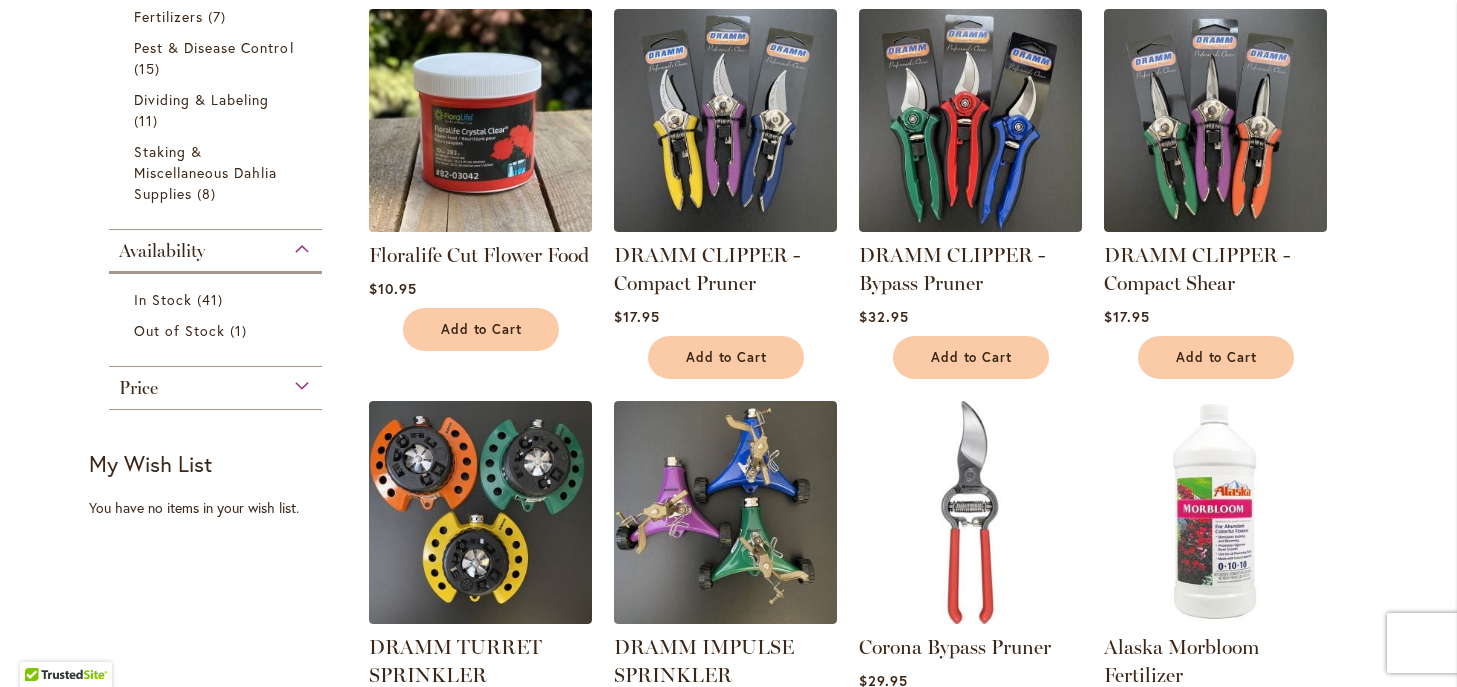 type on "**********" 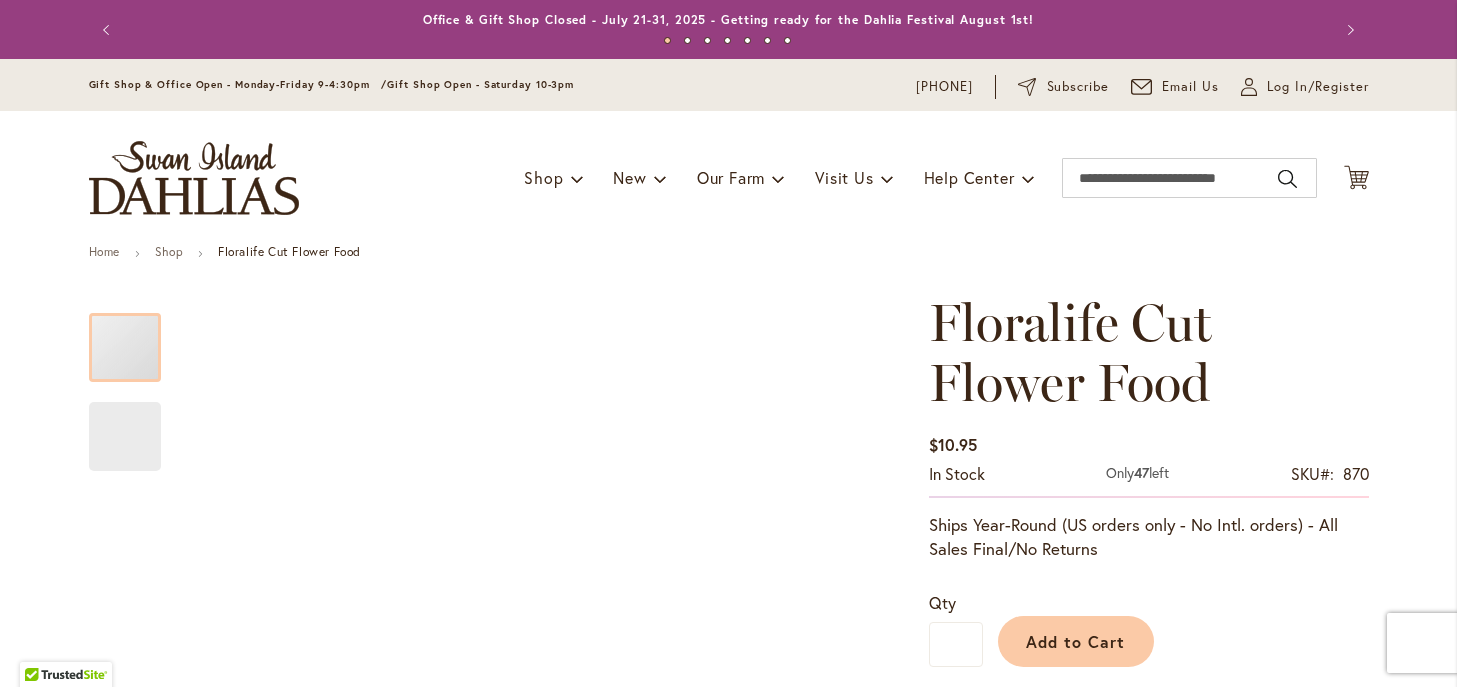 scroll, scrollTop: 0, scrollLeft: 0, axis: both 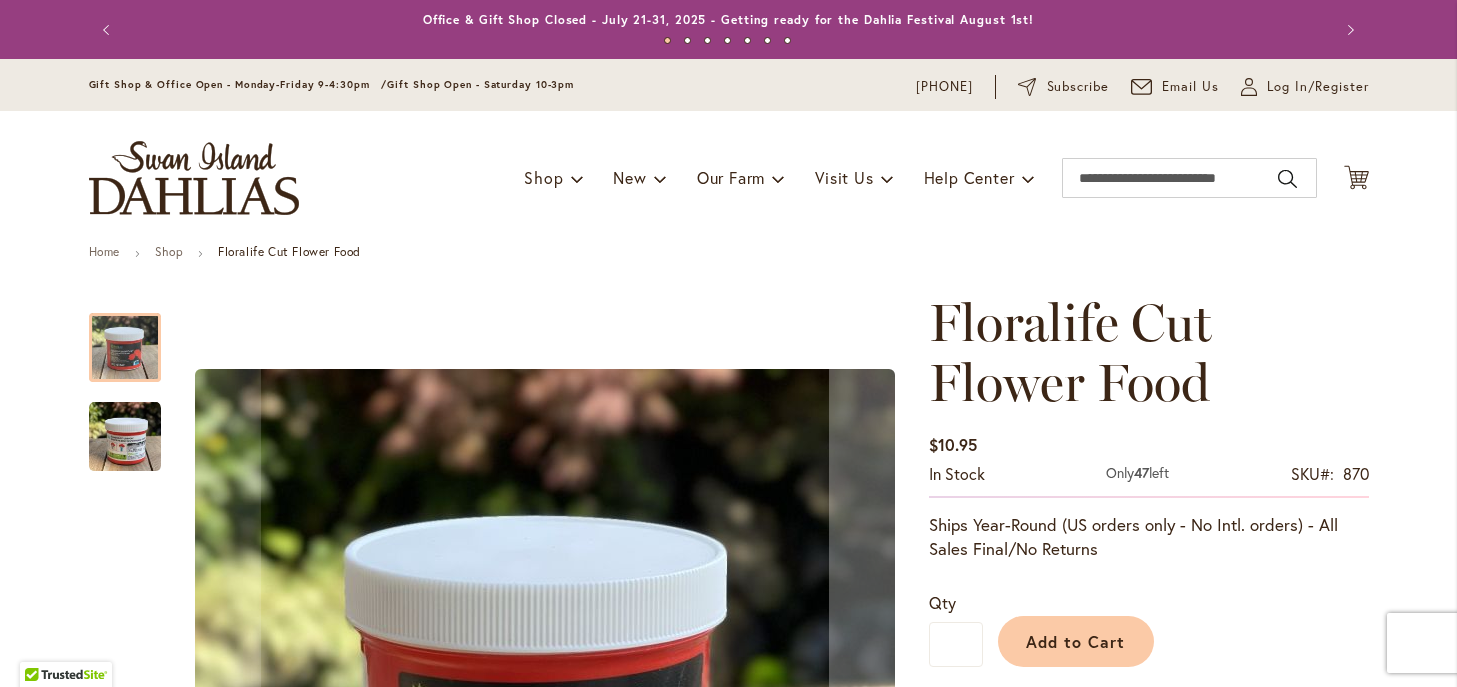 type on "**********" 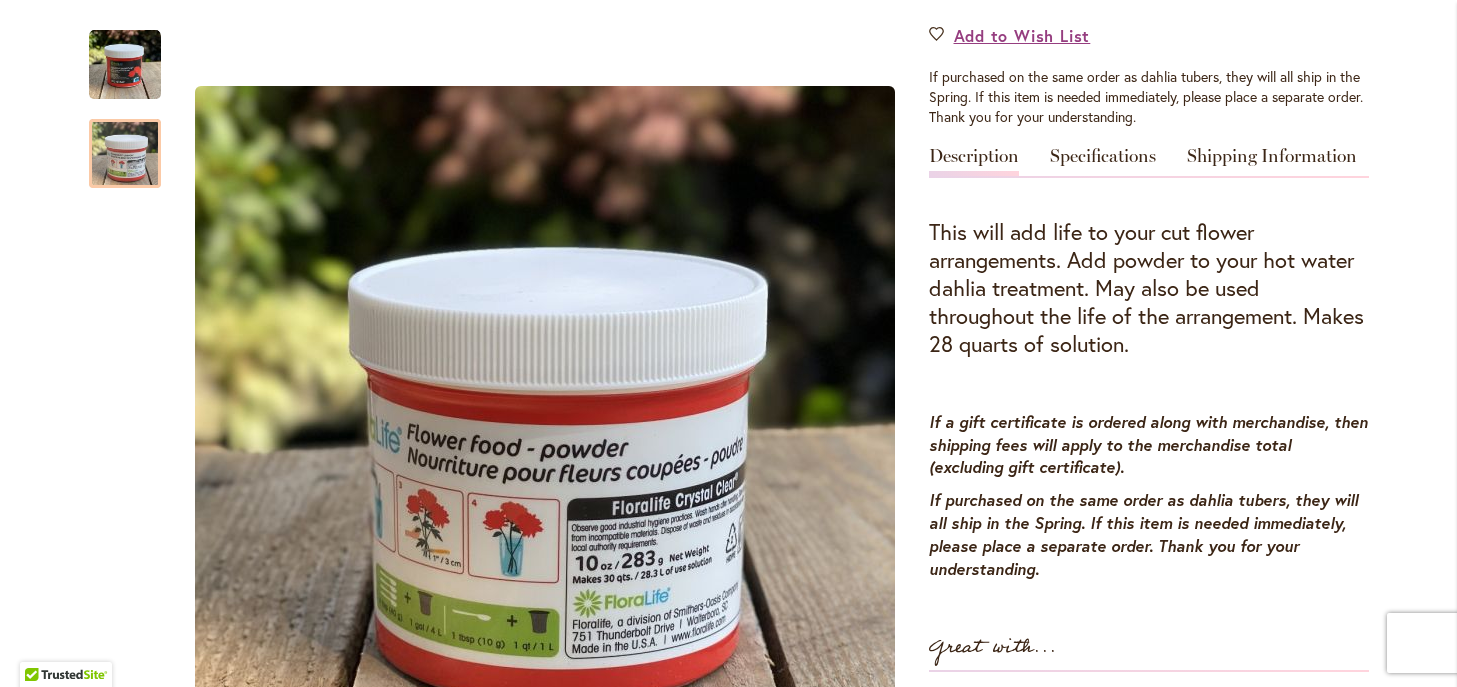 scroll, scrollTop: 678, scrollLeft: 0, axis: vertical 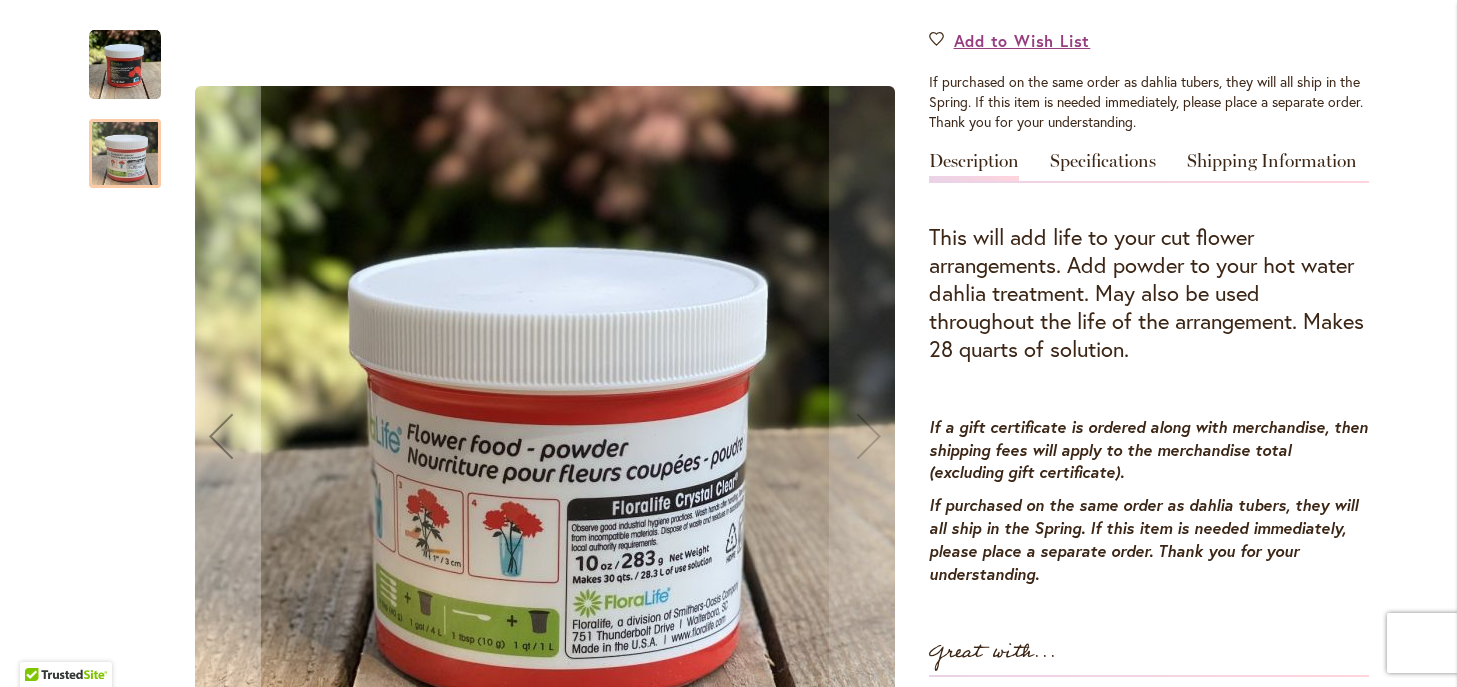 click at bounding box center (125, 65) 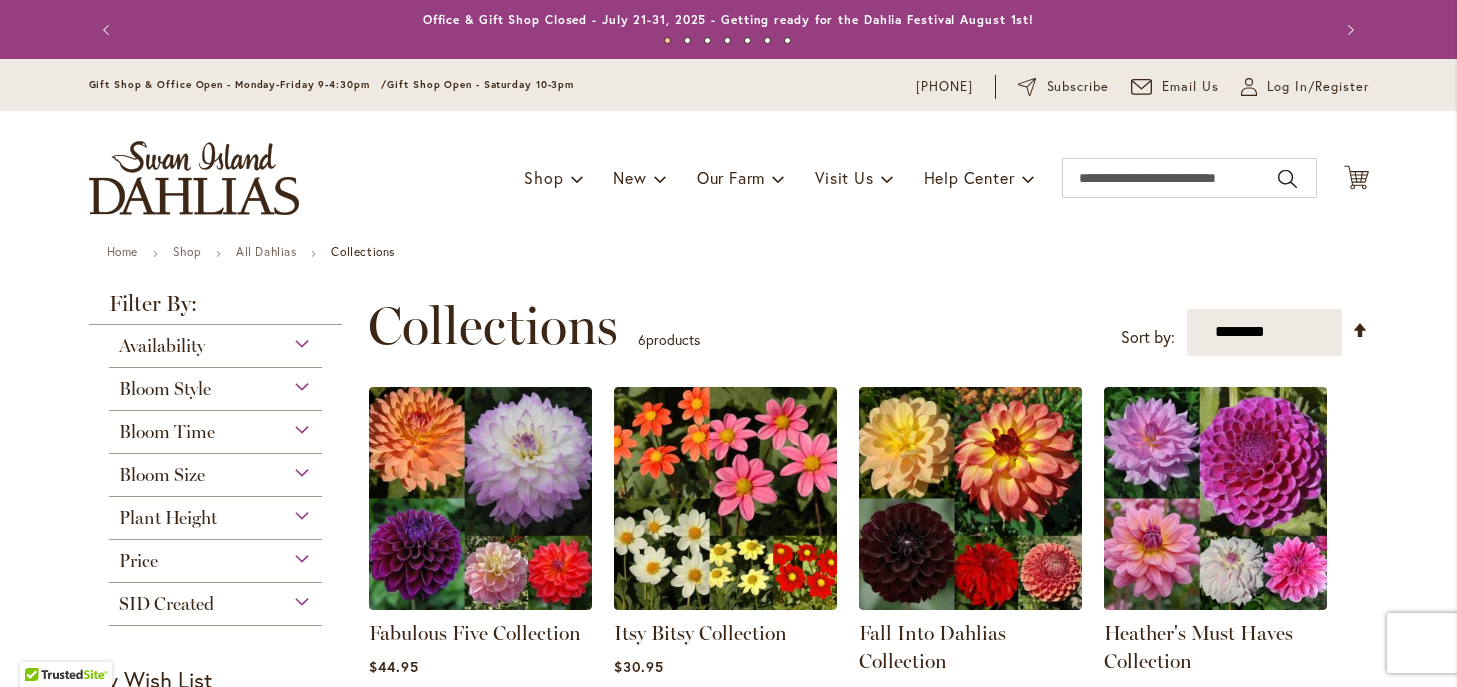 scroll, scrollTop: 0, scrollLeft: 0, axis: both 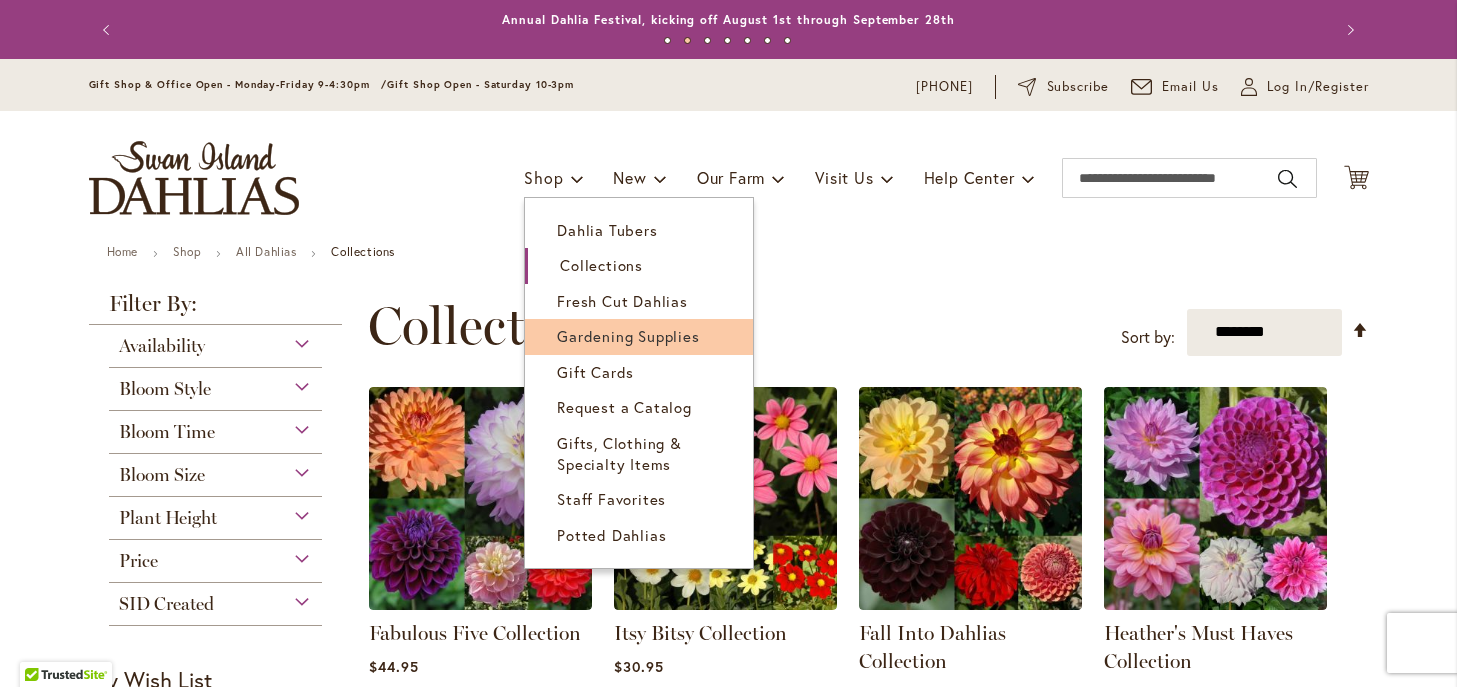 click on "Gardening Supplies" at bounding box center (628, 336) 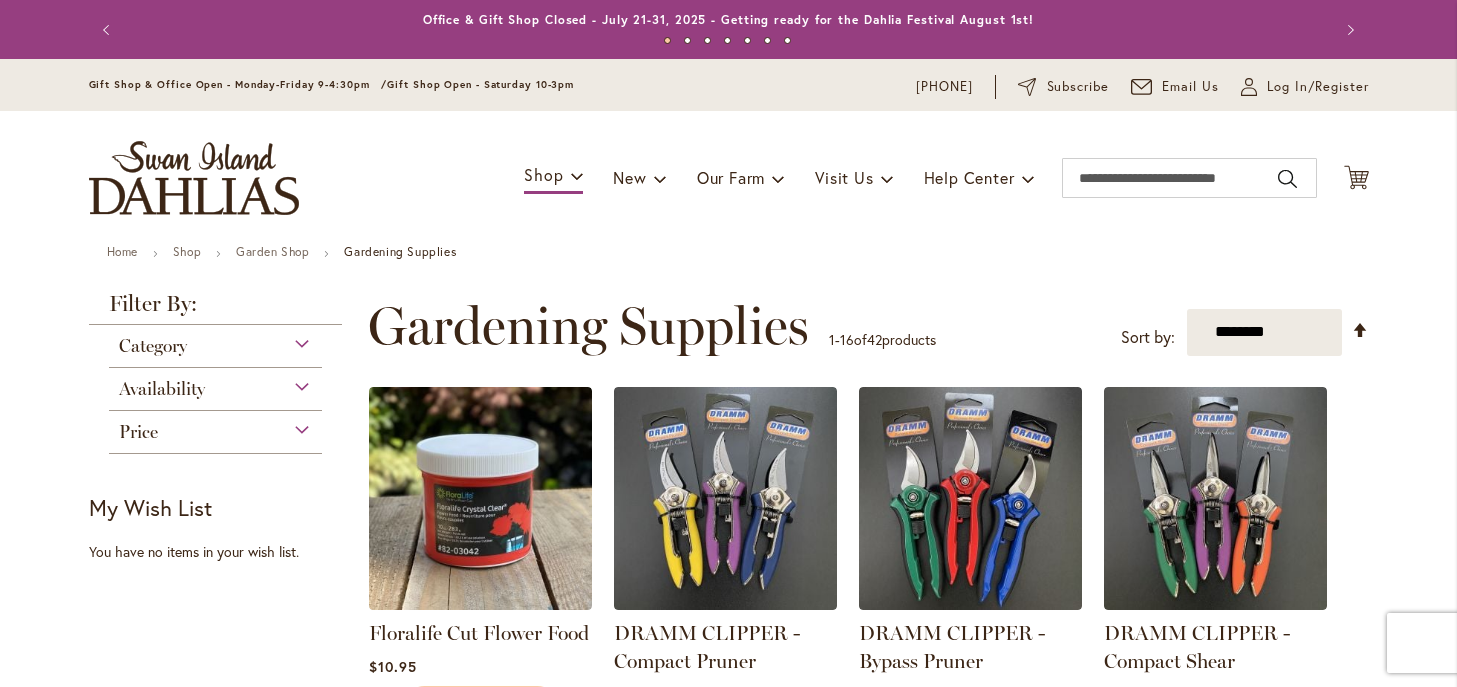 scroll, scrollTop: 0, scrollLeft: 0, axis: both 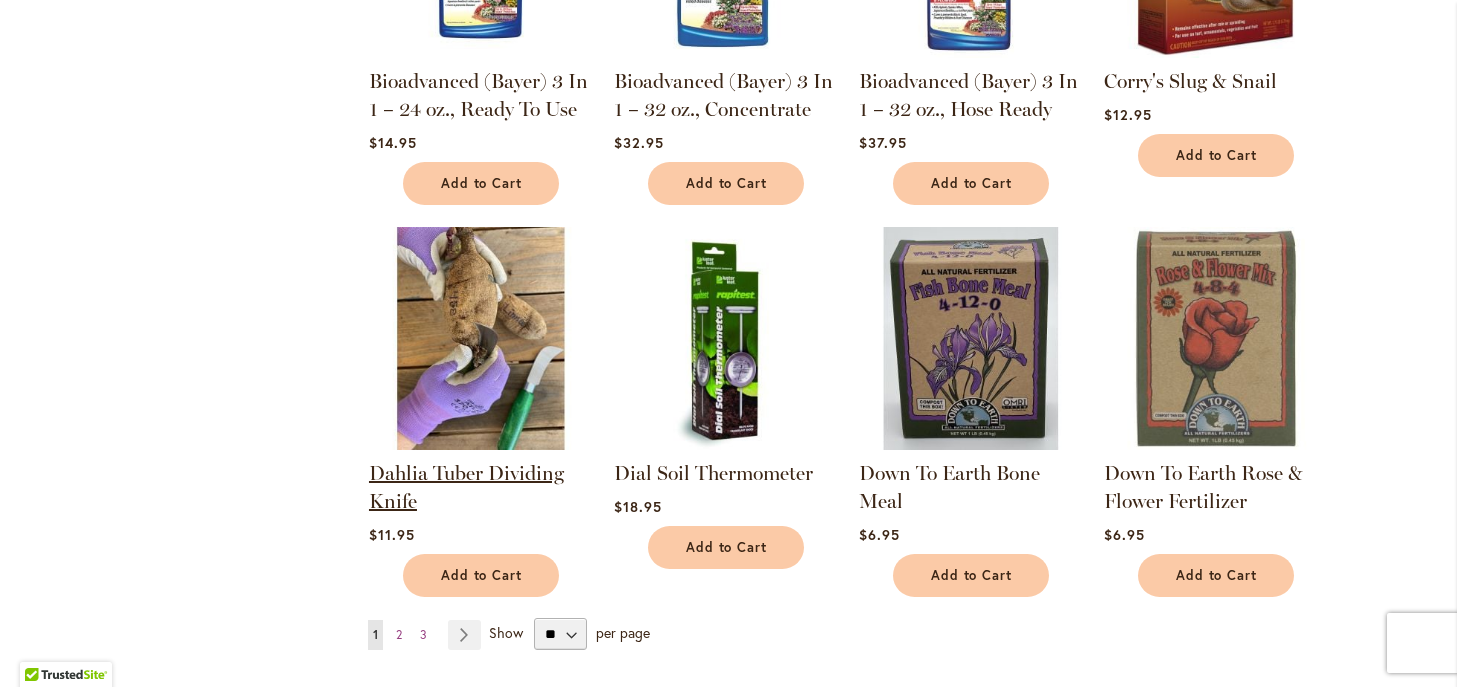 type on "**********" 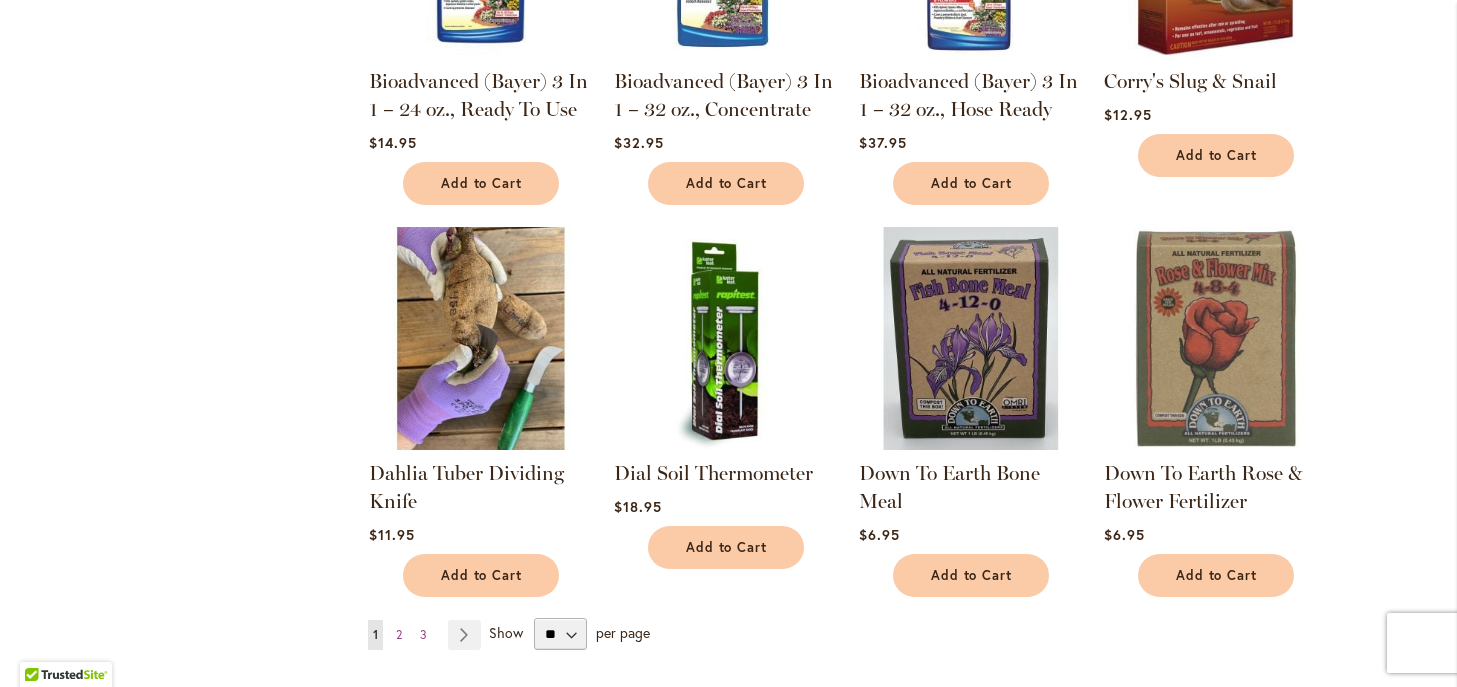 drag, startPoint x: 415, startPoint y: 493, endPoint x: 555, endPoint y: 0, distance: 512.4929 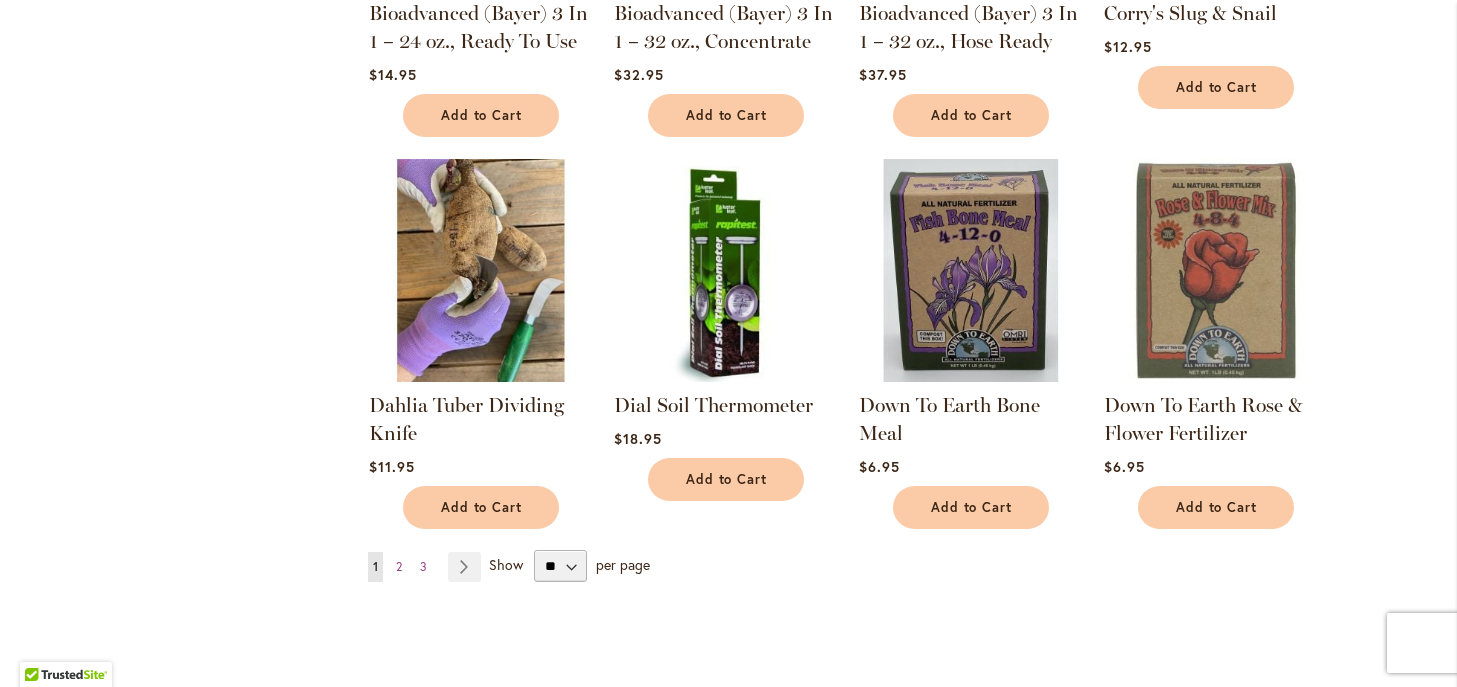scroll, scrollTop: 1411, scrollLeft: 0, axis: vertical 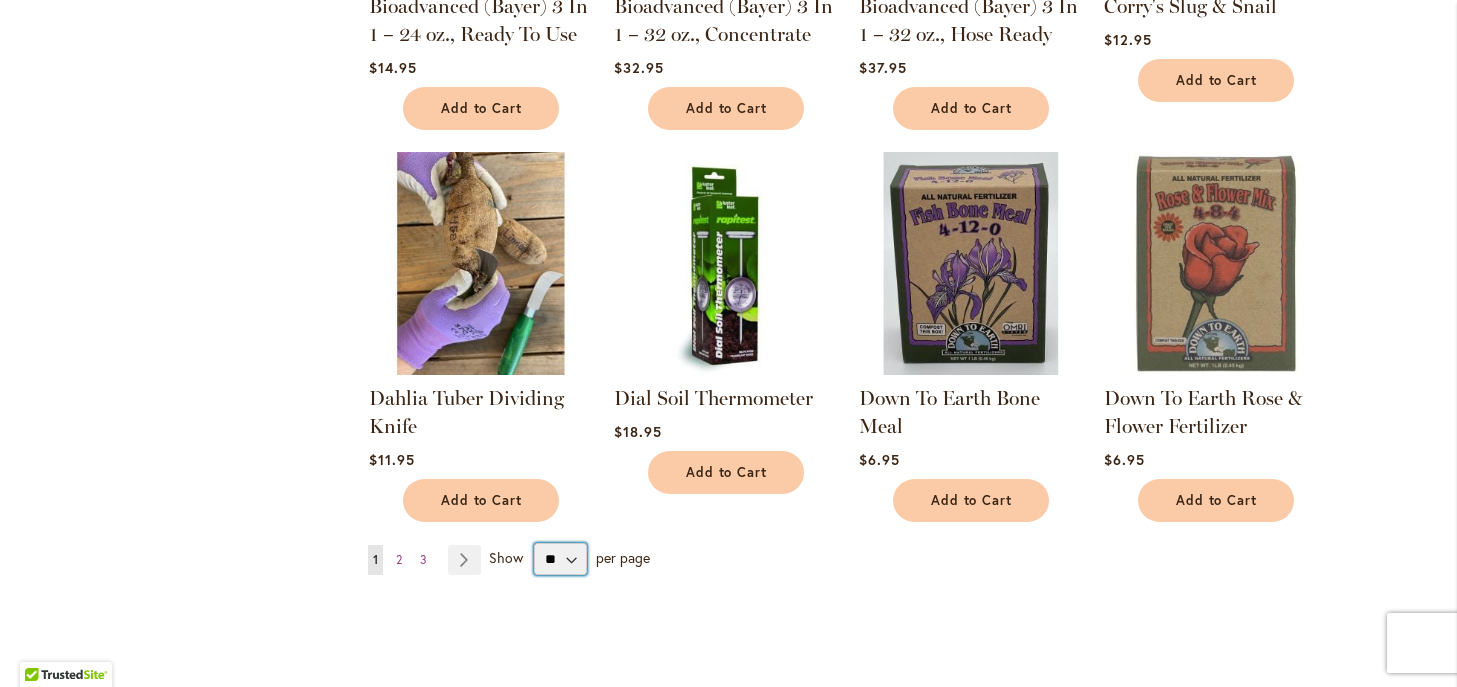 click on "**
**
**
**" at bounding box center (560, 559) 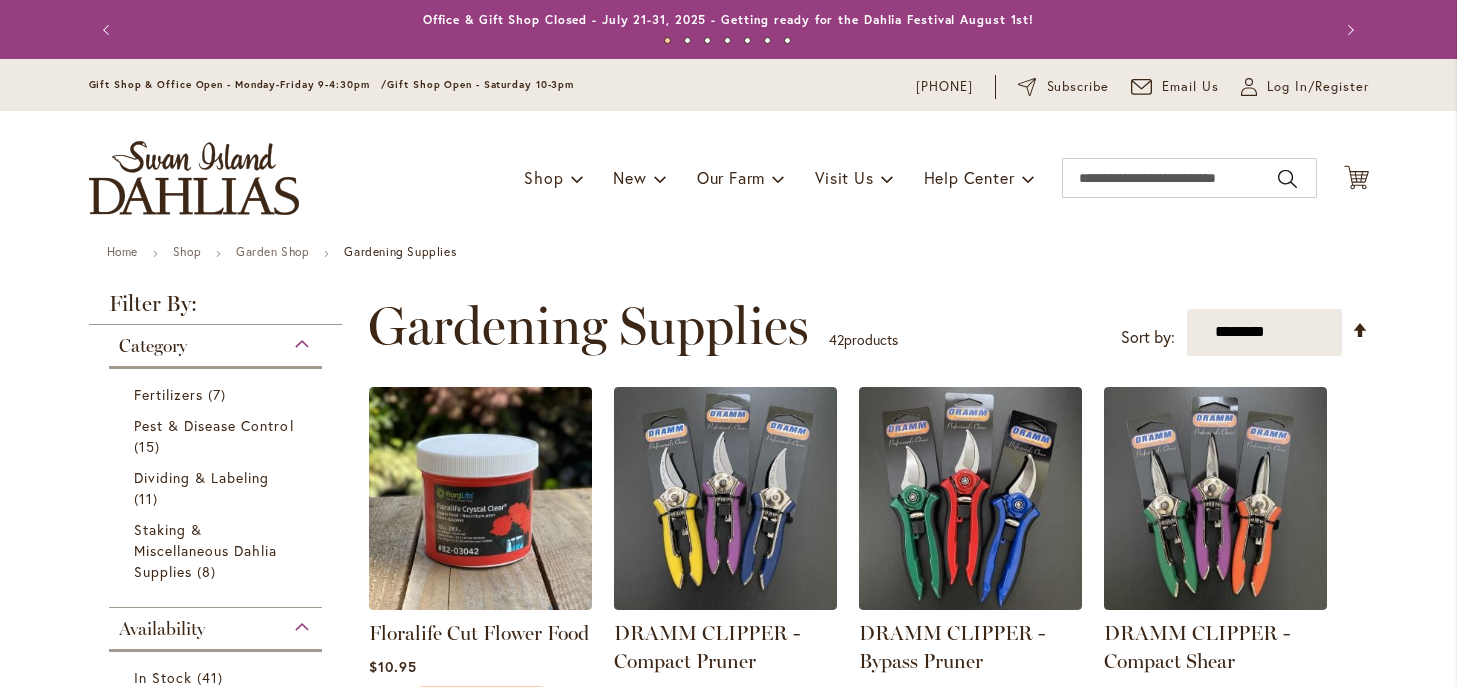 scroll, scrollTop: 0, scrollLeft: 0, axis: both 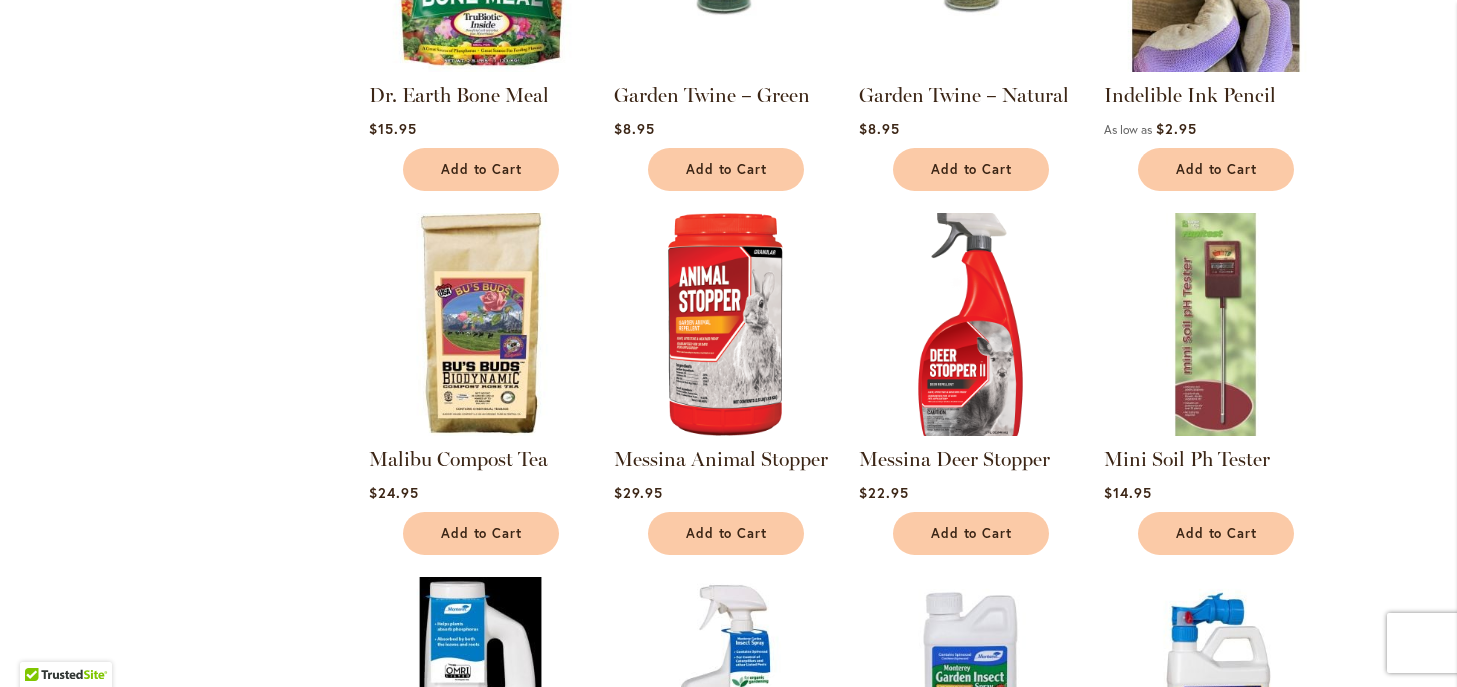 type on "**********" 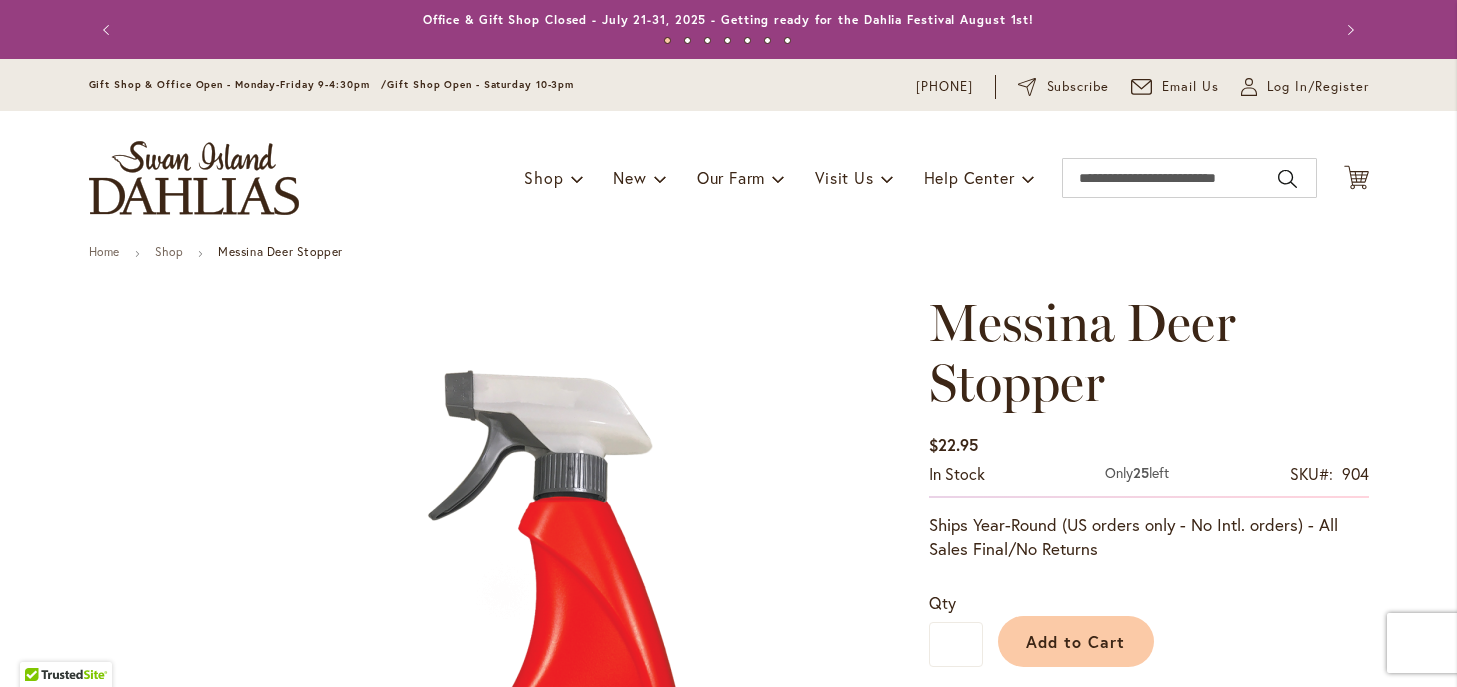 scroll, scrollTop: 0, scrollLeft: 0, axis: both 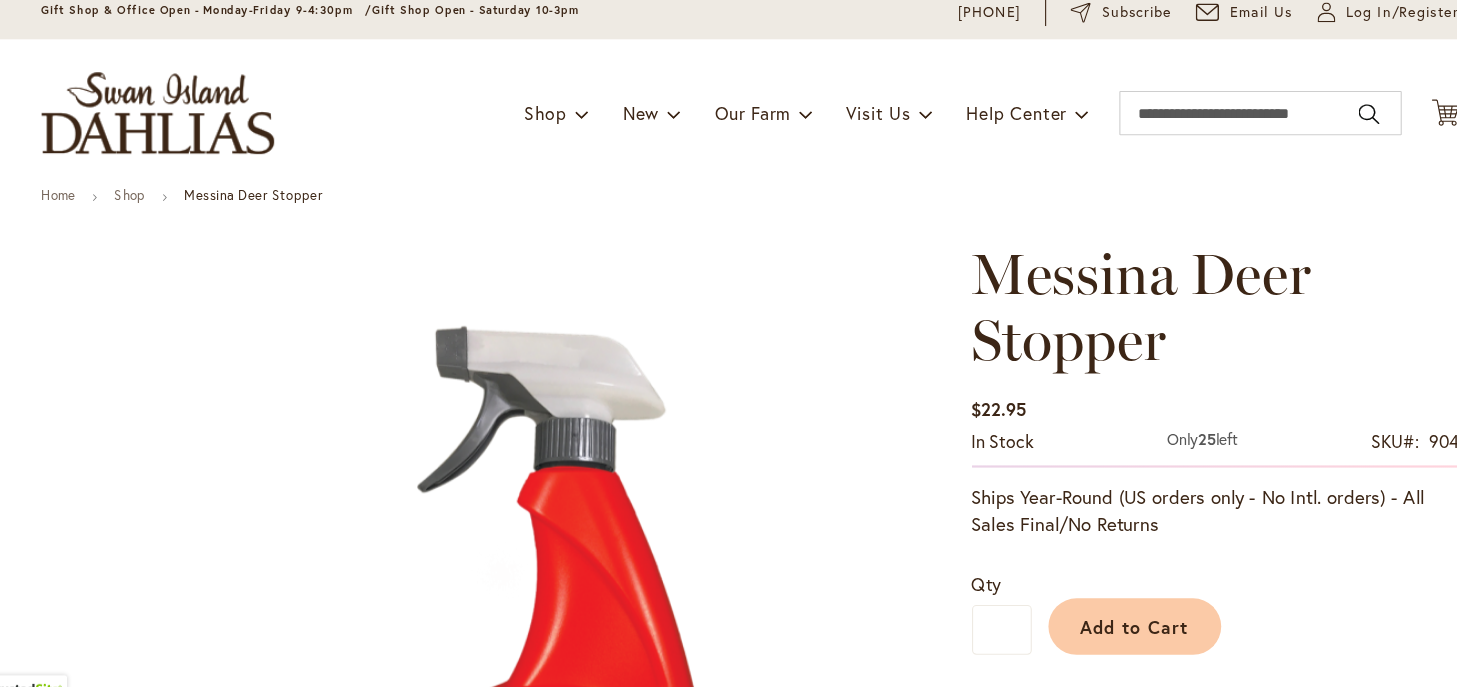 type on "**********" 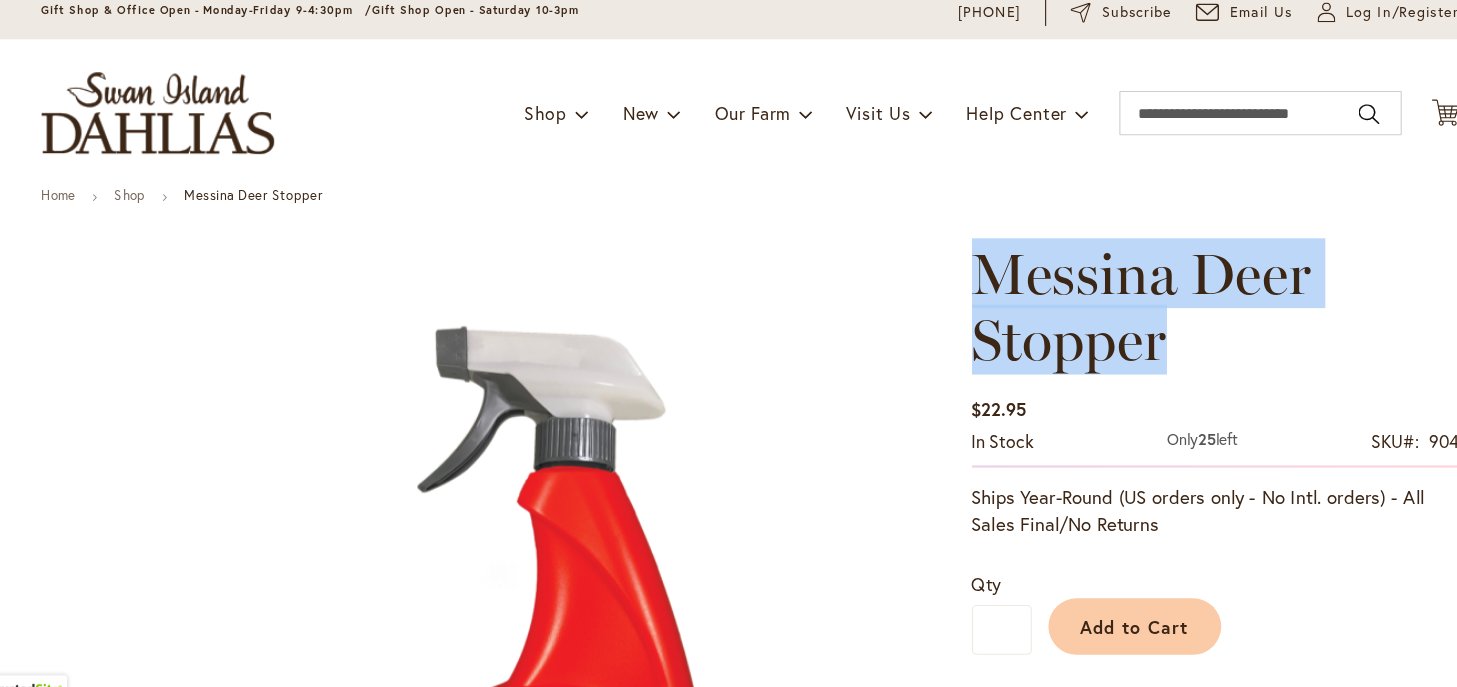 drag, startPoint x: 1112, startPoint y: 362, endPoint x: 933, endPoint y: 284, distance: 195.25624 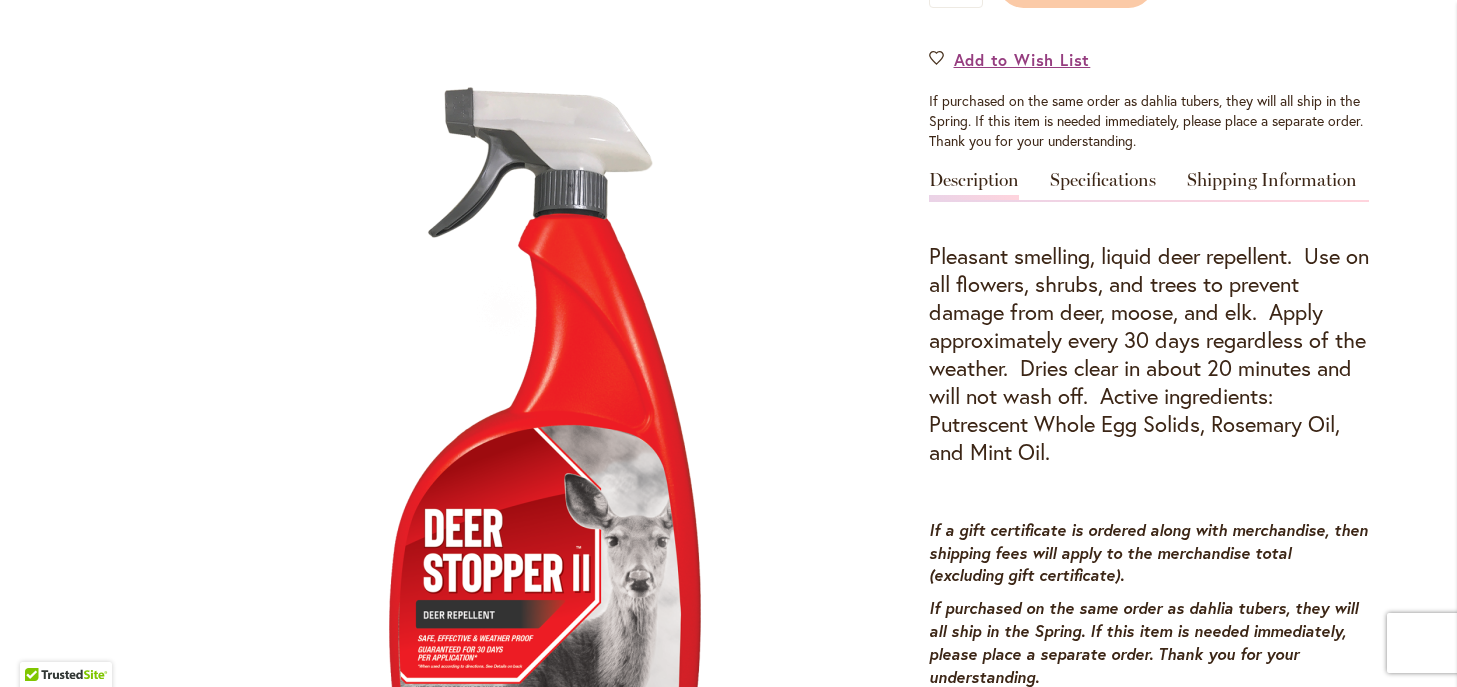 scroll, scrollTop: 669, scrollLeft: 0, axis: vertical 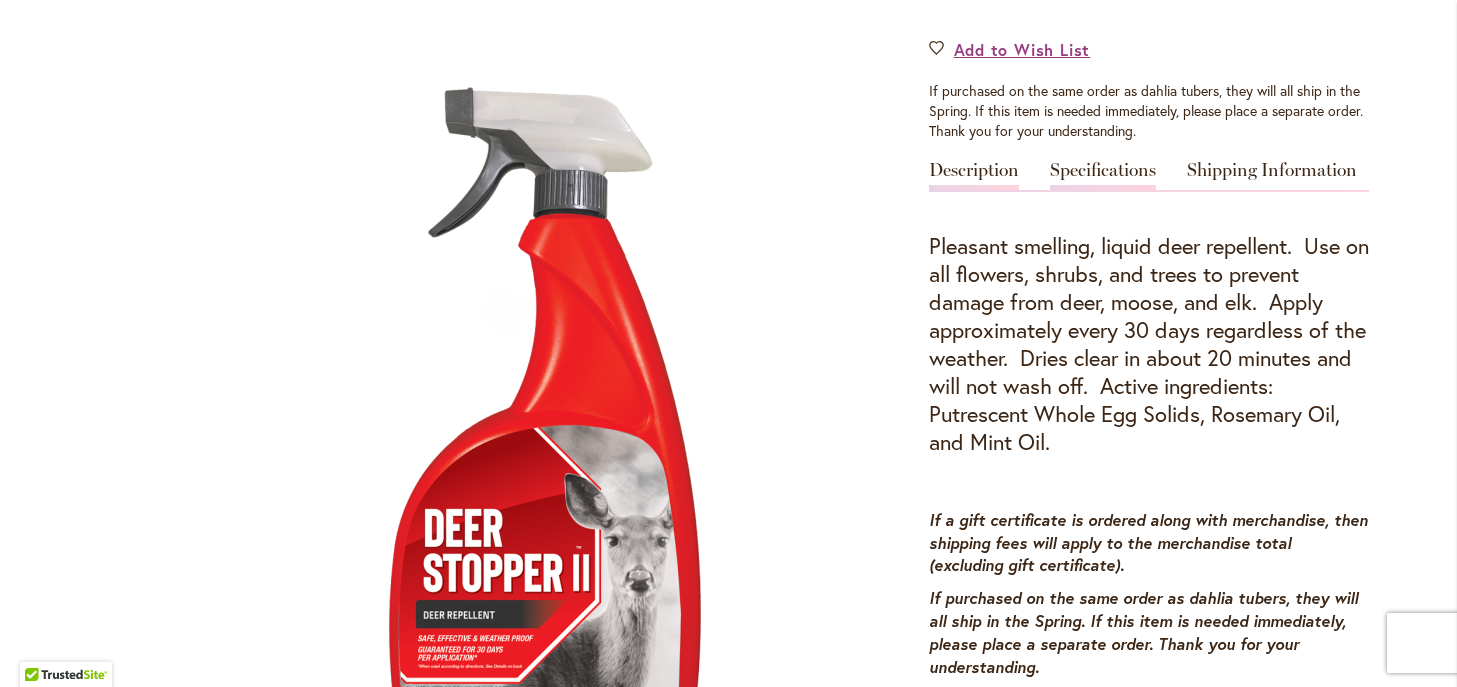 click on "Specifications" at bounding box center [1103, 175] 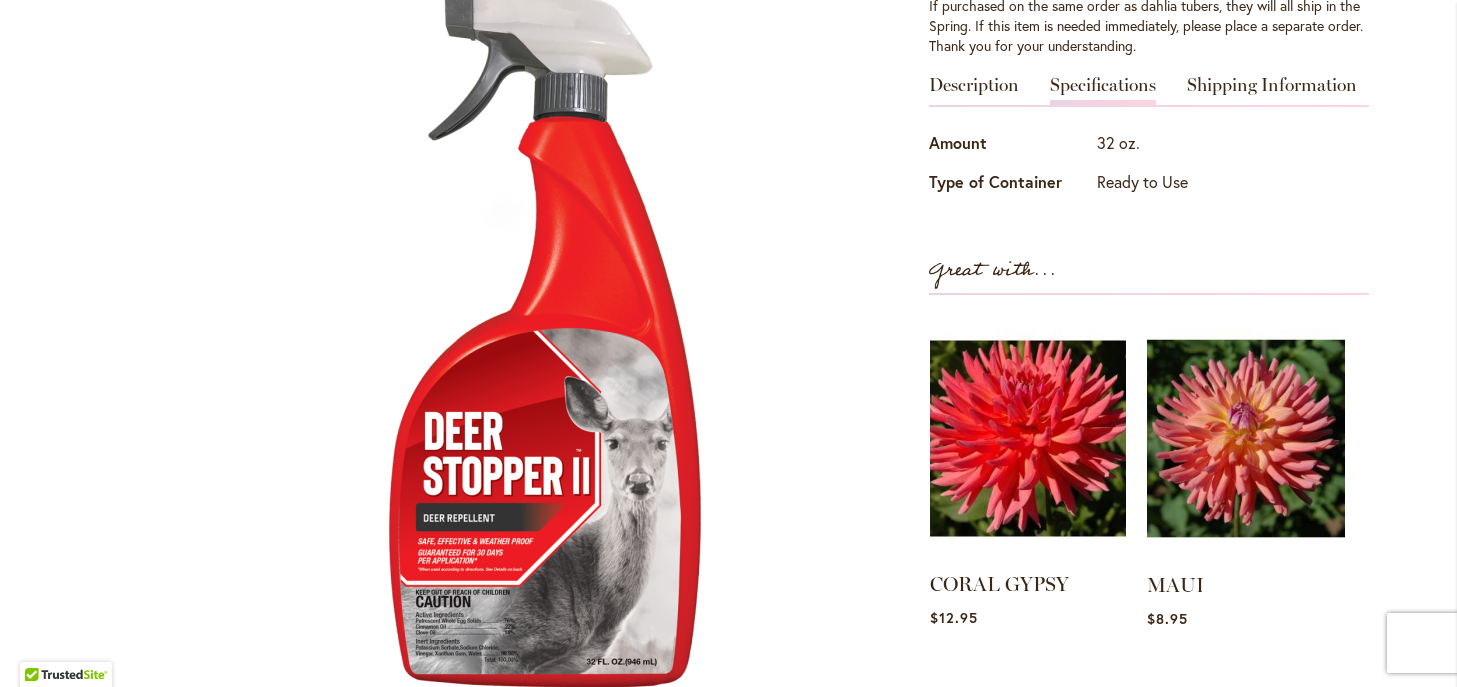 scroll, scrollTop: 636, scrollLeft: 0, axis: vertical 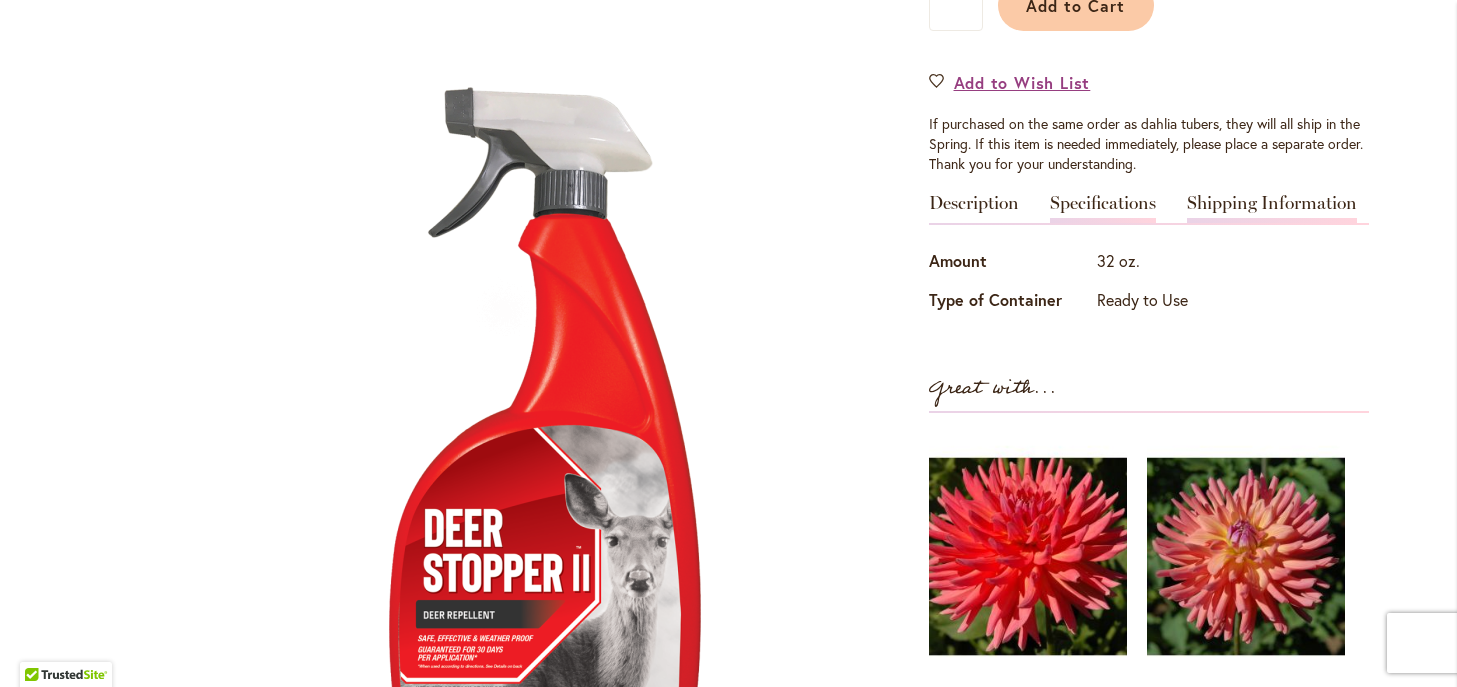click on "Shipping Information" at bounding box center [1272, 208] 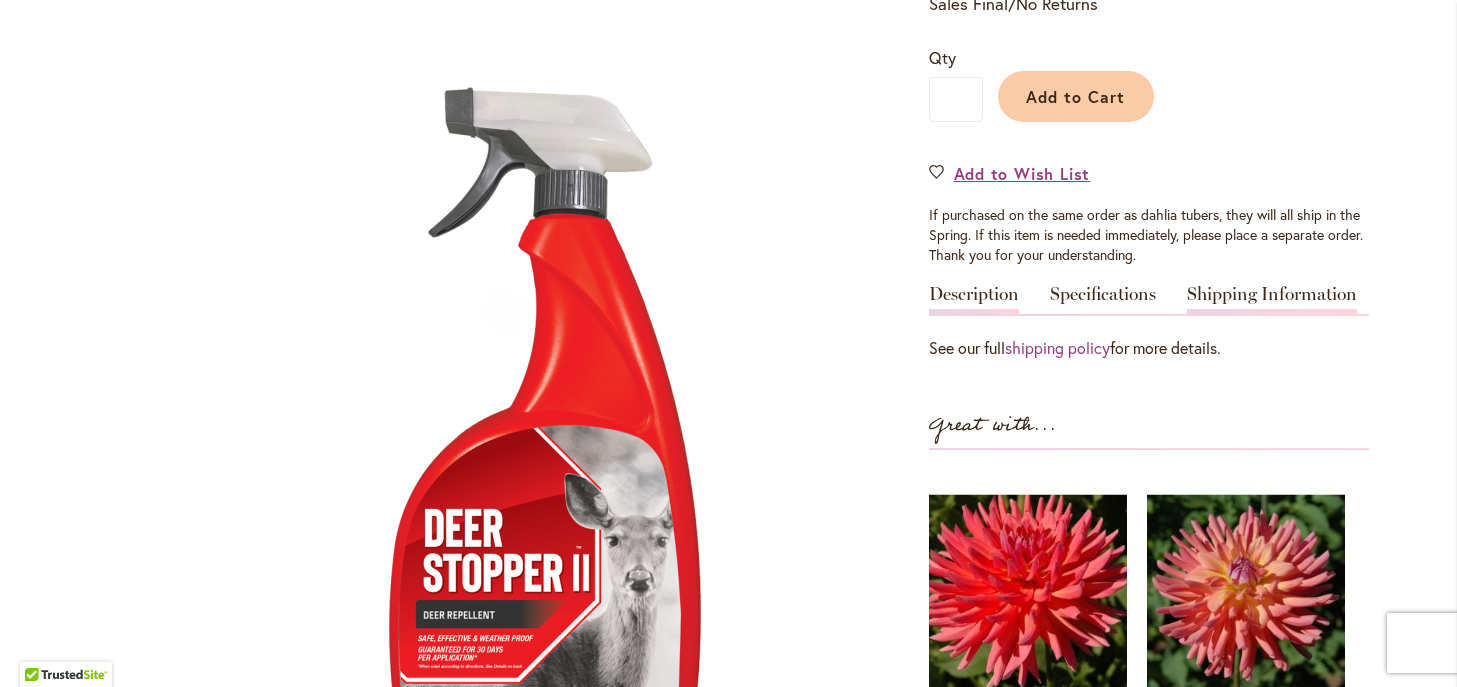 click on "Description" at bounding box center [974, 299] 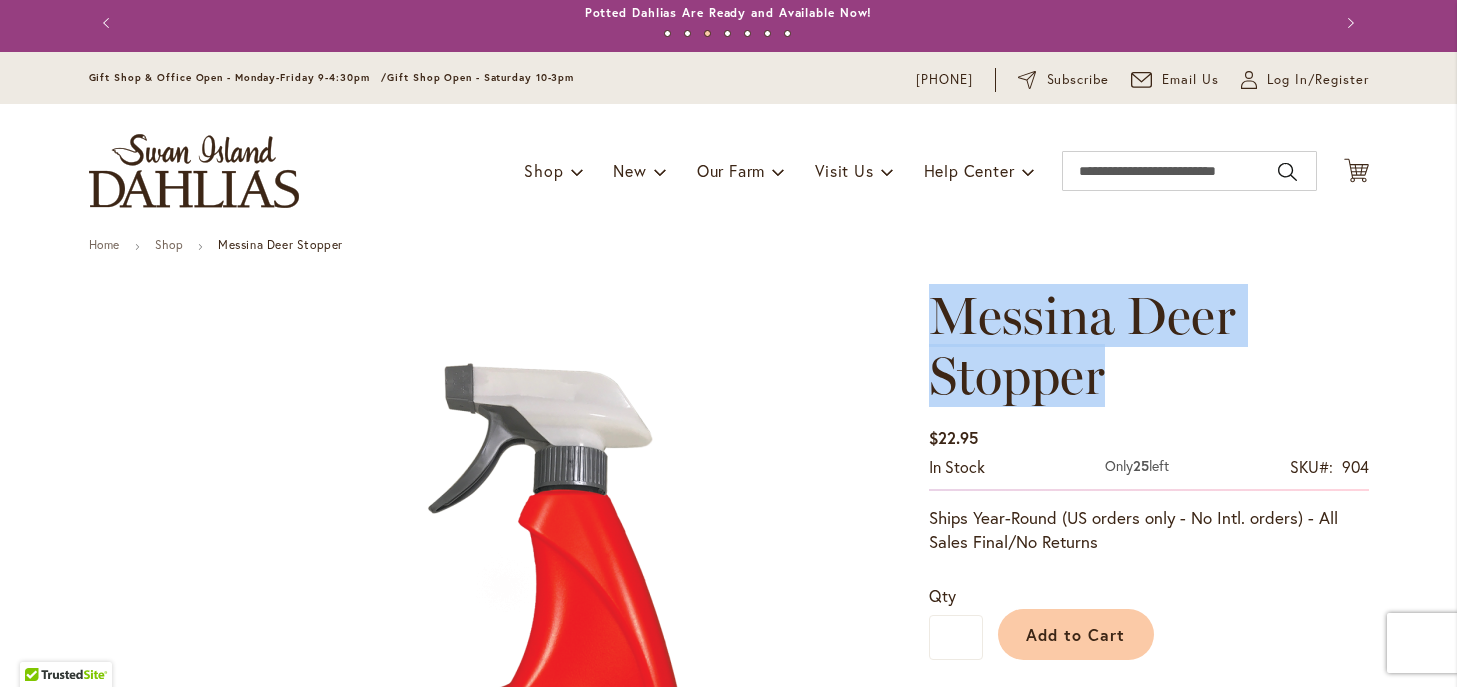 scroll, scrollTop: 0, scrollLeft: 0, axis: both 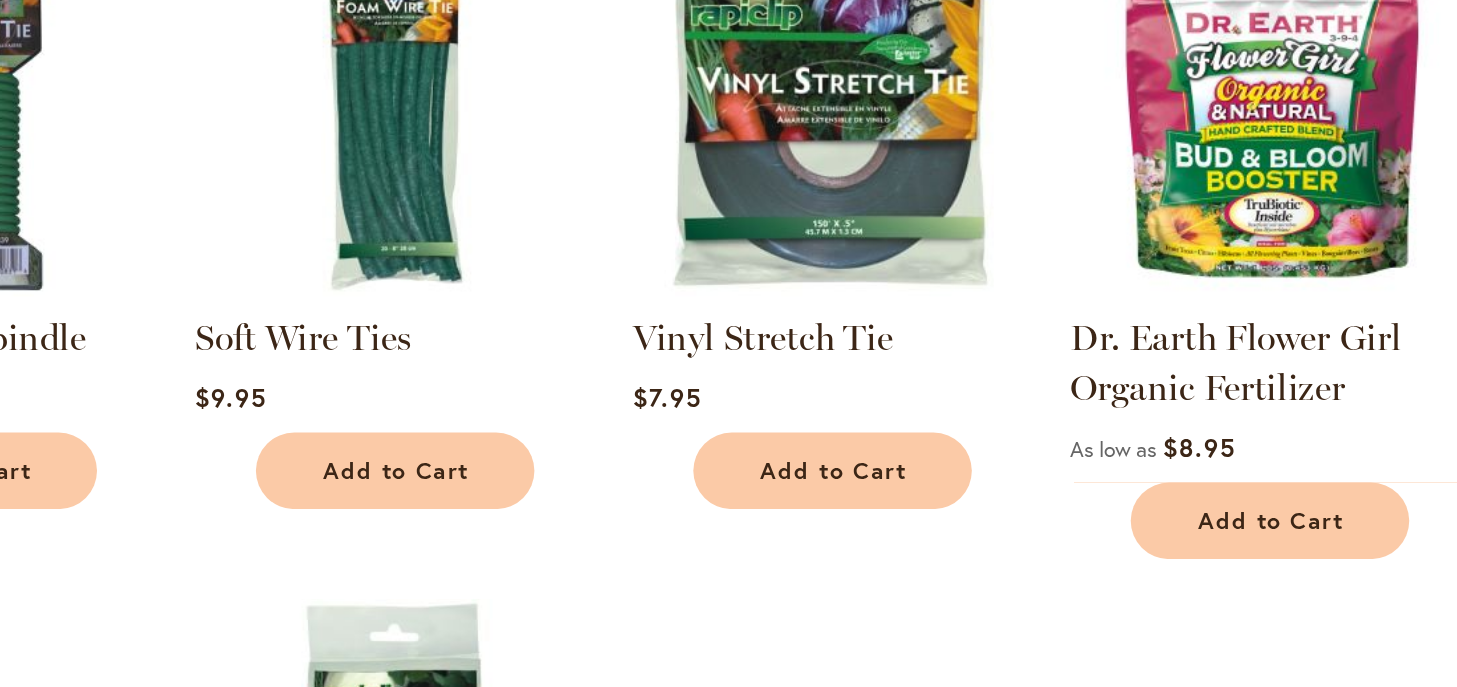 type on "**********" 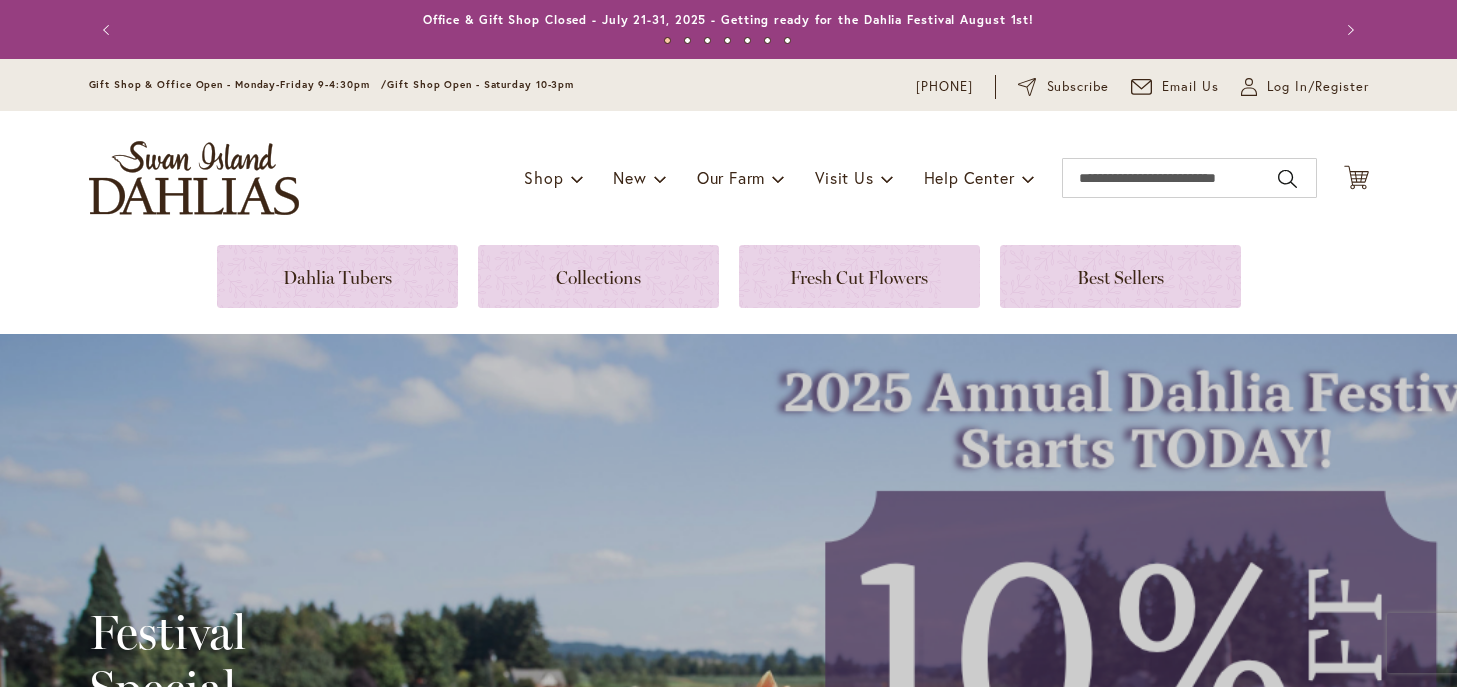 scroll, scrollTop: 0, scrollLeft: 0, axis: both 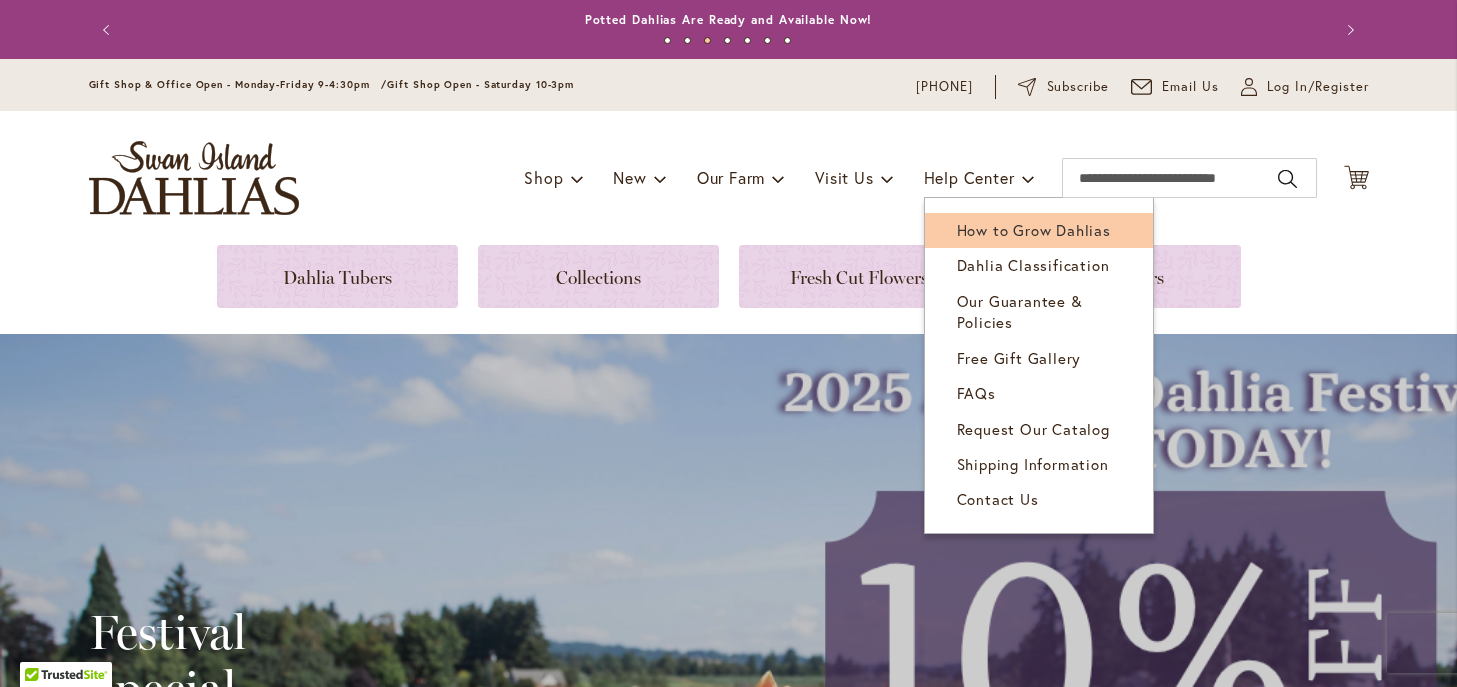 type on "**********" 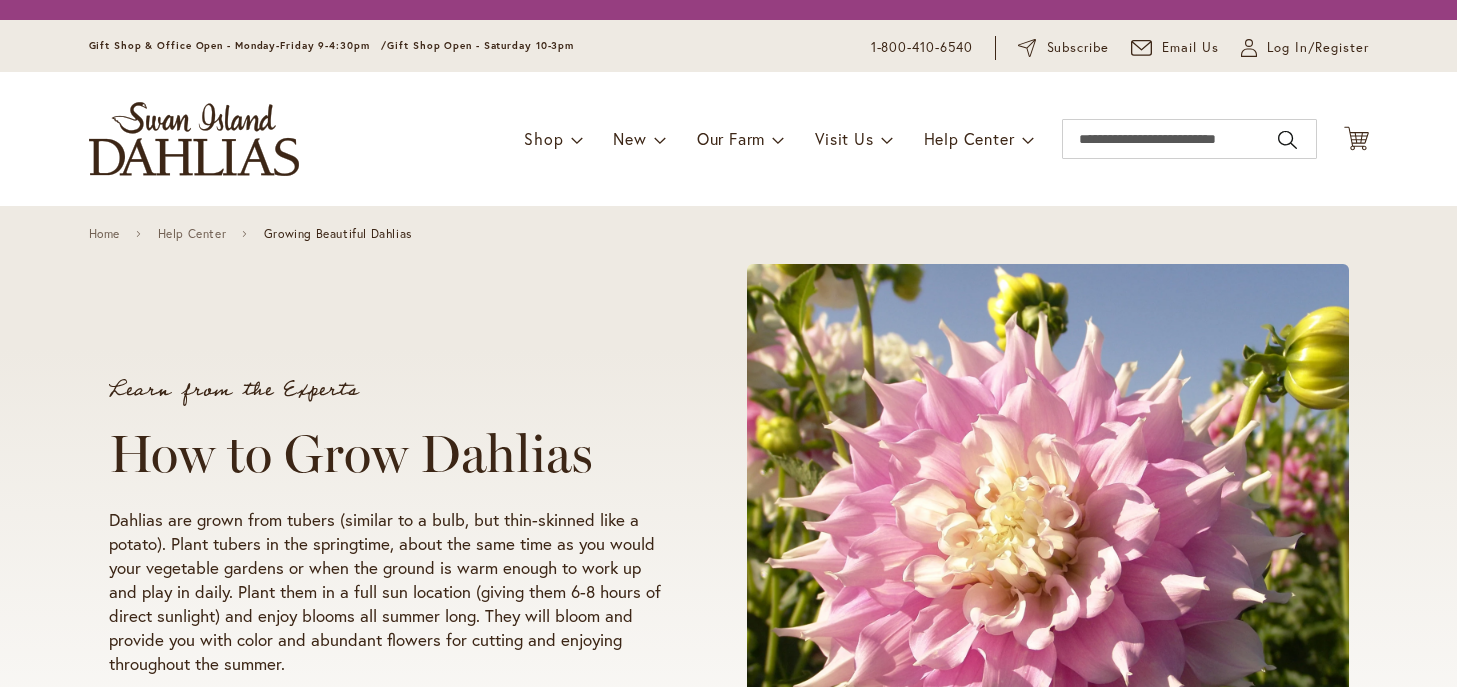 scroll, scrollTop: 0, scrollLeft: 0, axis: both 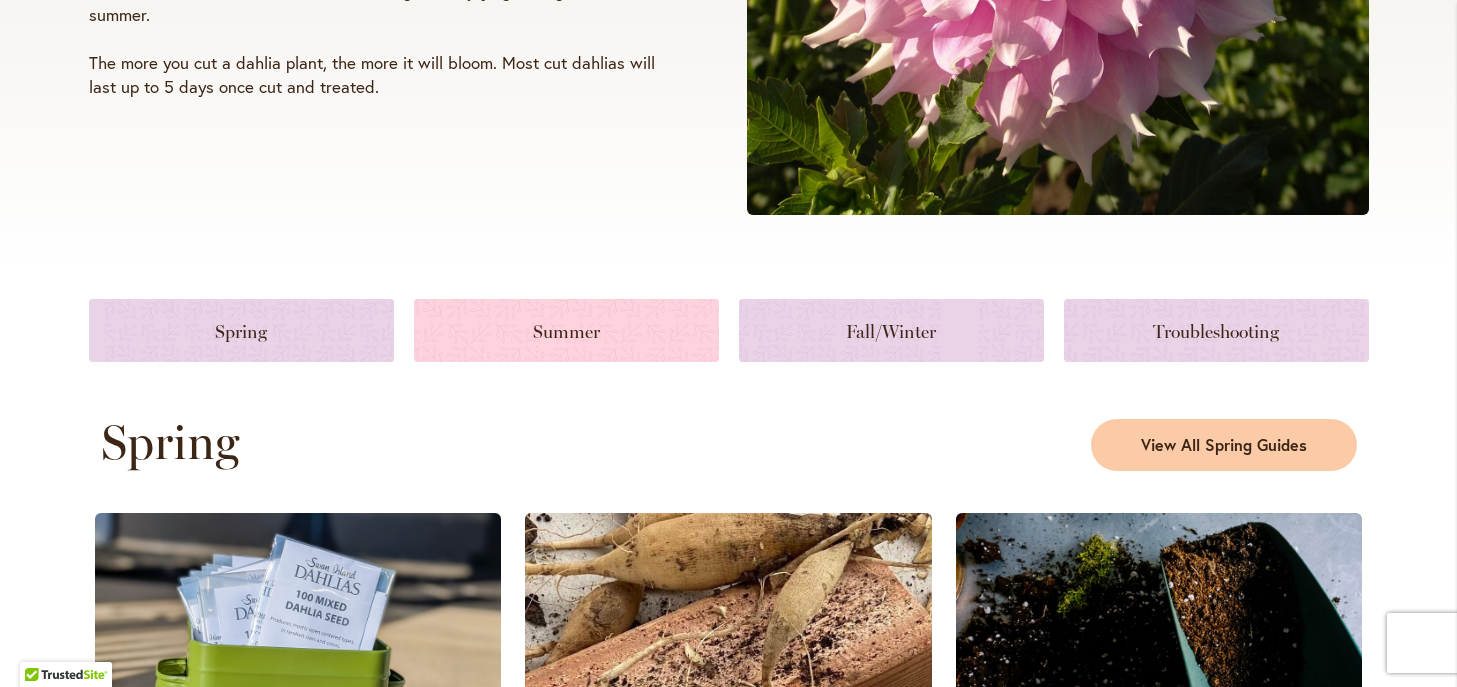 type on "**********" 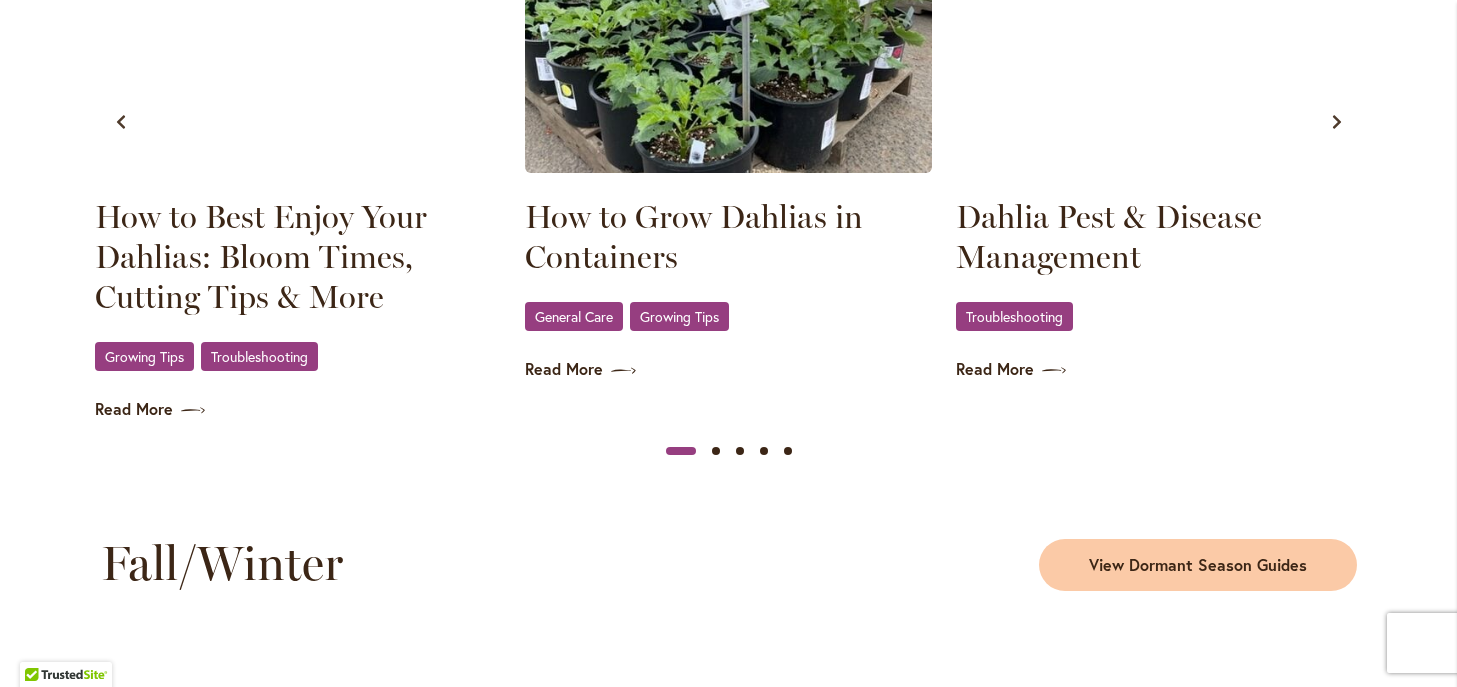 scroll, scrollTop: 2189, scrollLeft: 0, axis: vertical 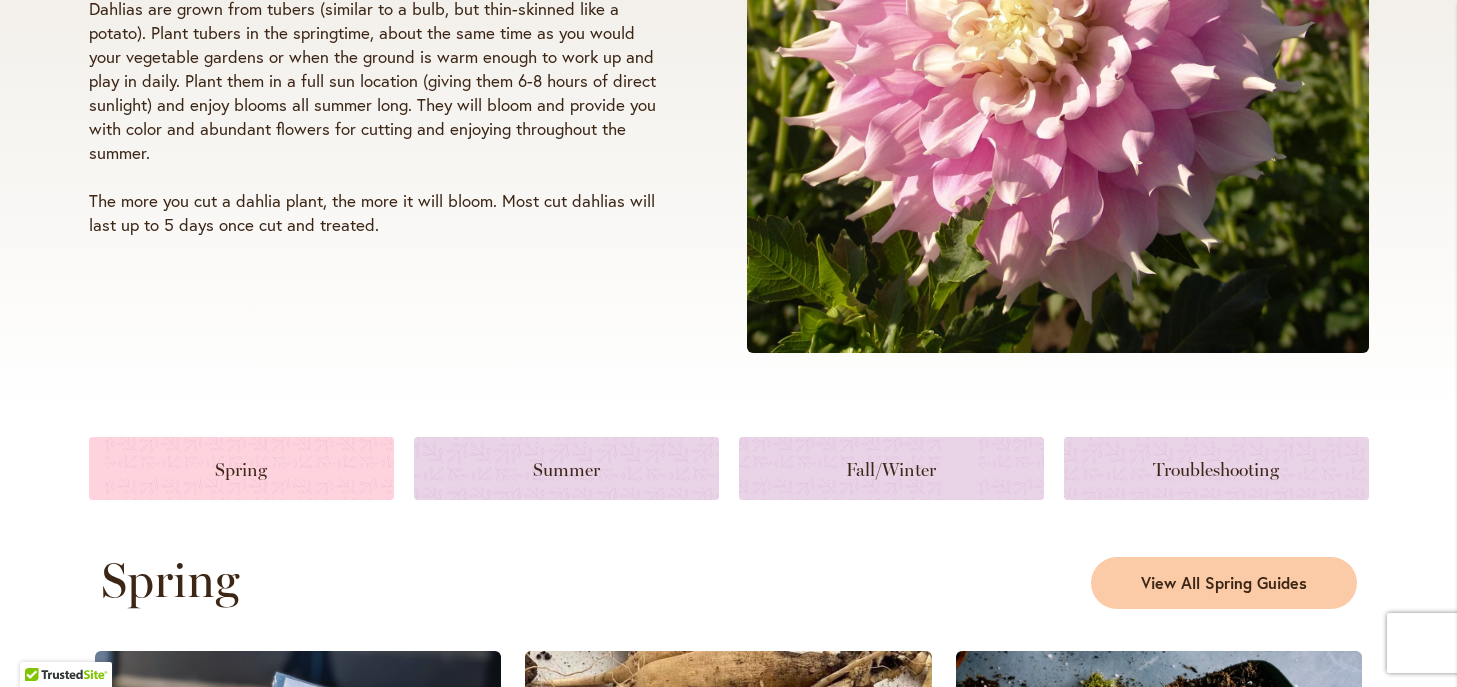 click at bounding box center (241, 468) 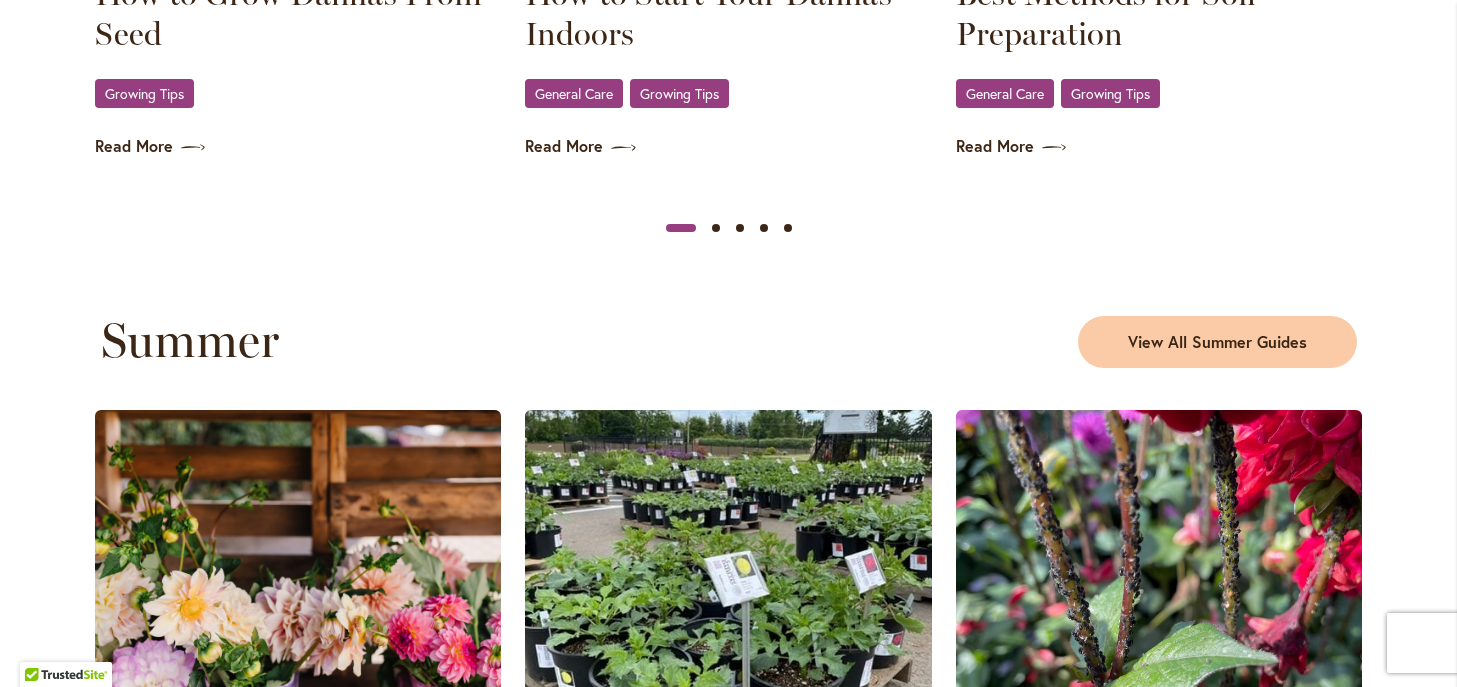 scroll, scrollTop: 1608, scrollLeft: 0, axis: vertical 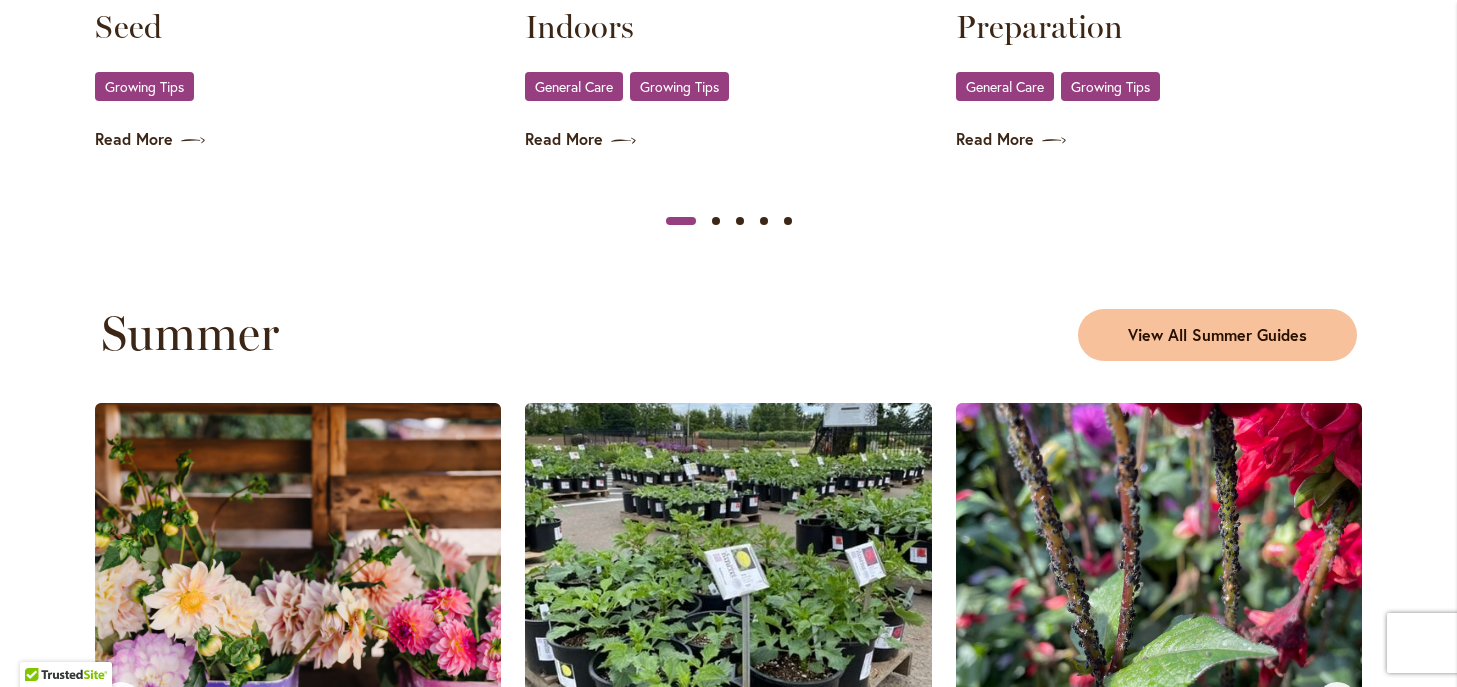 click on "View All Summer Guides" at bounding box center (1217, 335) 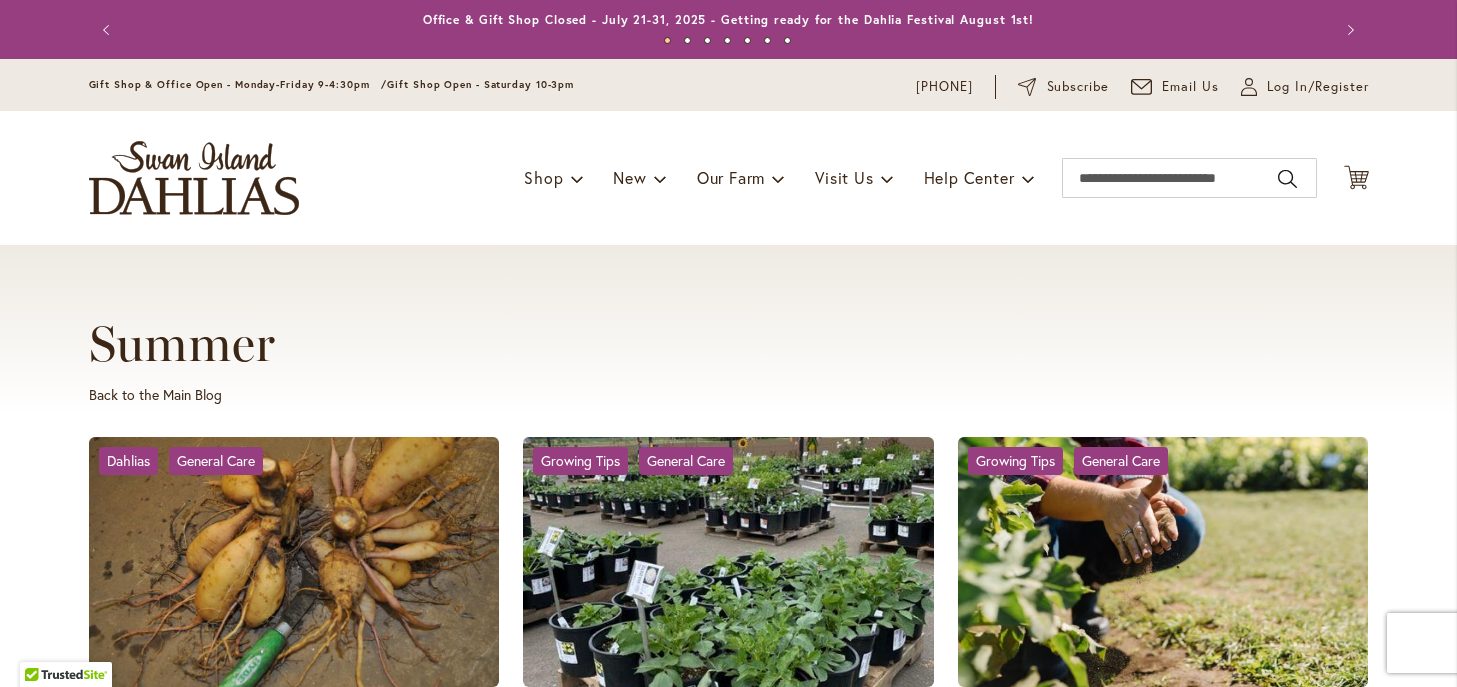 scroll, scrollTop: 0, scrollLeft: 0, axis: both 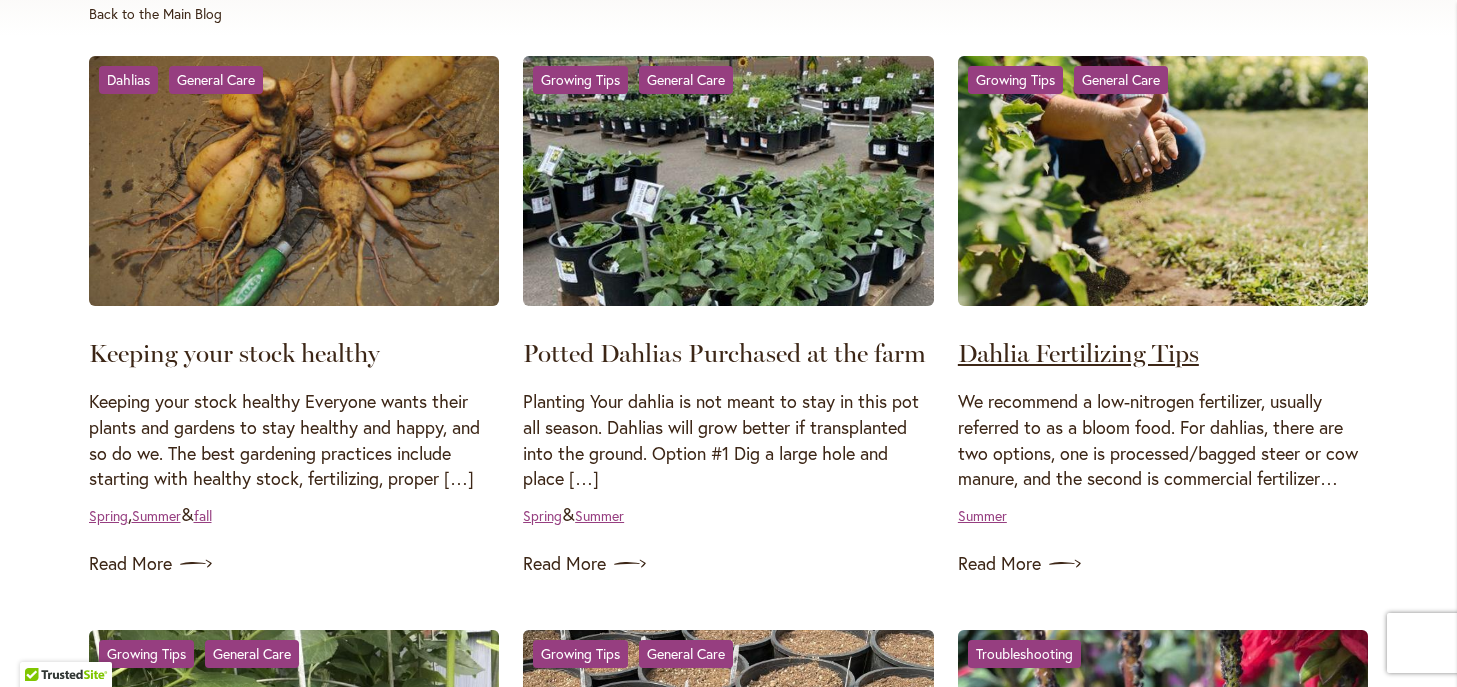 type on "**********" 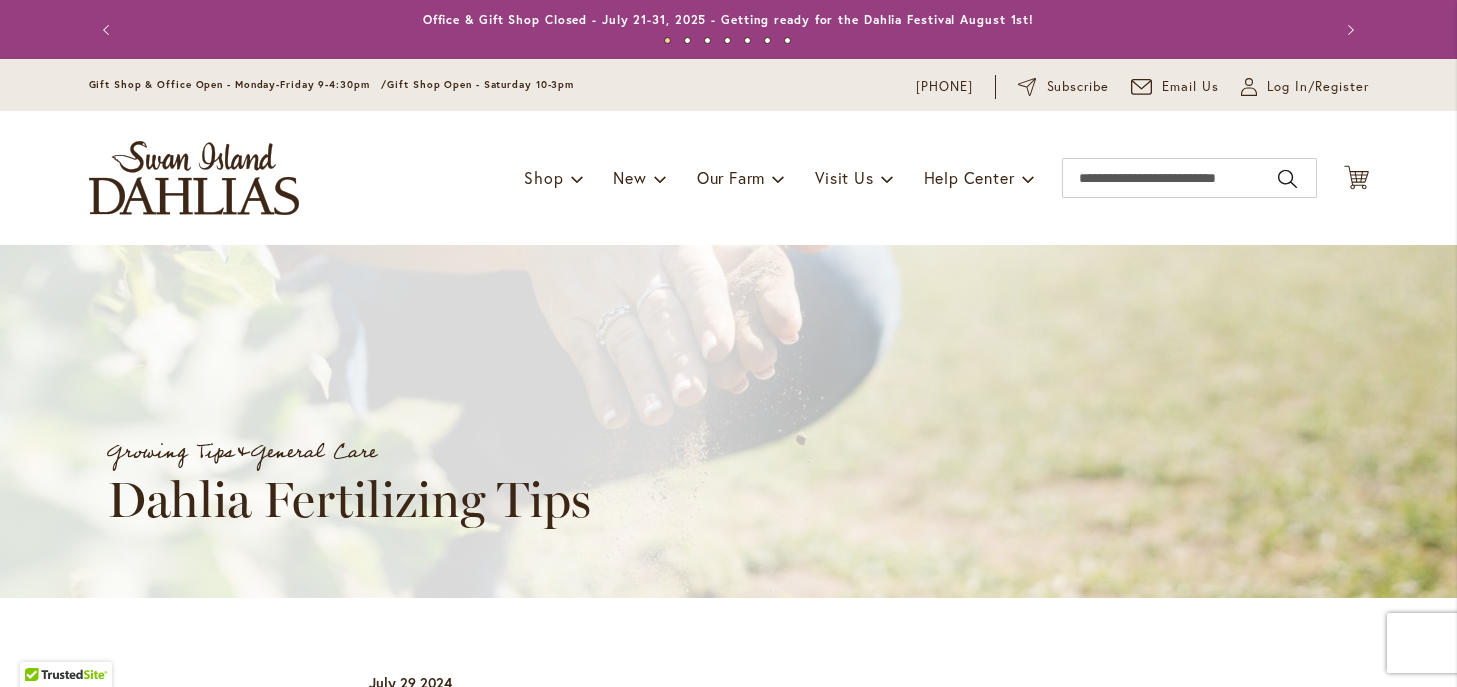 scroll, scrollTop: 0, scrollLeft: 0, axis: both 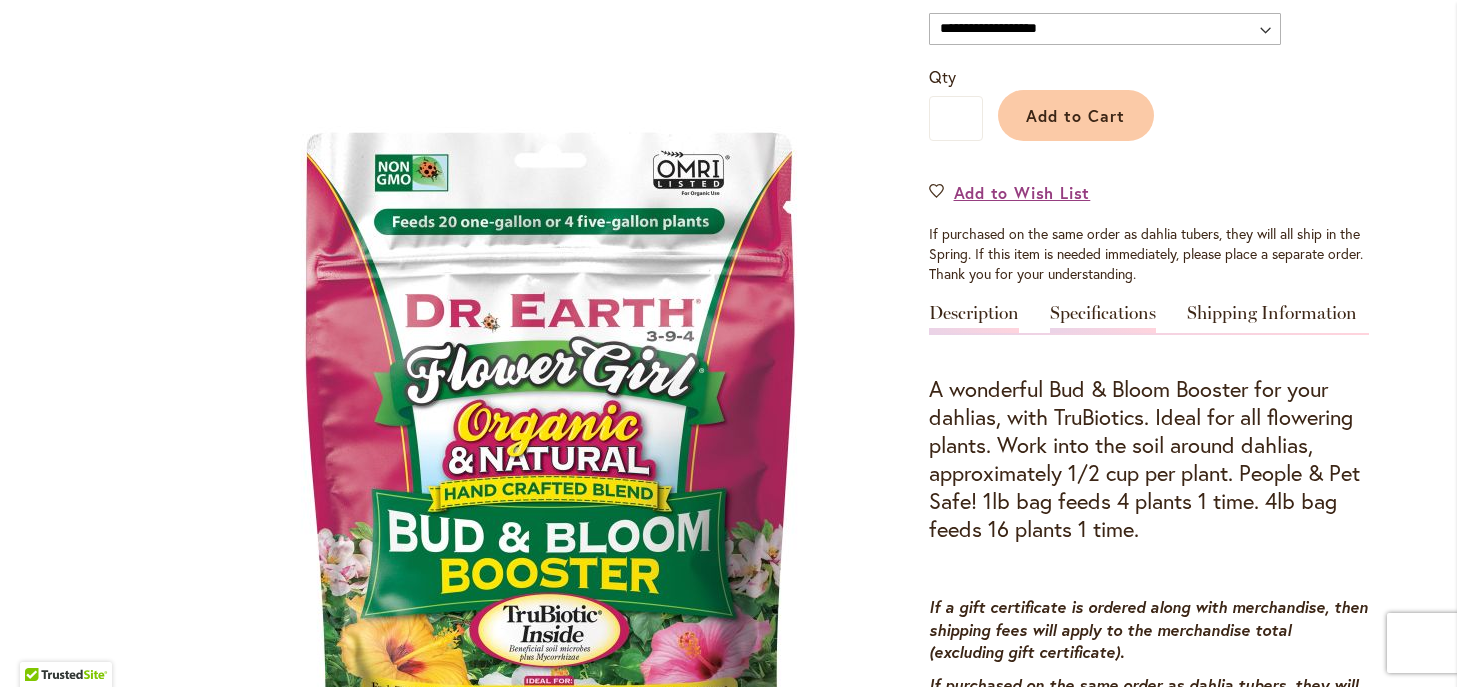 type on "**********" 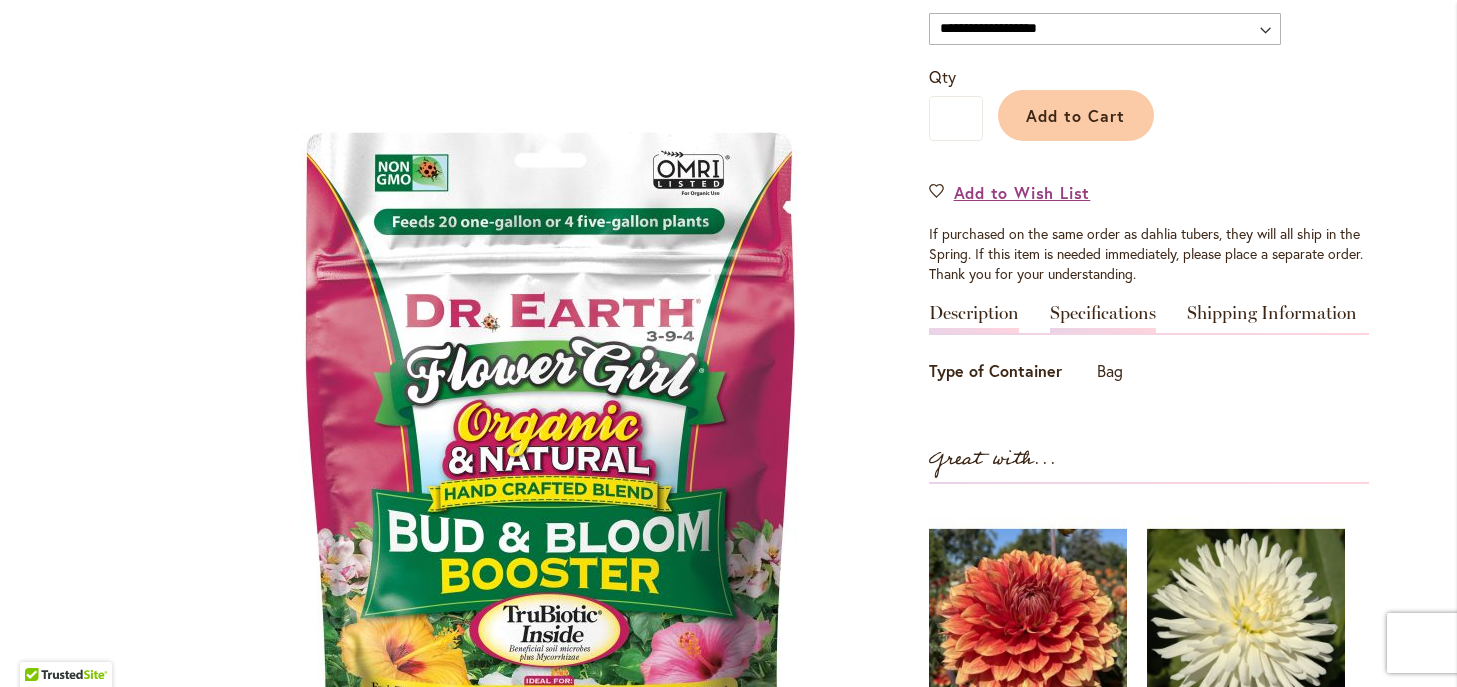 click on "Description" at bounding box center [974, 318] 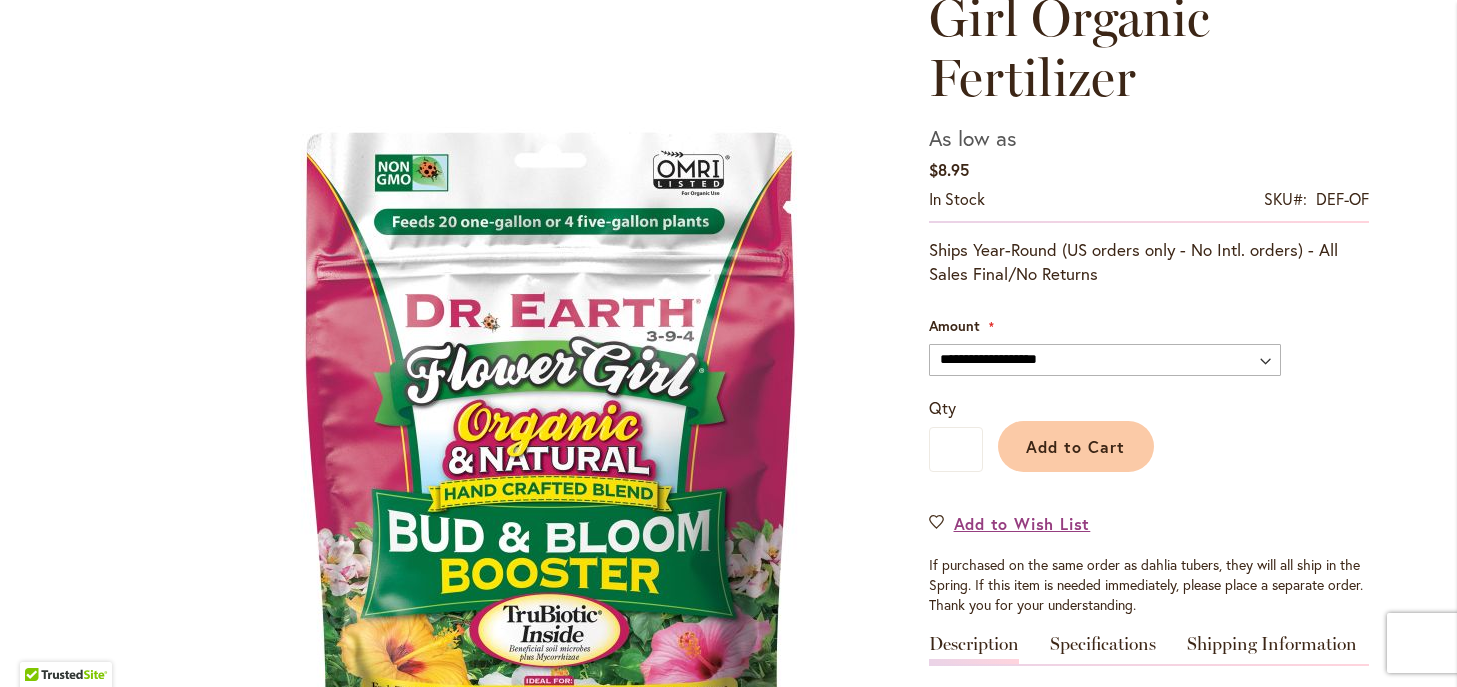 scroll, scrollTop: 360, scrollLeft: 0, axis: vertical 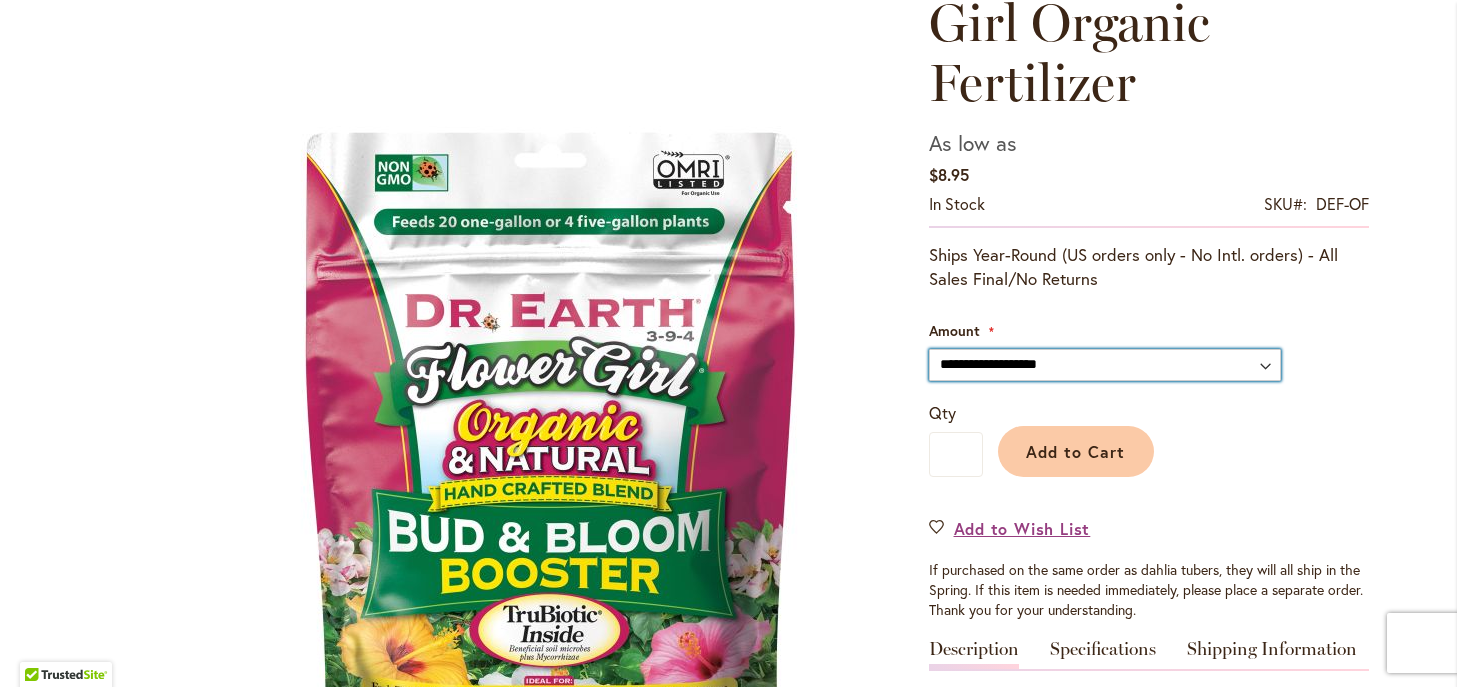 click on "**********" at bounding box center (1105, 365) 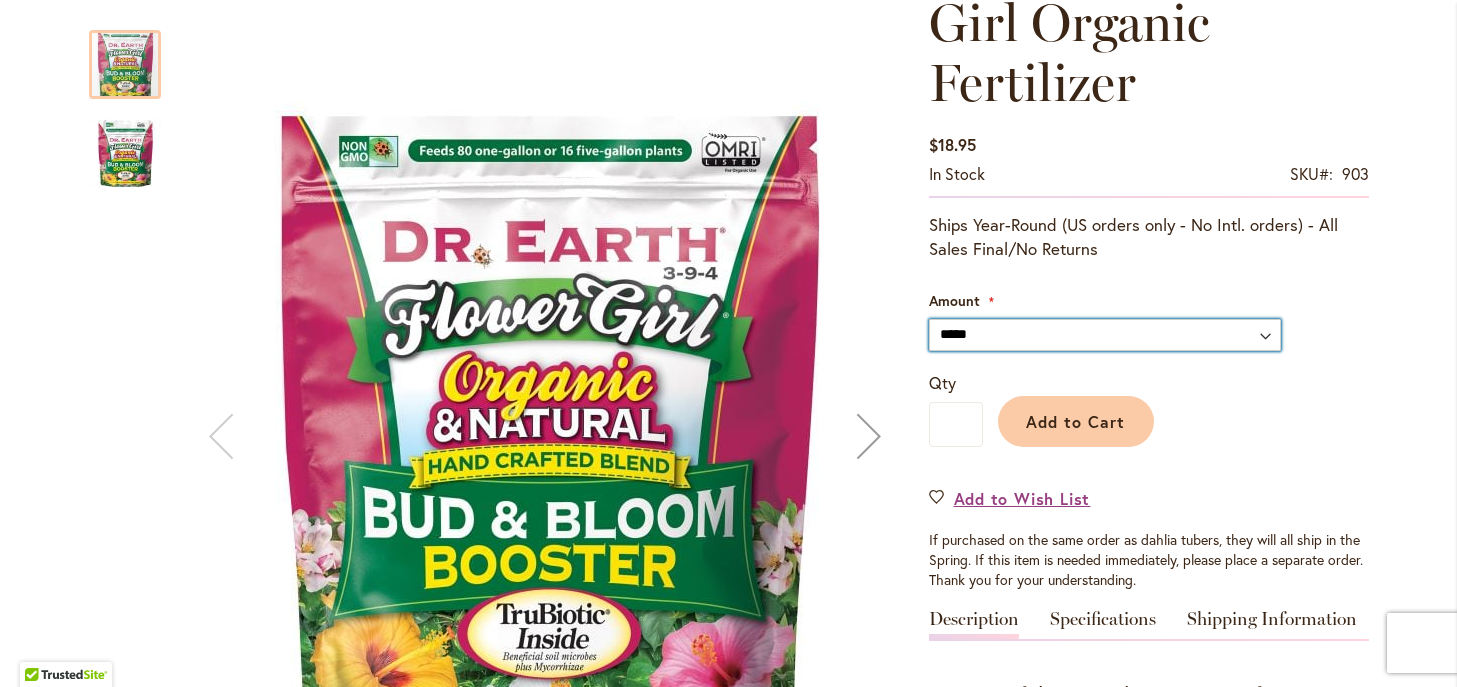 click at bounding box center (125, 154) 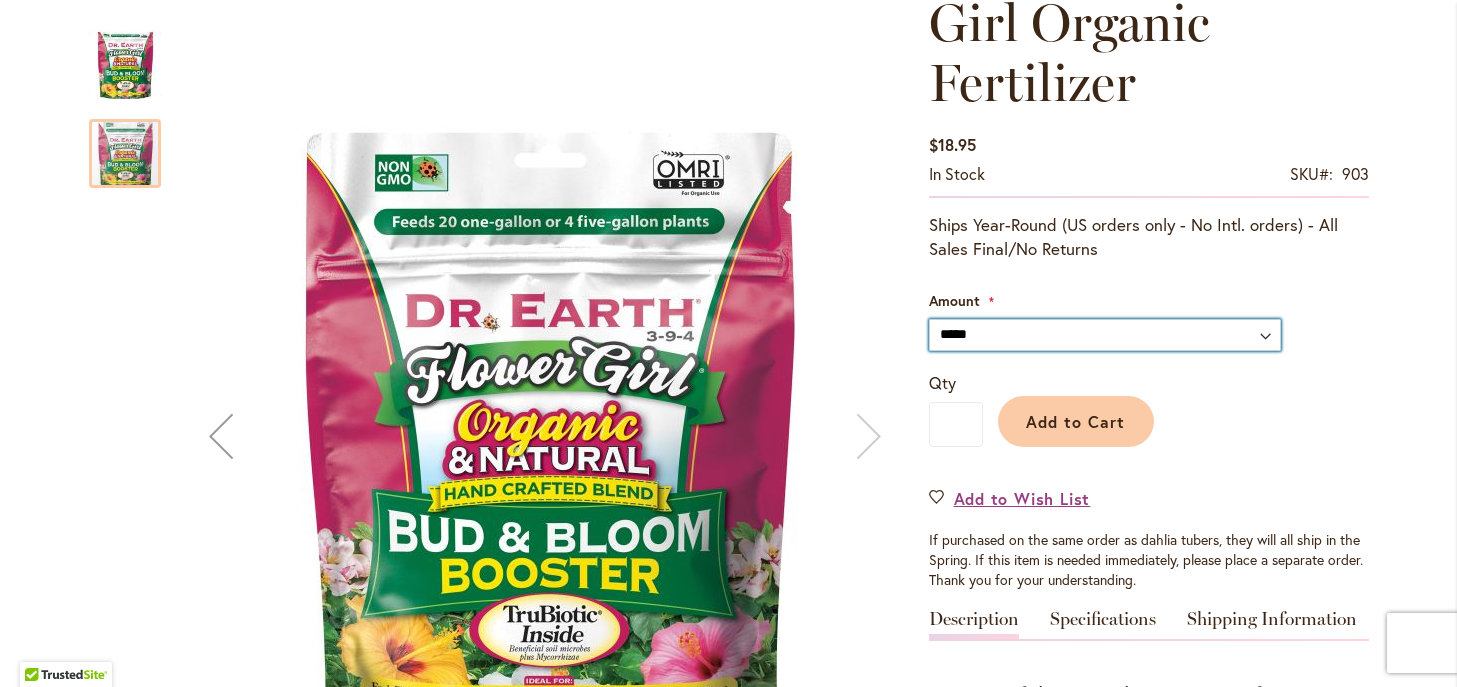click at bounding box center [125, 65] 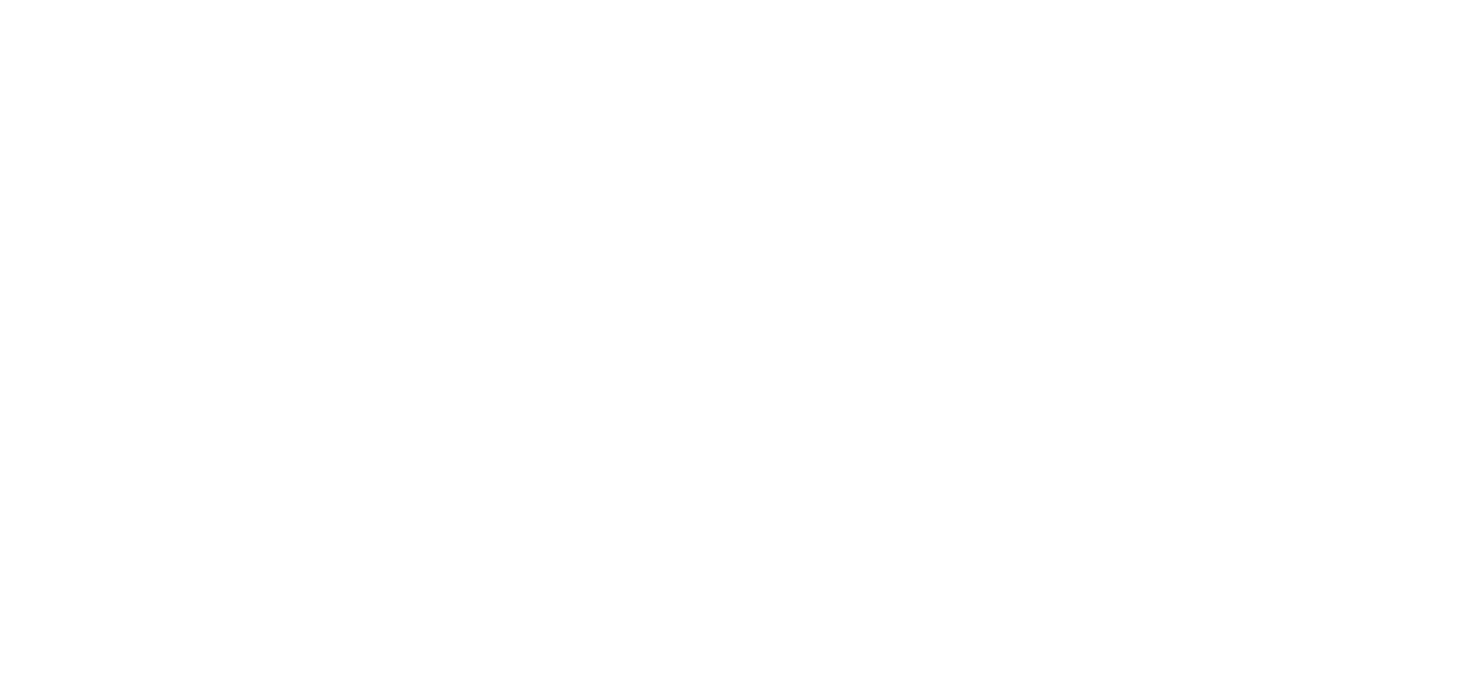 scroll, scrollTop: 0, scrollLeft: 0, axis: both 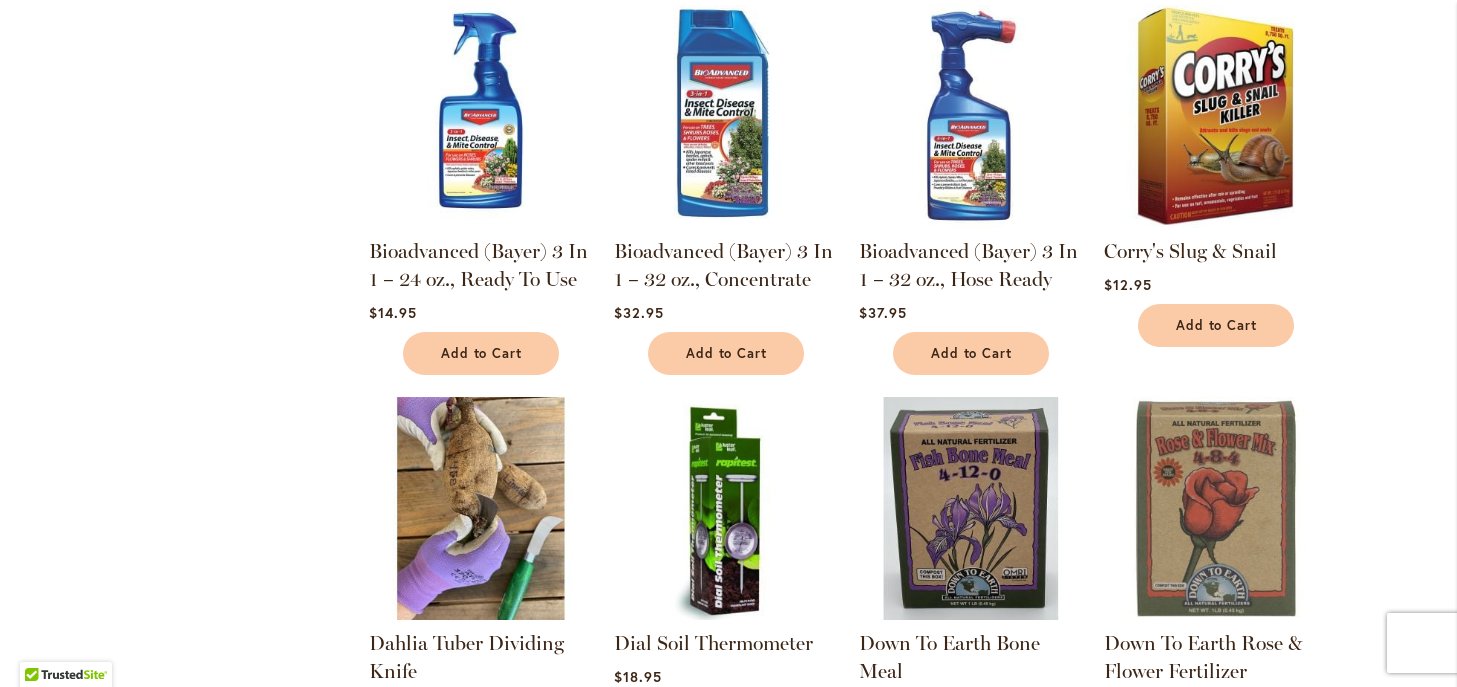type on "**********" 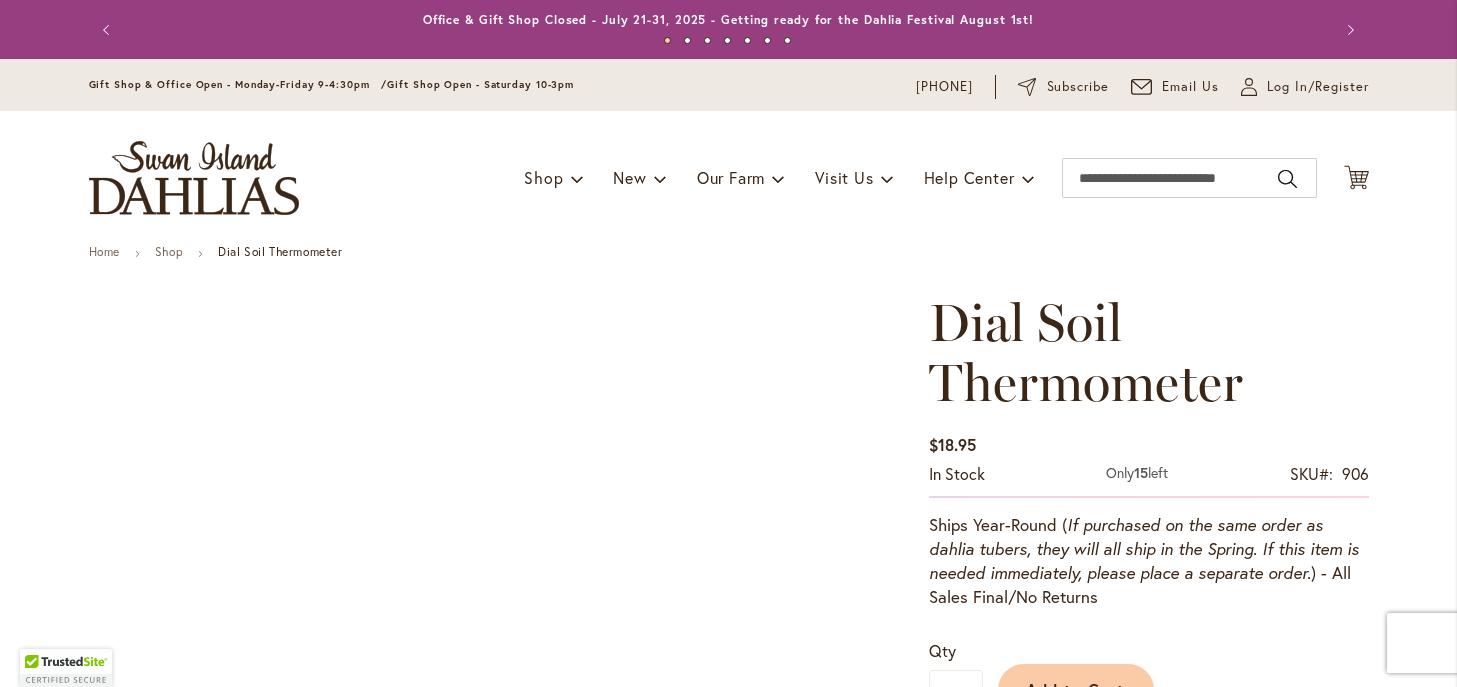 scroll, scrollTop: 0, scrollLeft: 0, axis: both 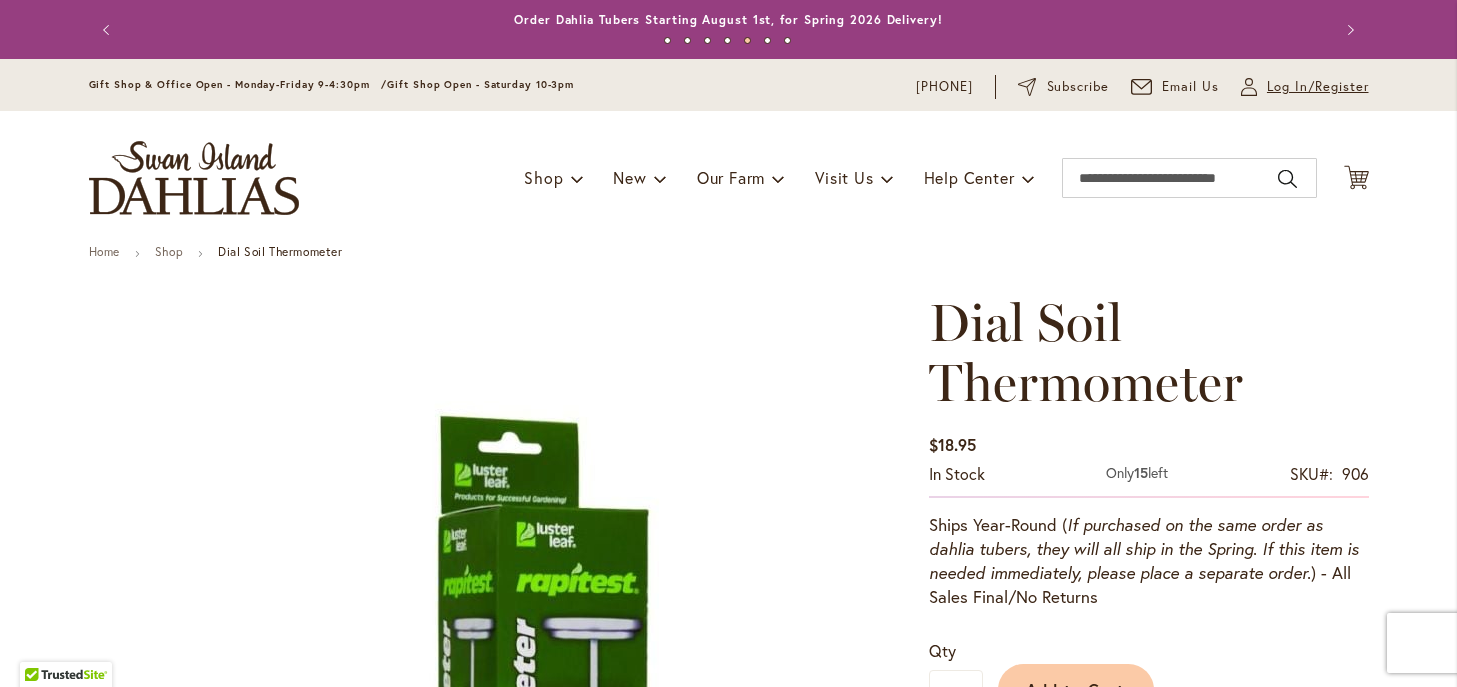 type on "**********" 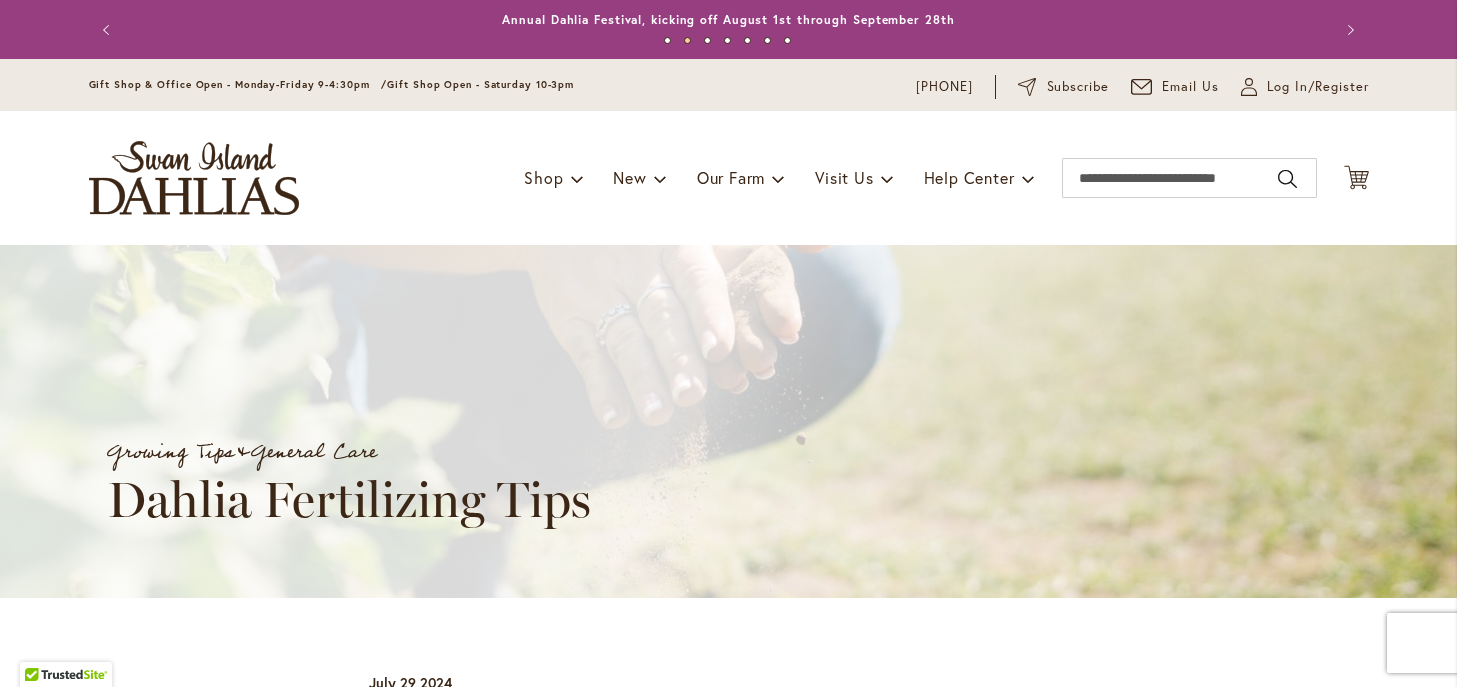 scroll, scrollTop: 0, scrollLeft: 0, axis: both 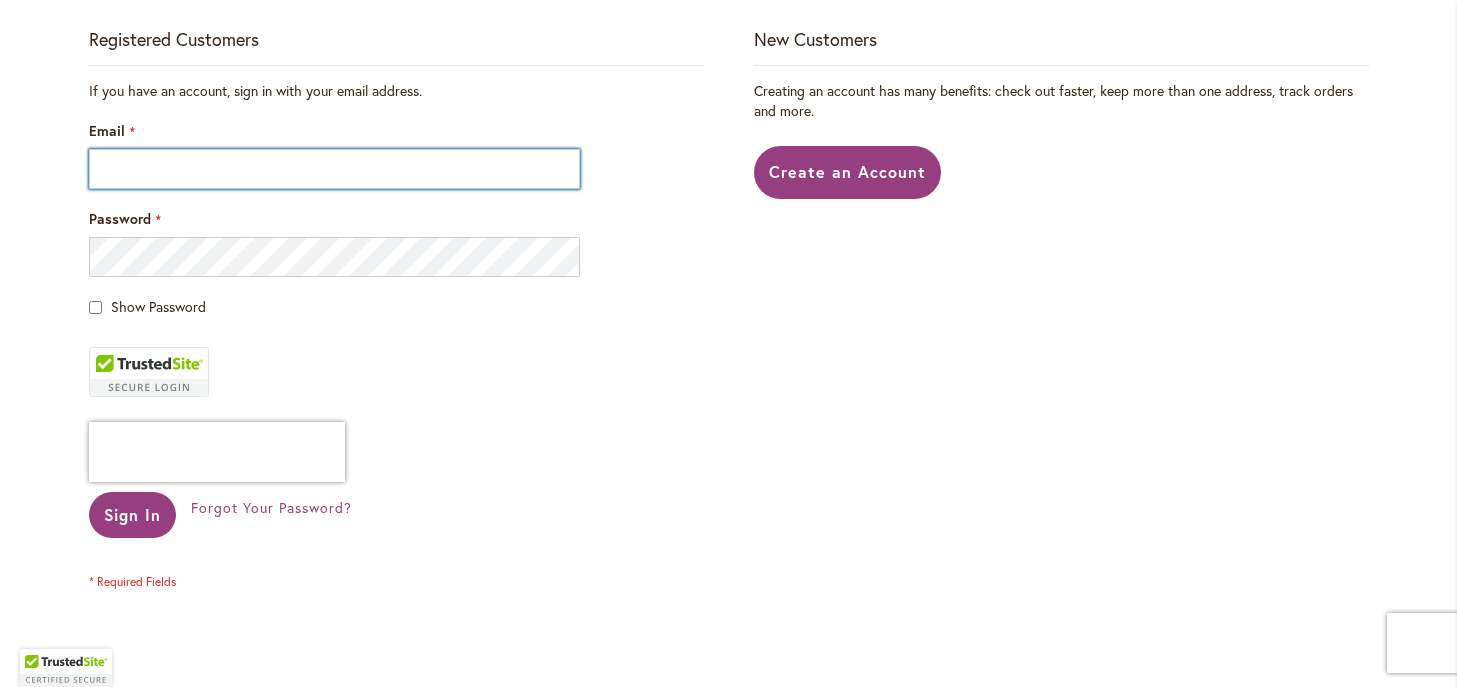 type on "**********" 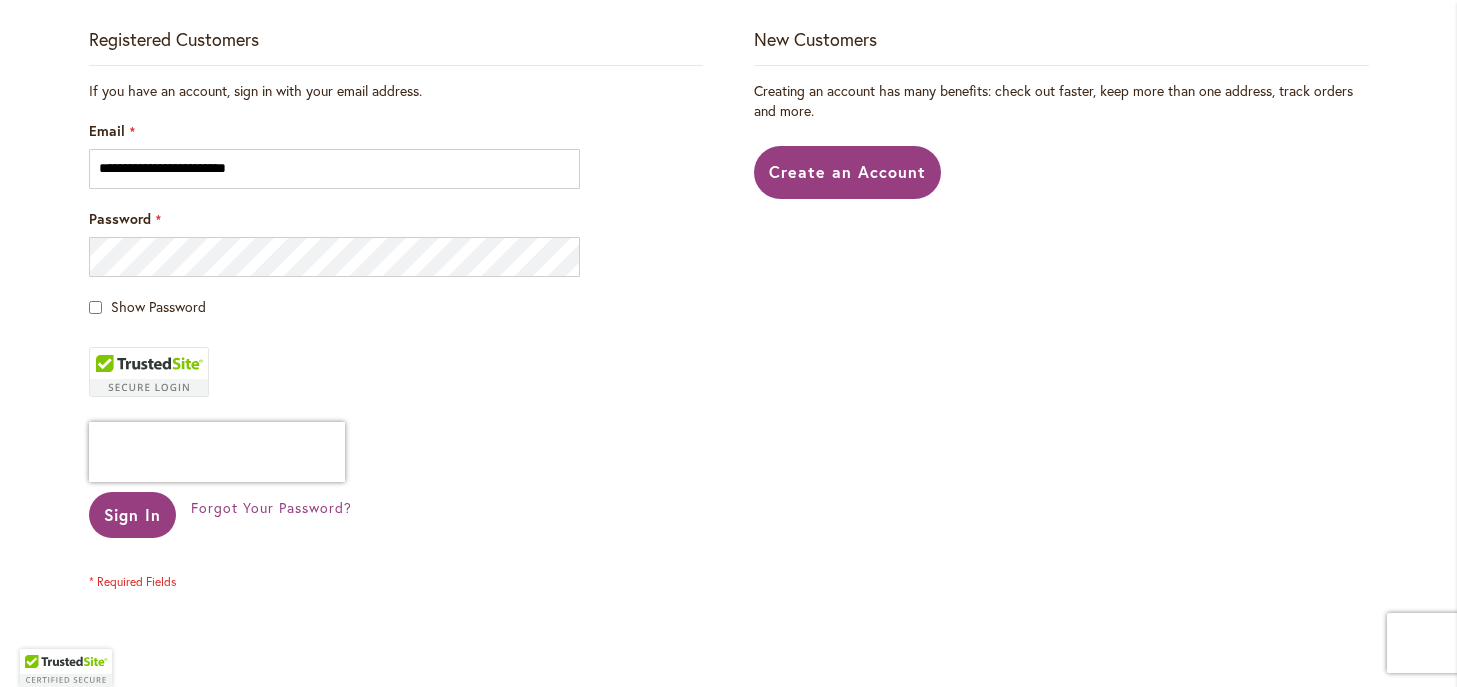 type on "**********" 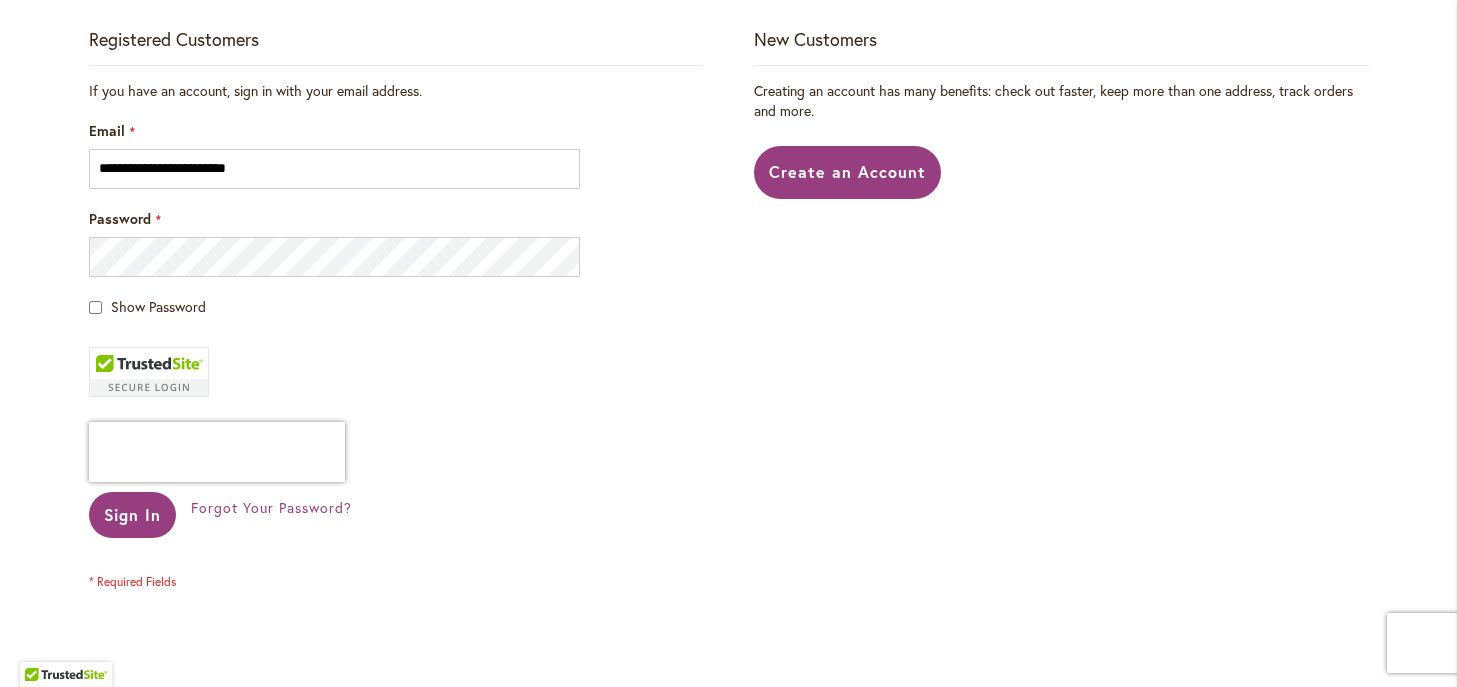 click on "Show Password" at bounding box center (396, 307) 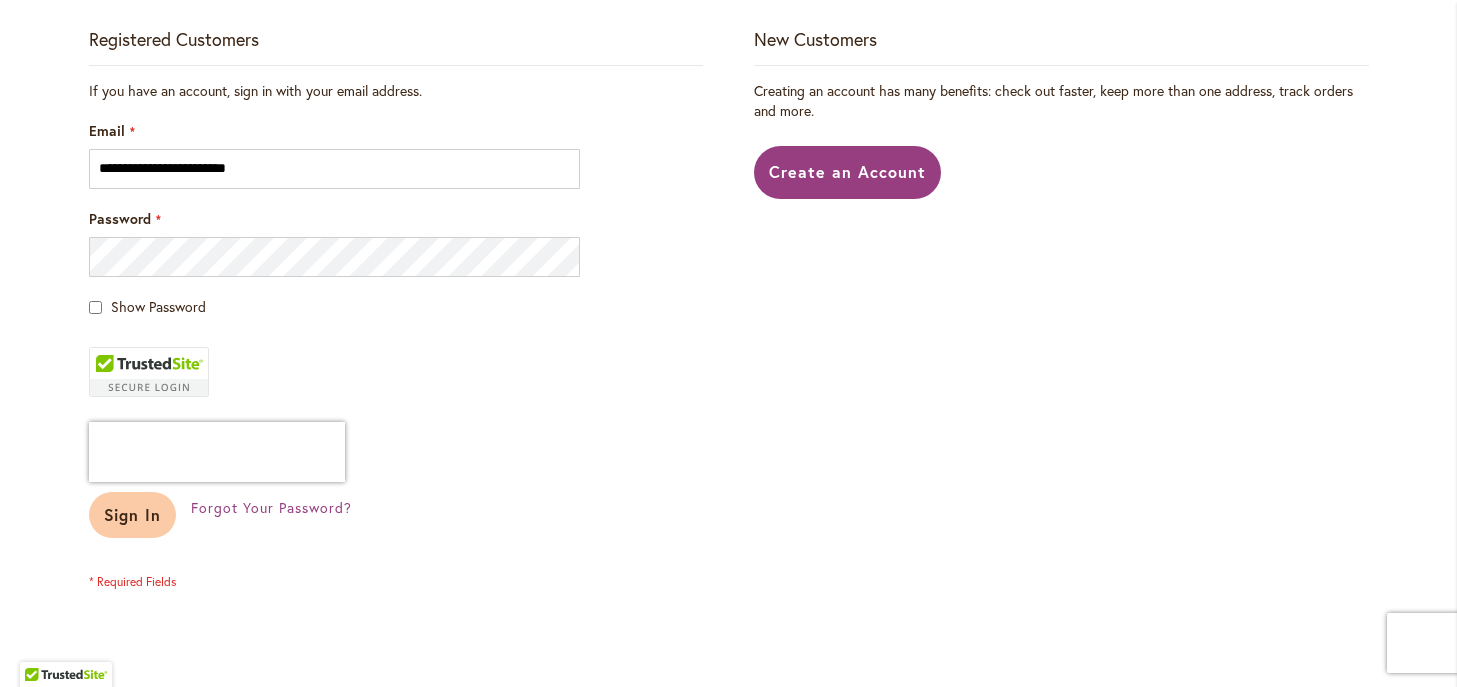 click on "Sign In" at bounding box center [133, 514] 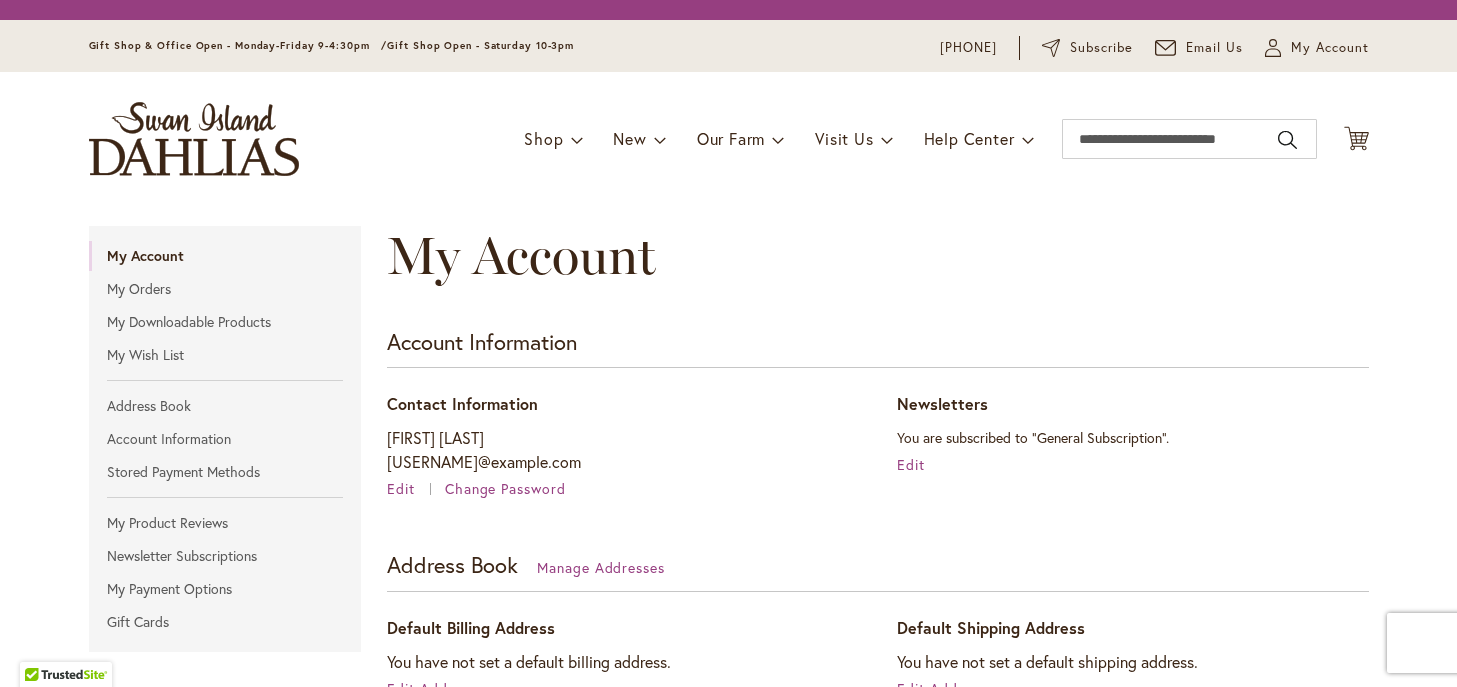scroll, scrollTop: 0, scrollLeft: 0, axis: both 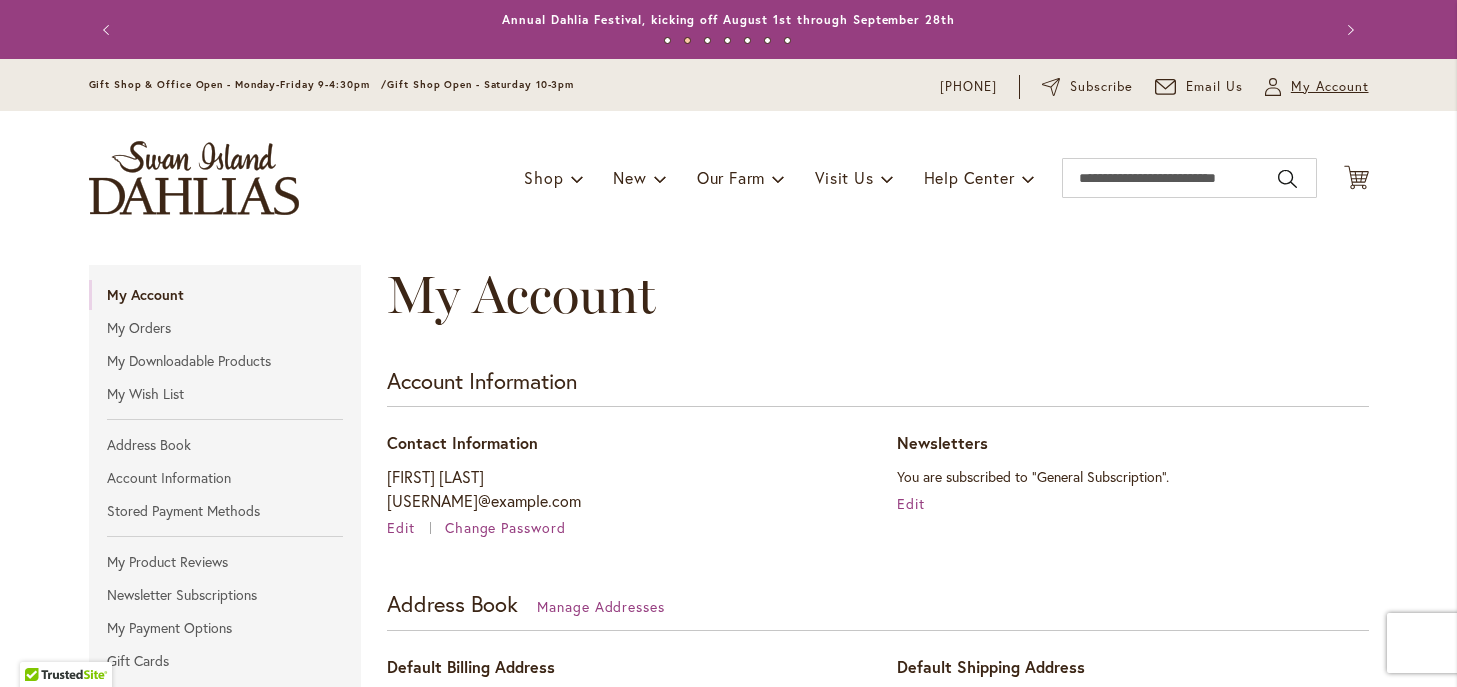 type on "**********" 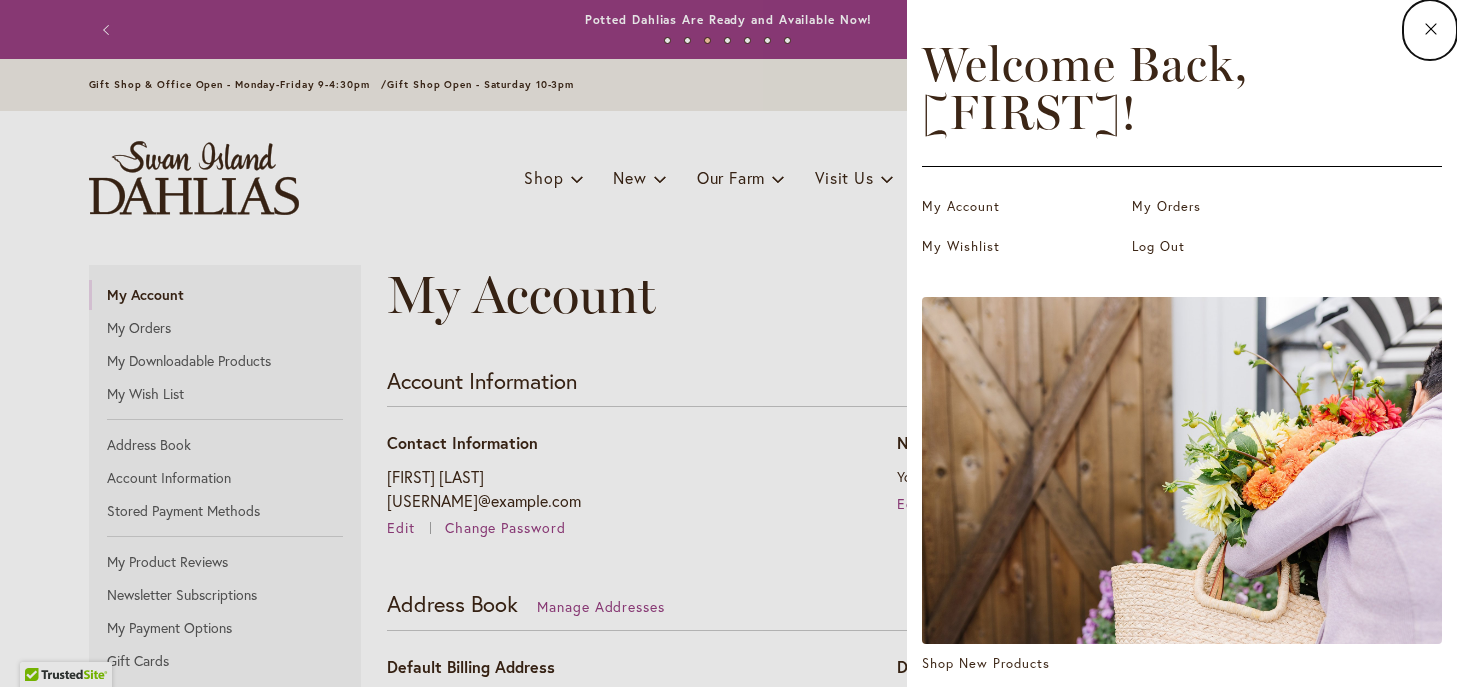 click on "Close
Welcome Back,
Clare !
My Account
My Orders
My Wishlist
Log Out
Shop New Products" at bounding box center (1182, 343) 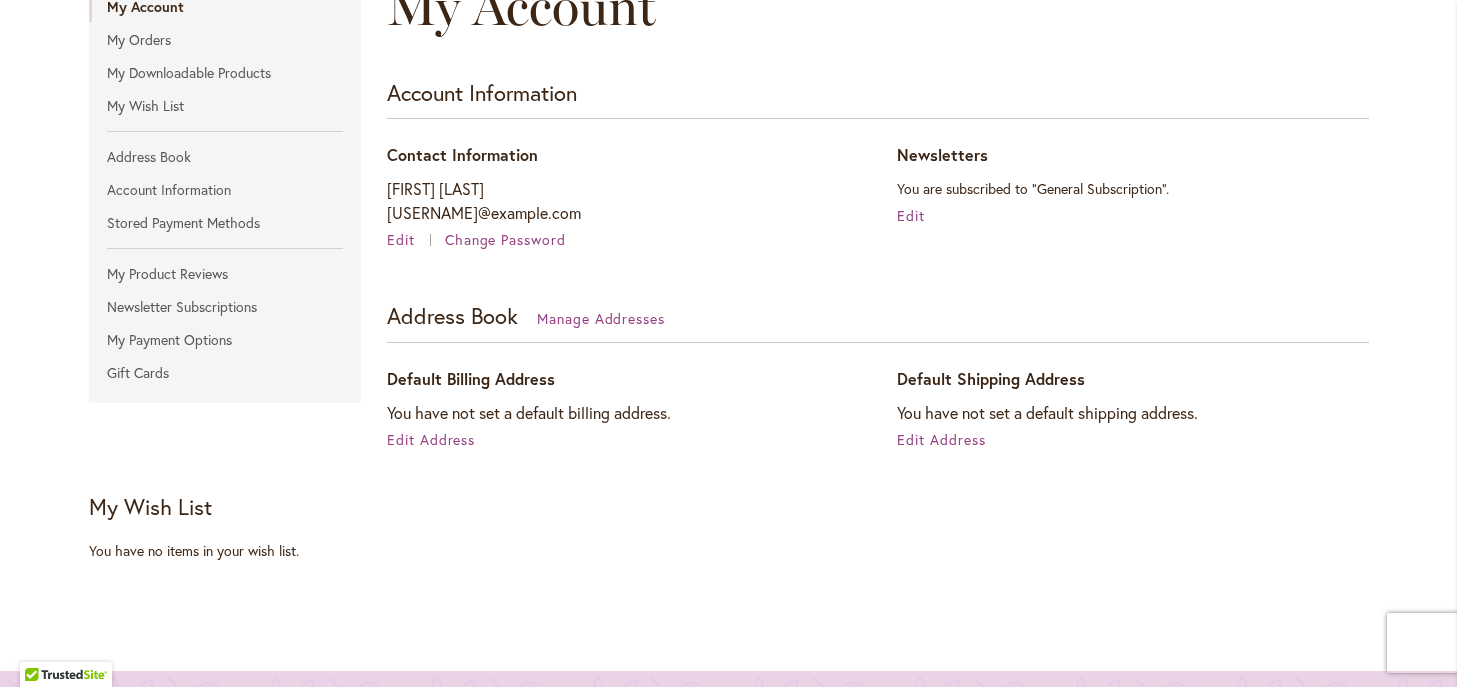 scroll, scrollTop: 0, scrollLeft: 0, axis: both 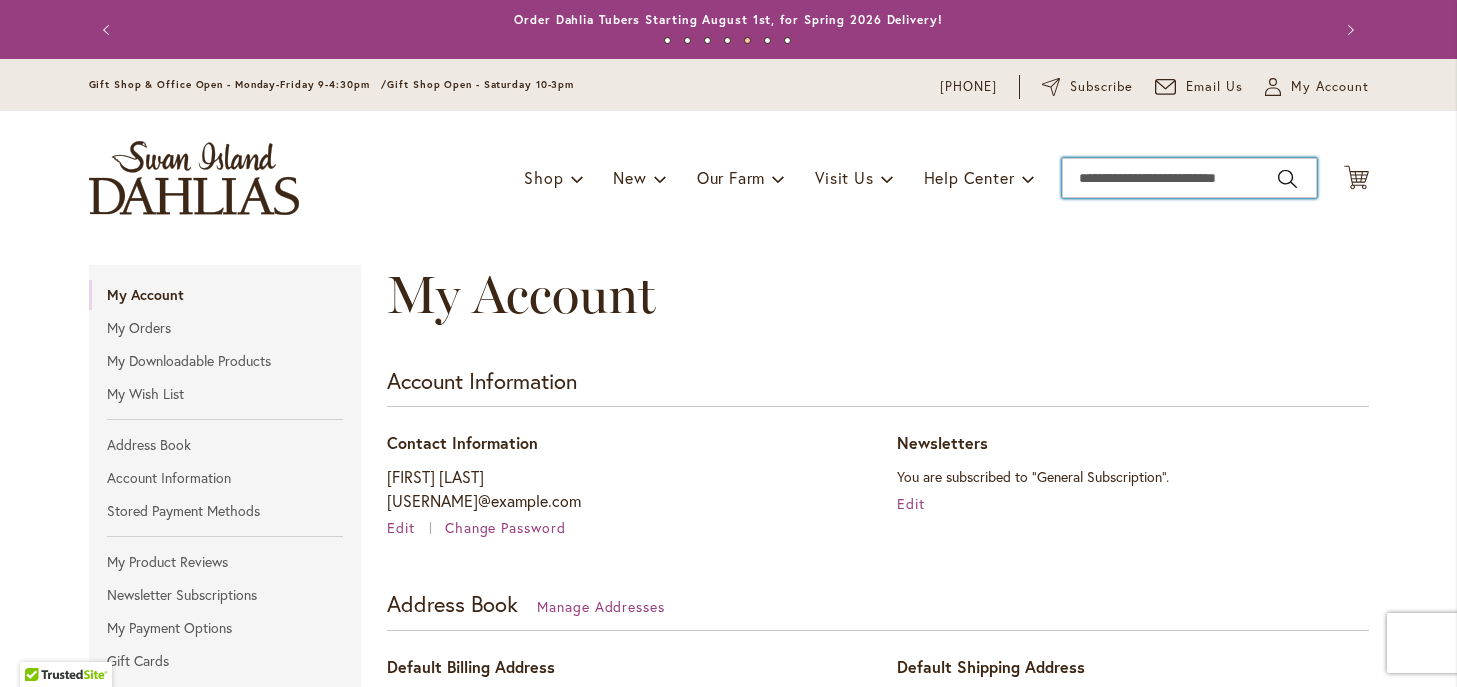 click on "Search" at bounding box center [1189, 178] 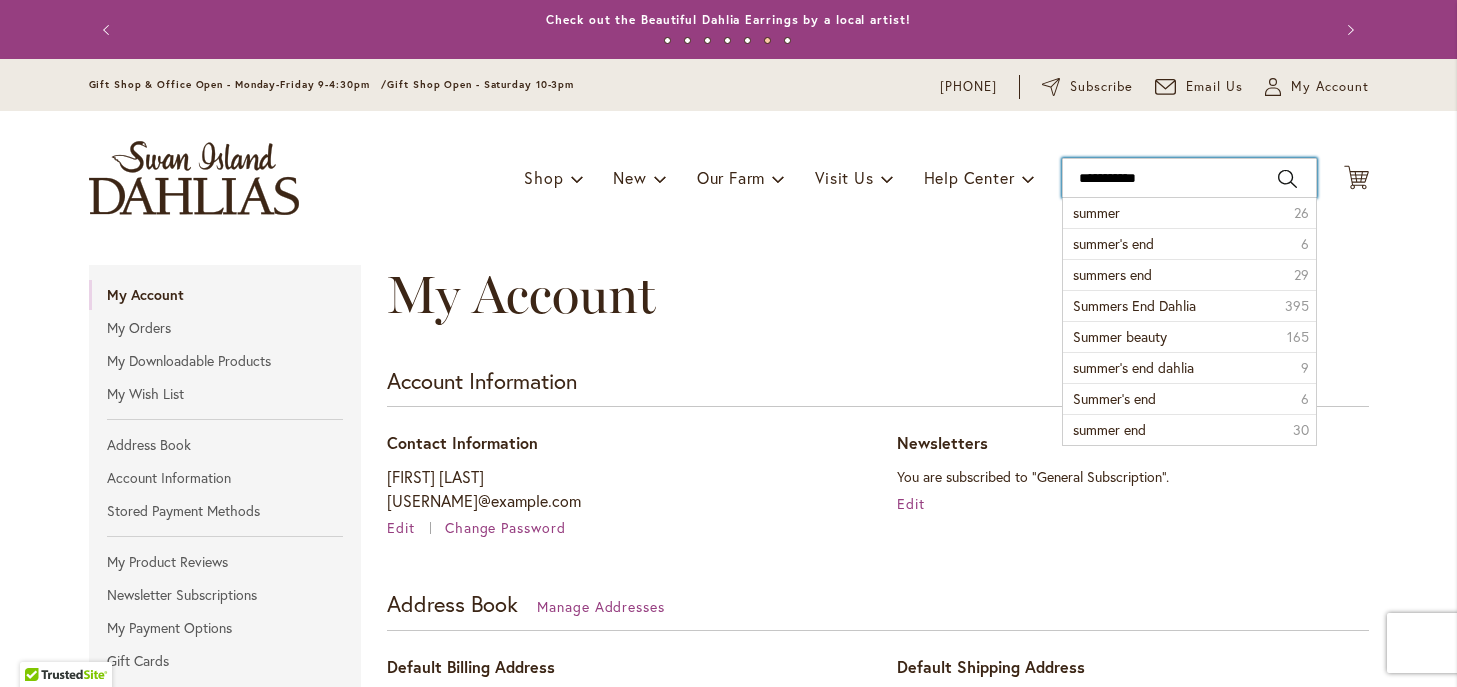 type on "**********" 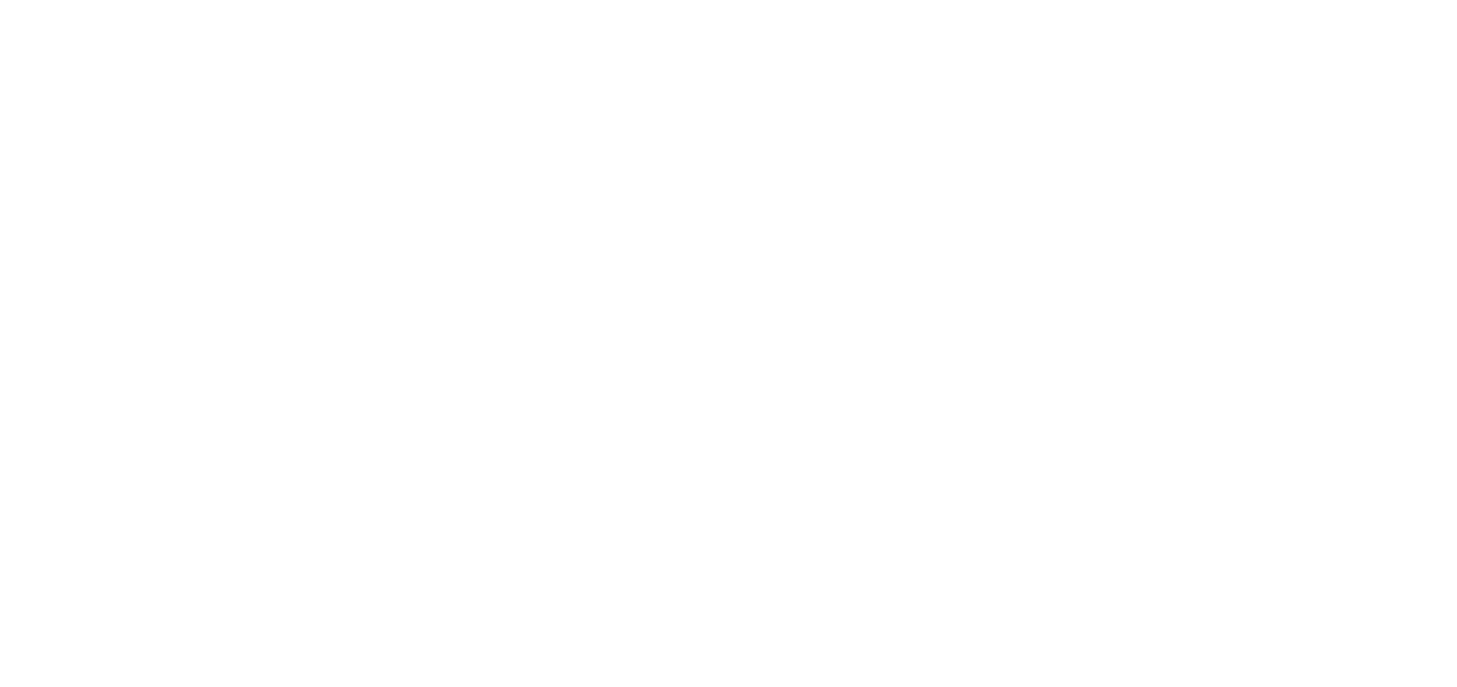 scroll, scrollTop: 0, scrollLeft: 0, axis: both 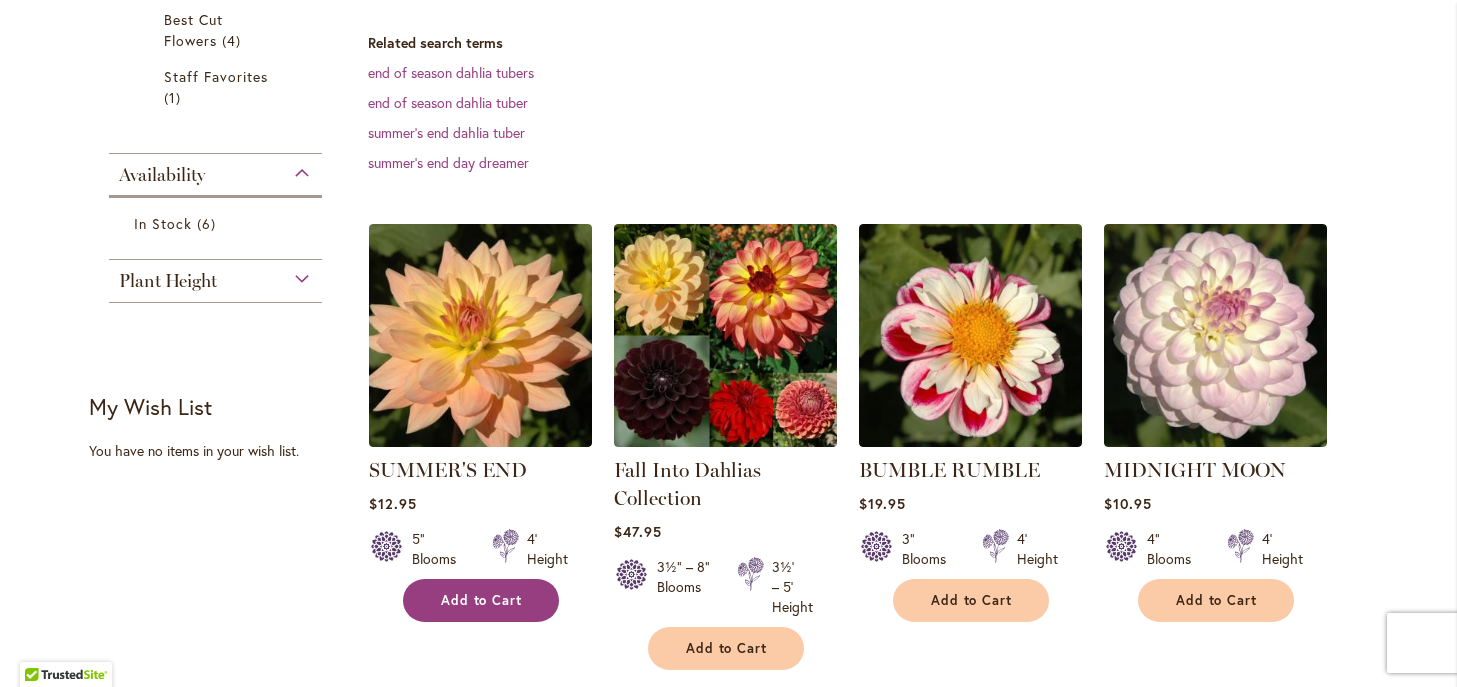 type on "**********" 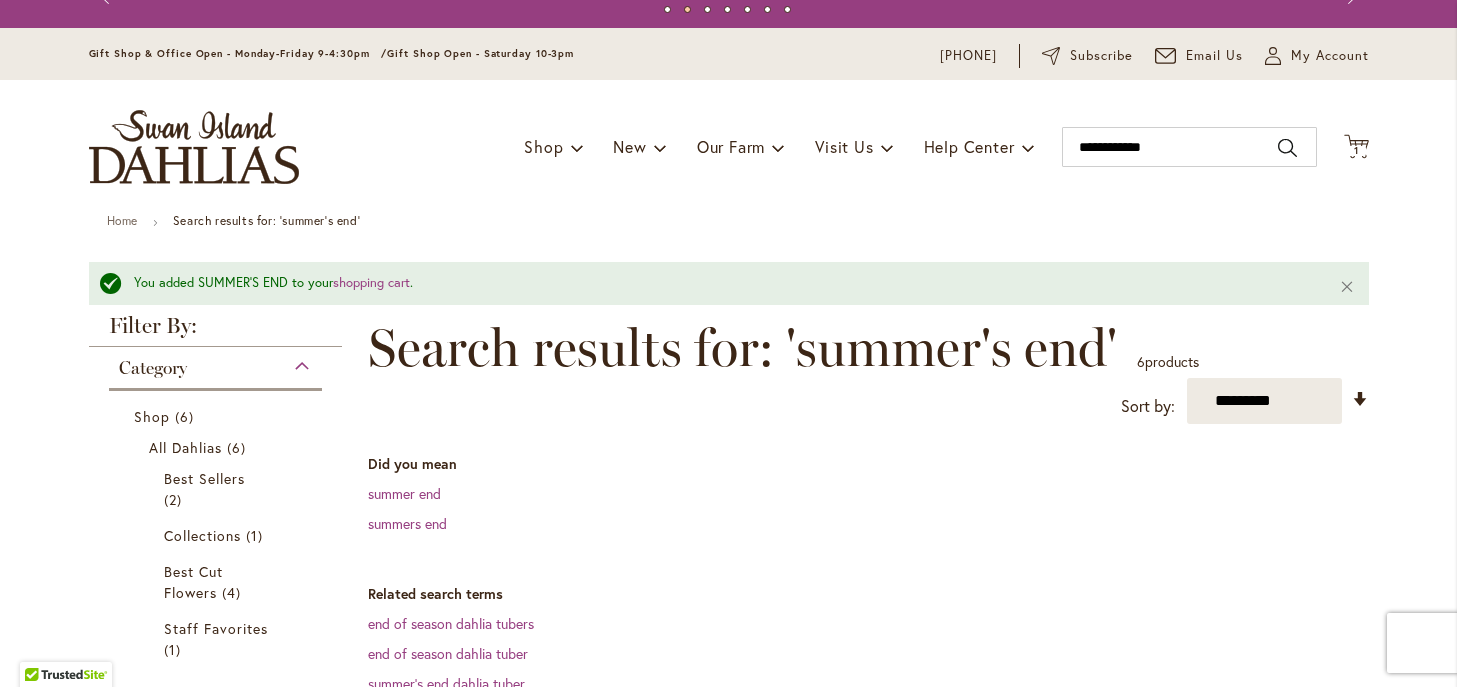 scroll, scrollTop: 0, scrollLeft: 0, axis: both 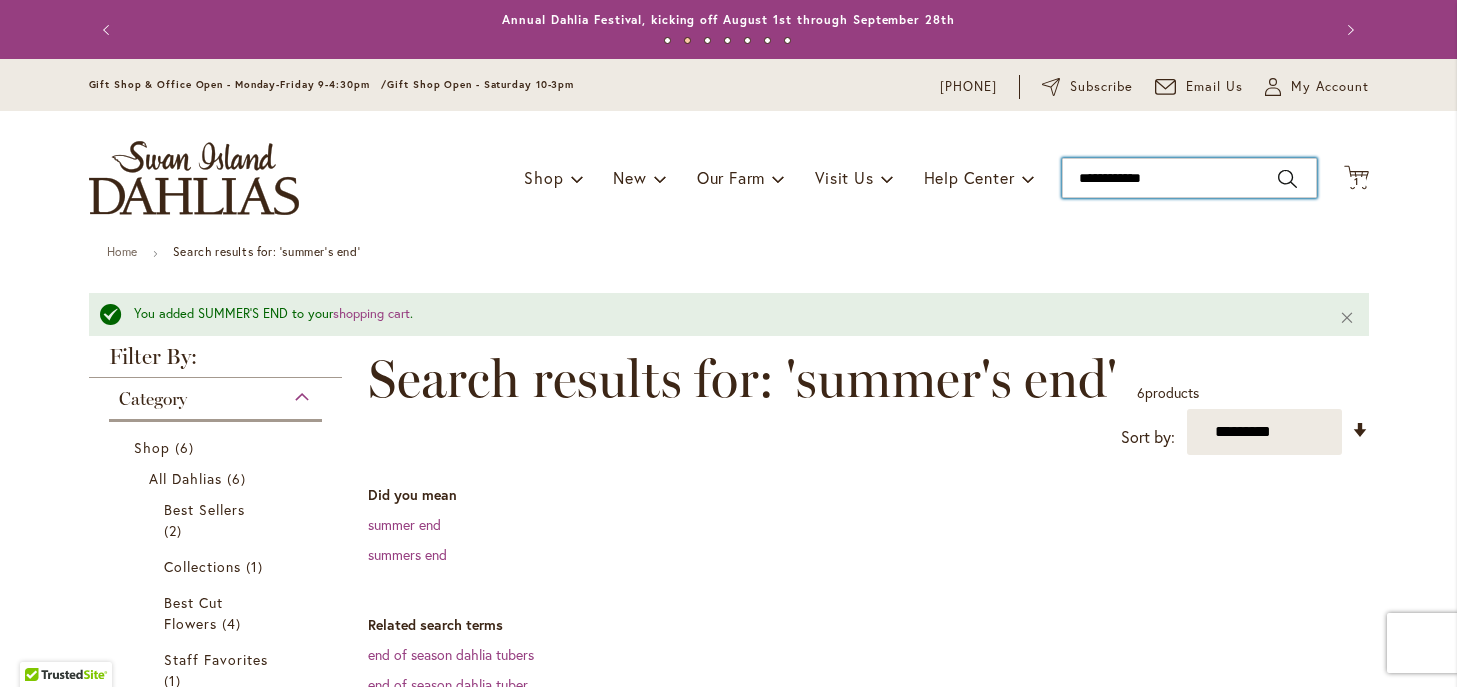 click on "**********" at bounding box center (1189, 178) 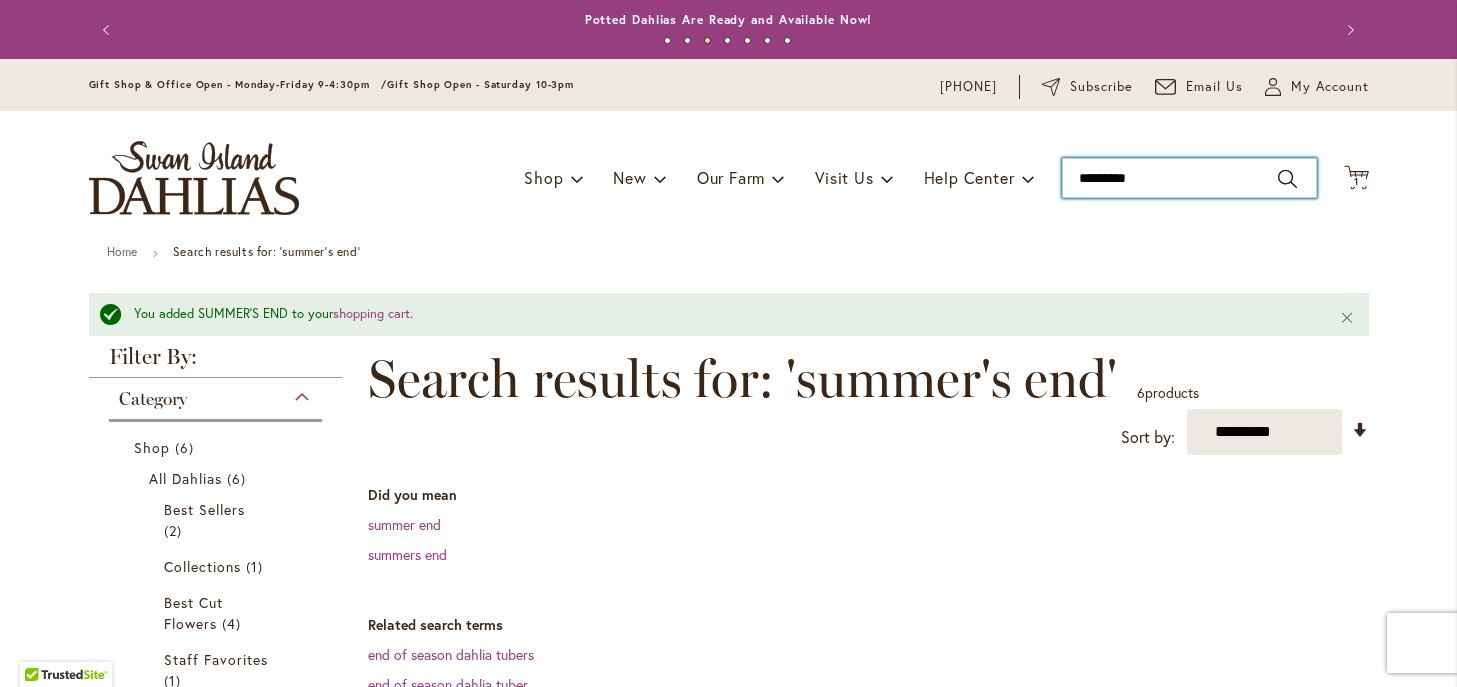 type on "**********" 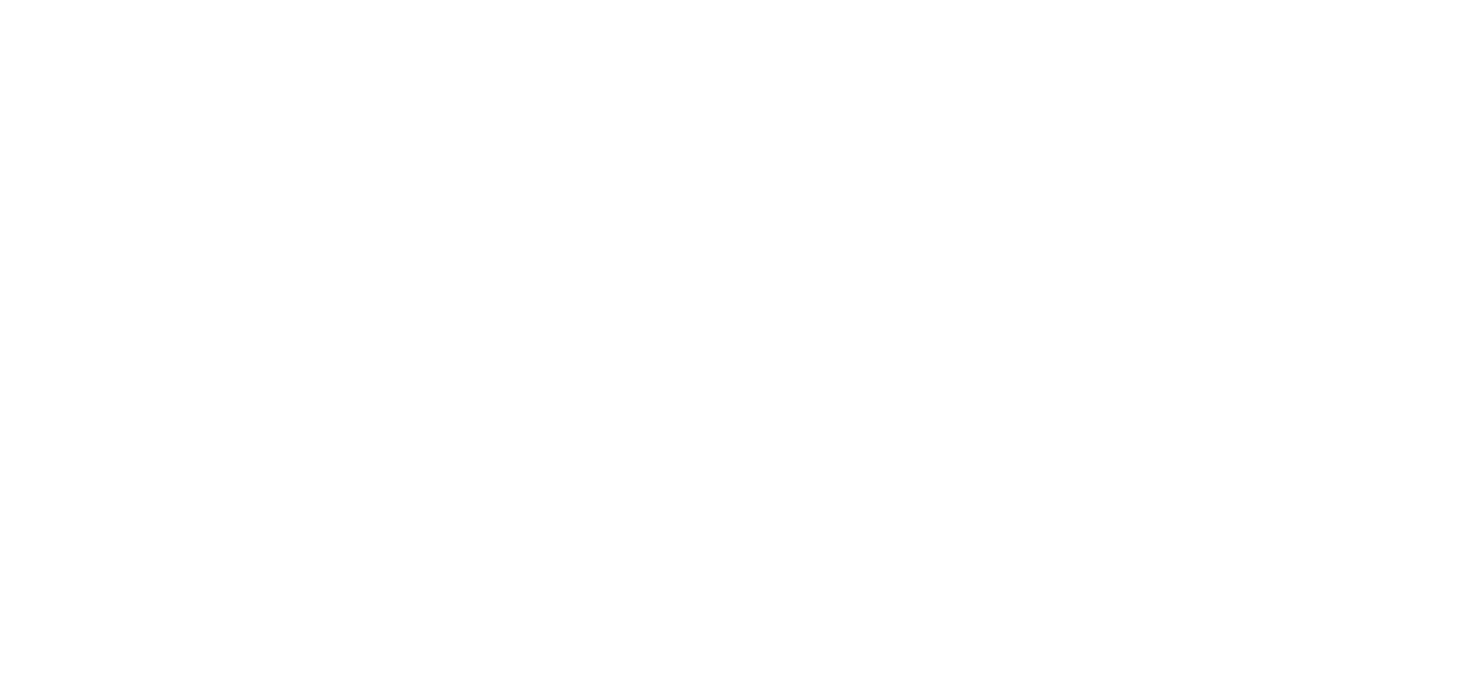 scroll, scrollTop: 0, scrollLeft: 0, axis: both 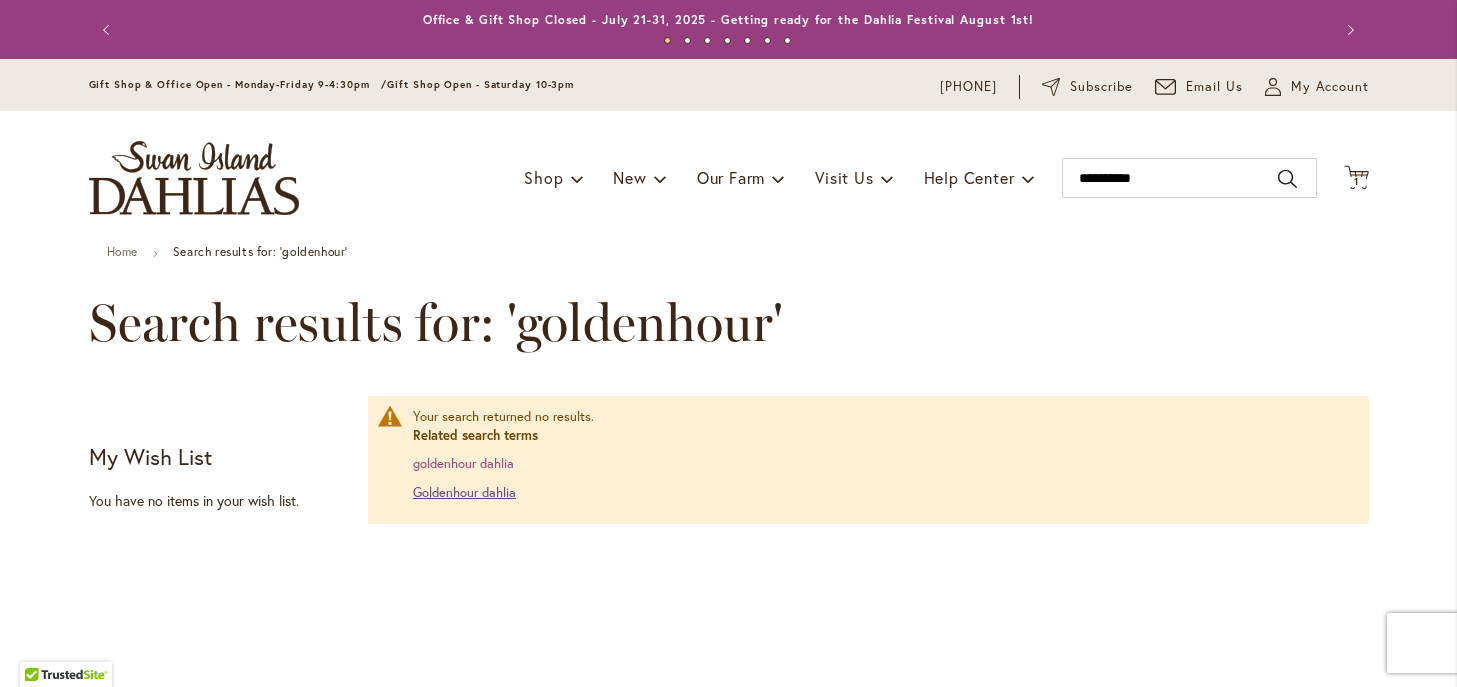 type on "**********" 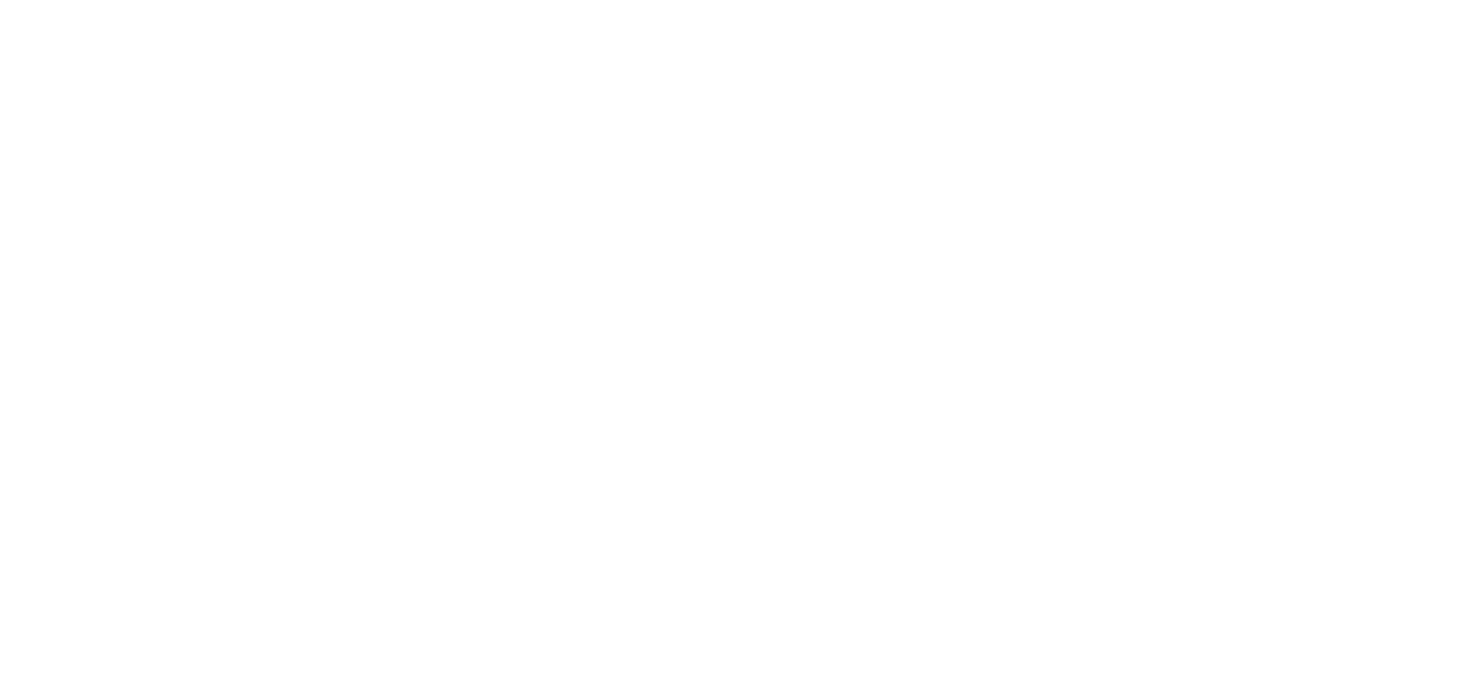 scroll, scrollTop: 0, scrollLeft: 0, axis: both 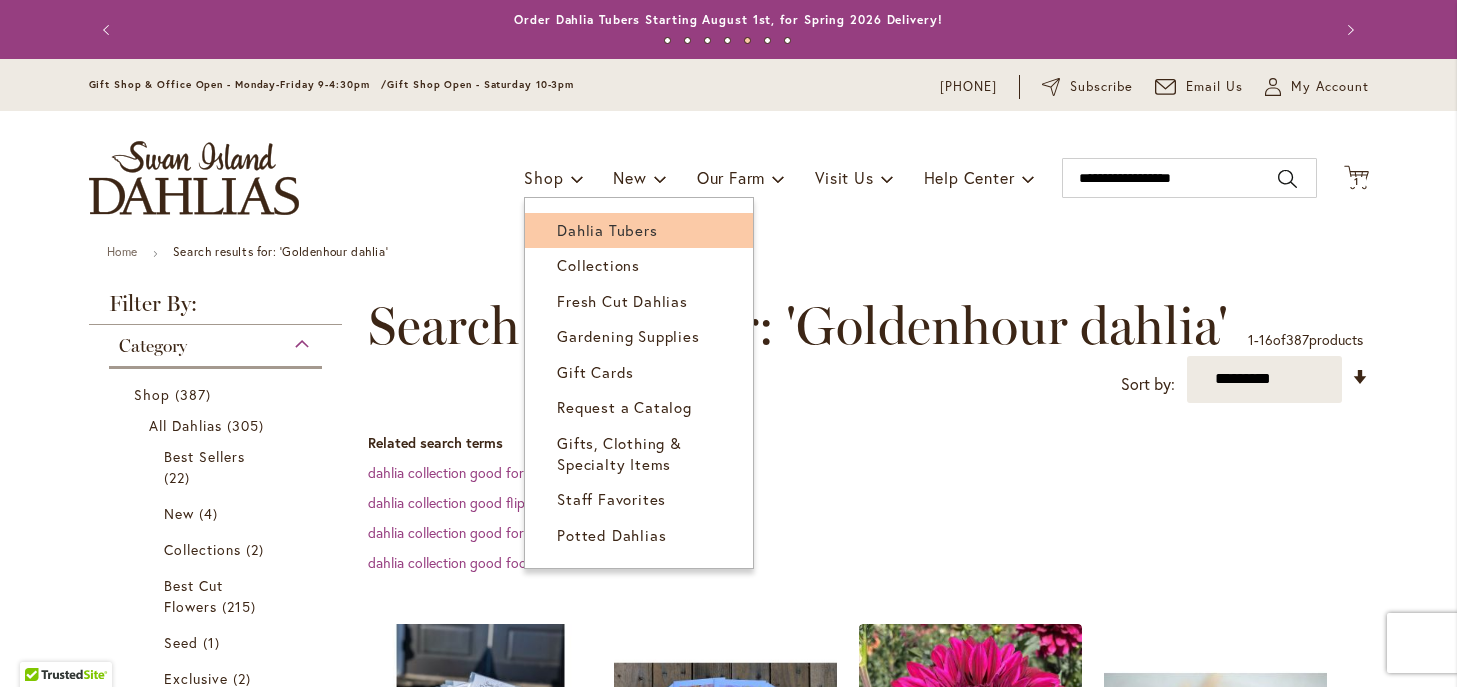 type on "**********" 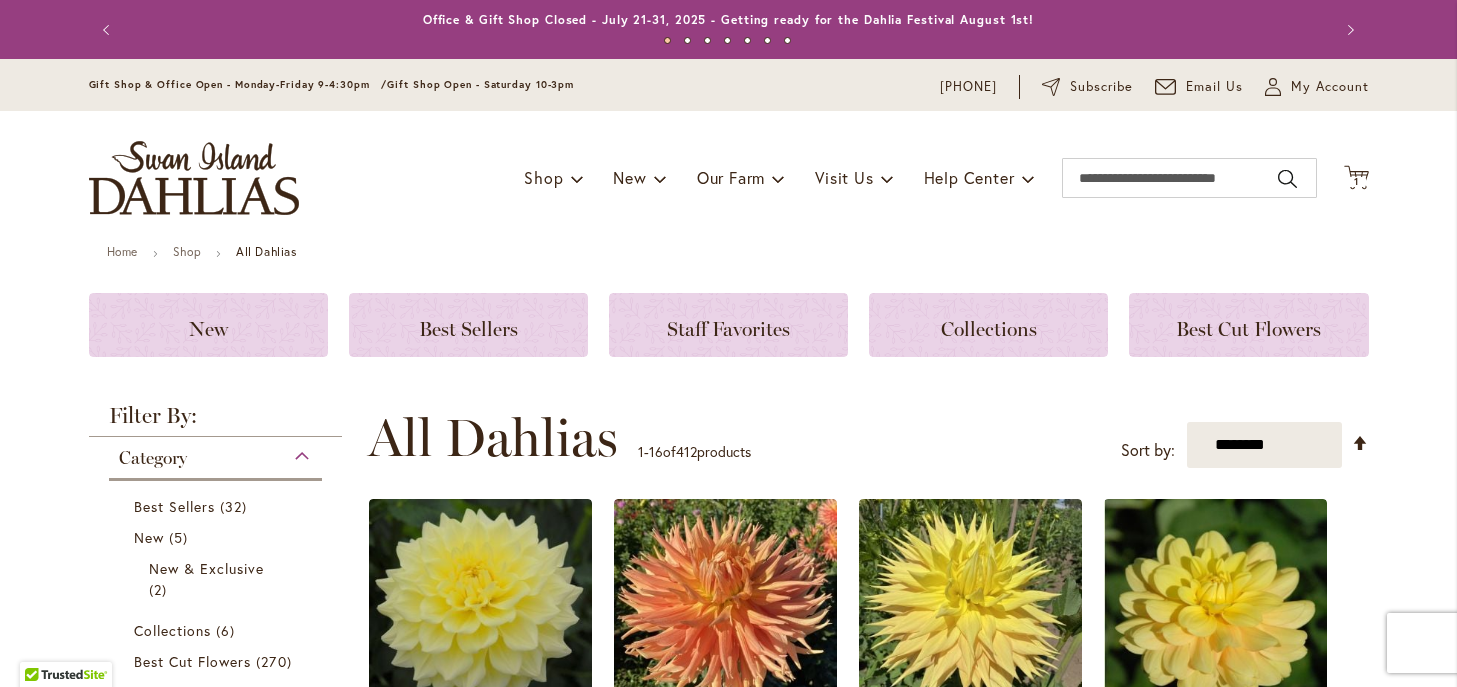 scroll, scrollTop: 0, scrollLeft: 0, axis: both 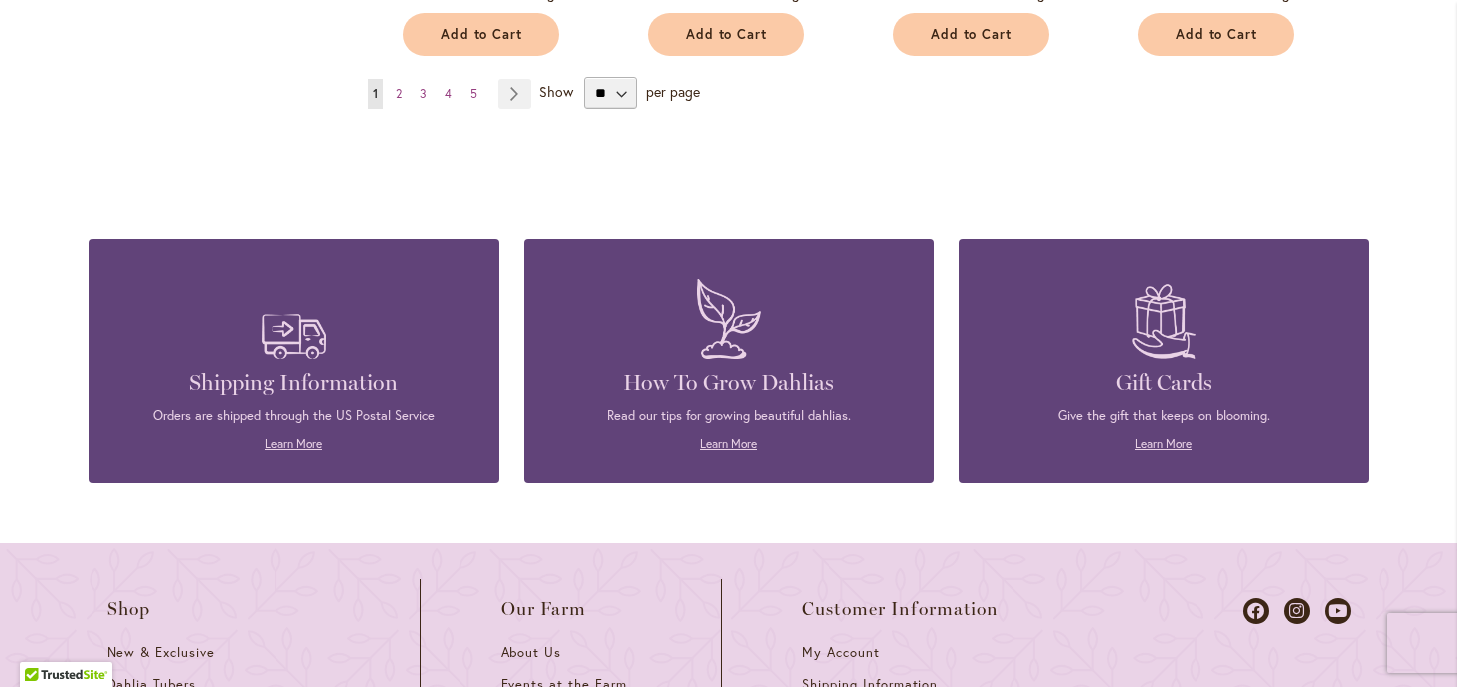 type on "**********" 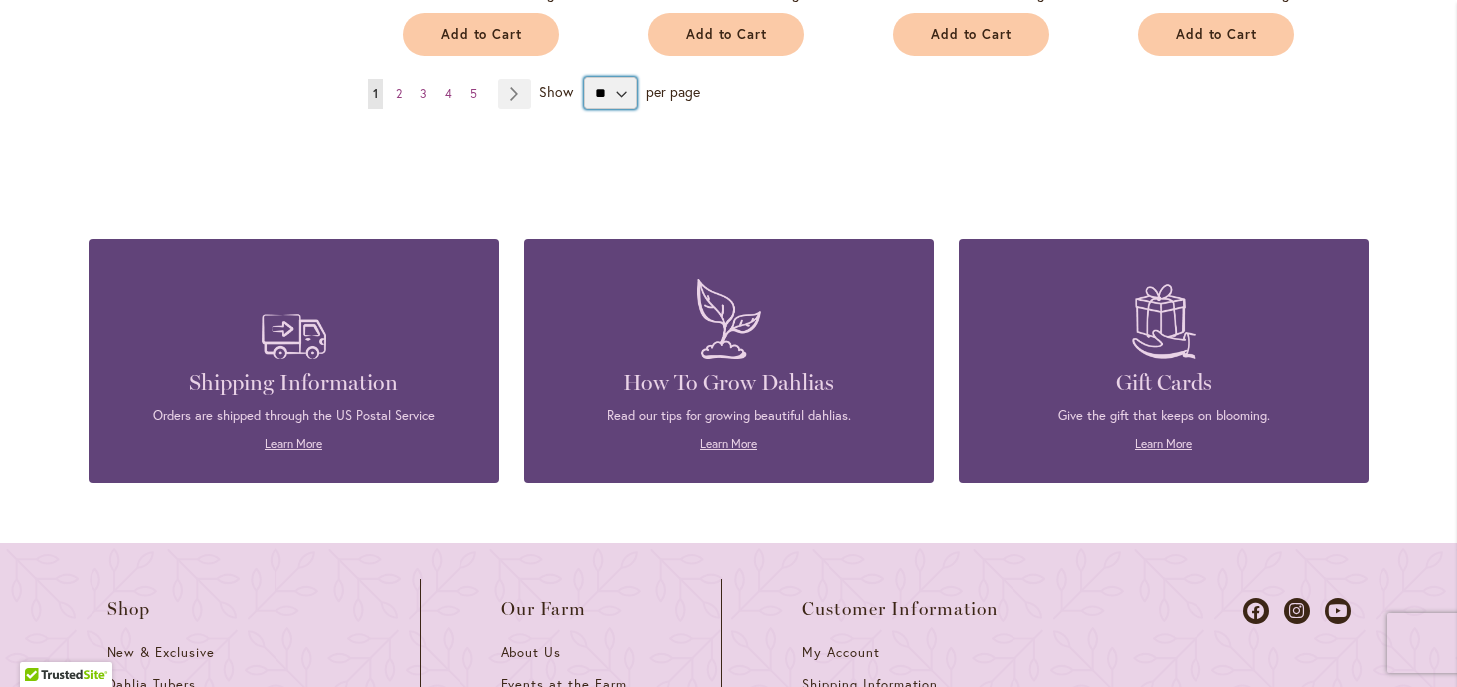 click on "**
**
**
**" at bounding box center [610, 93] 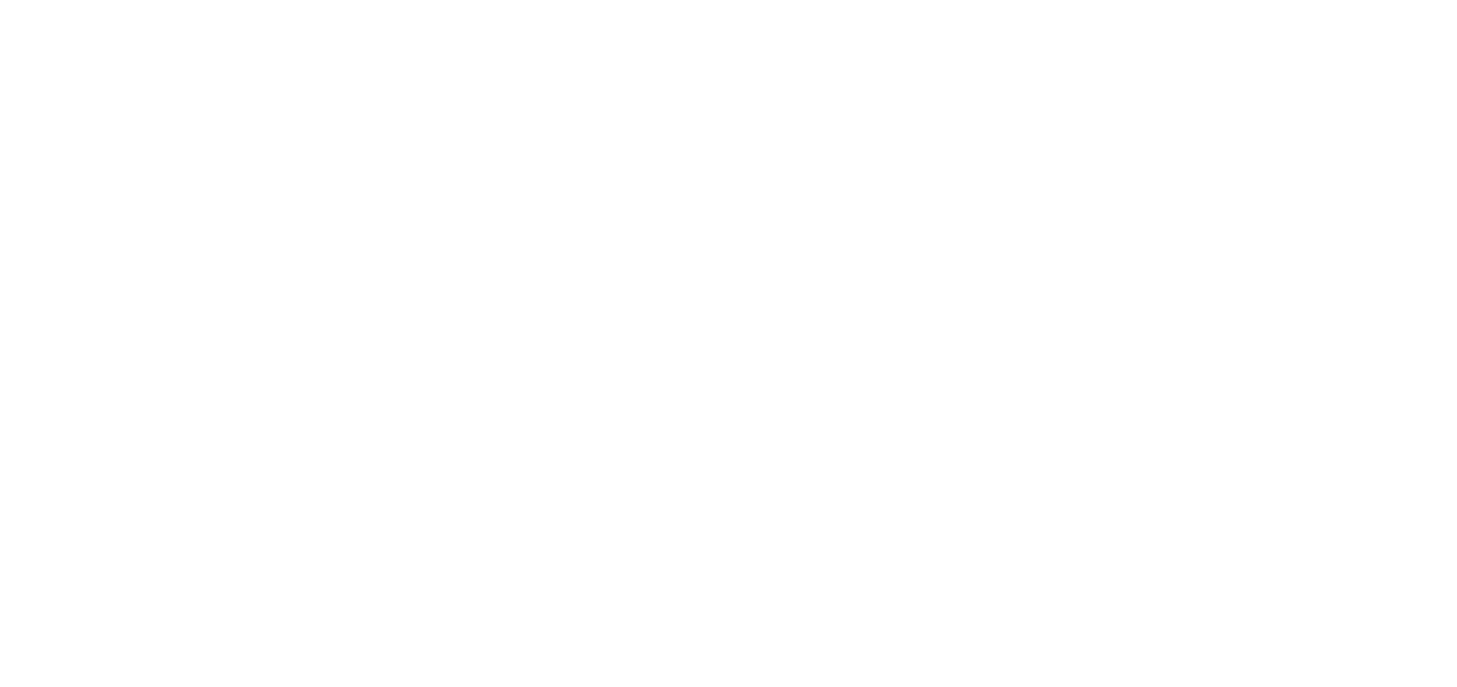 scroll, scrollTop: 0, scrollLeft: 0, axis: both 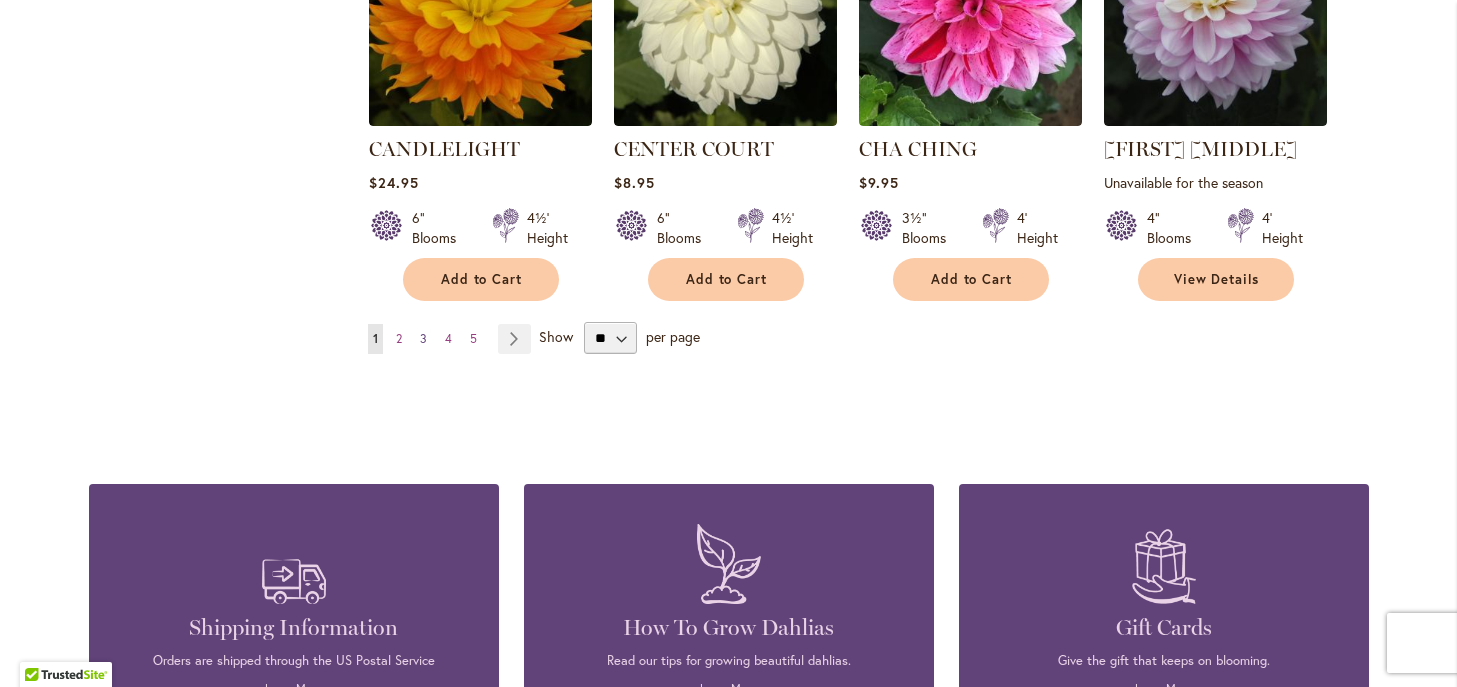 type on "**********" 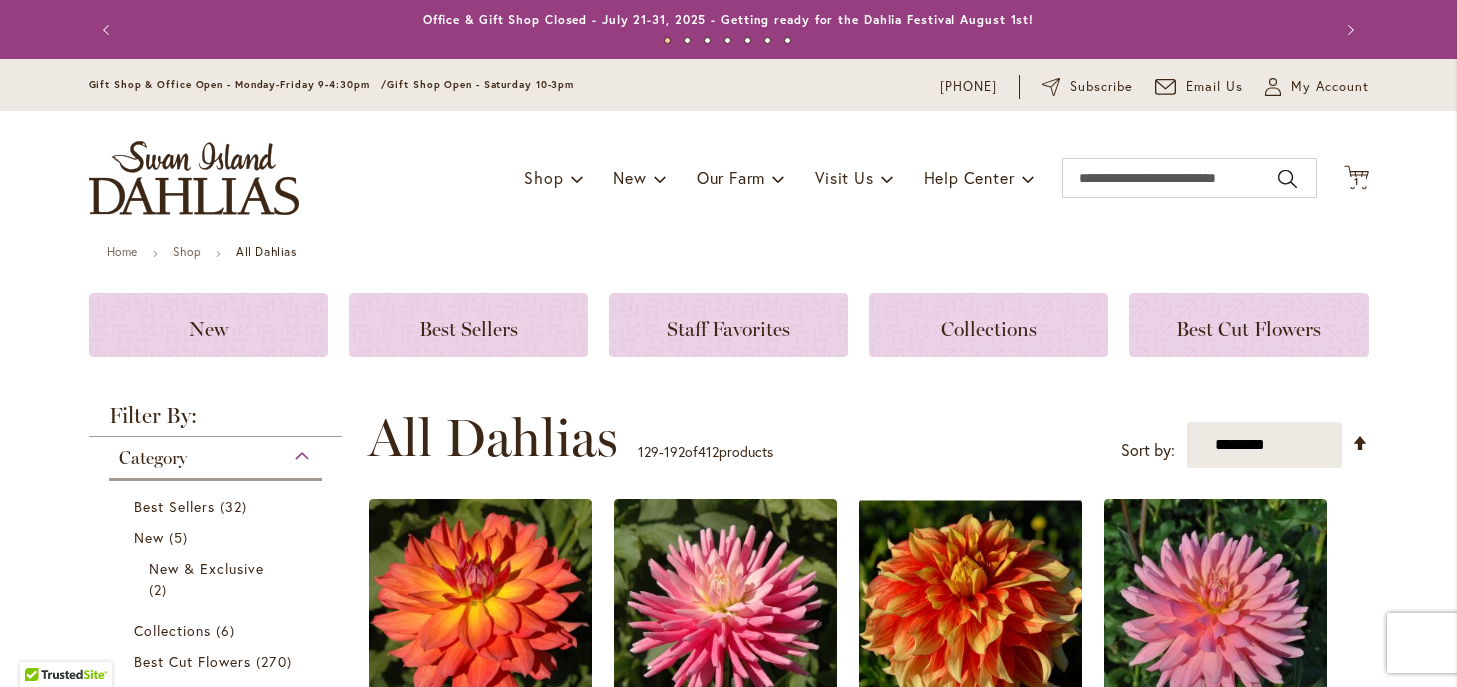 scroll, scrollTop: 0, scrollLeft: 0, axis: both 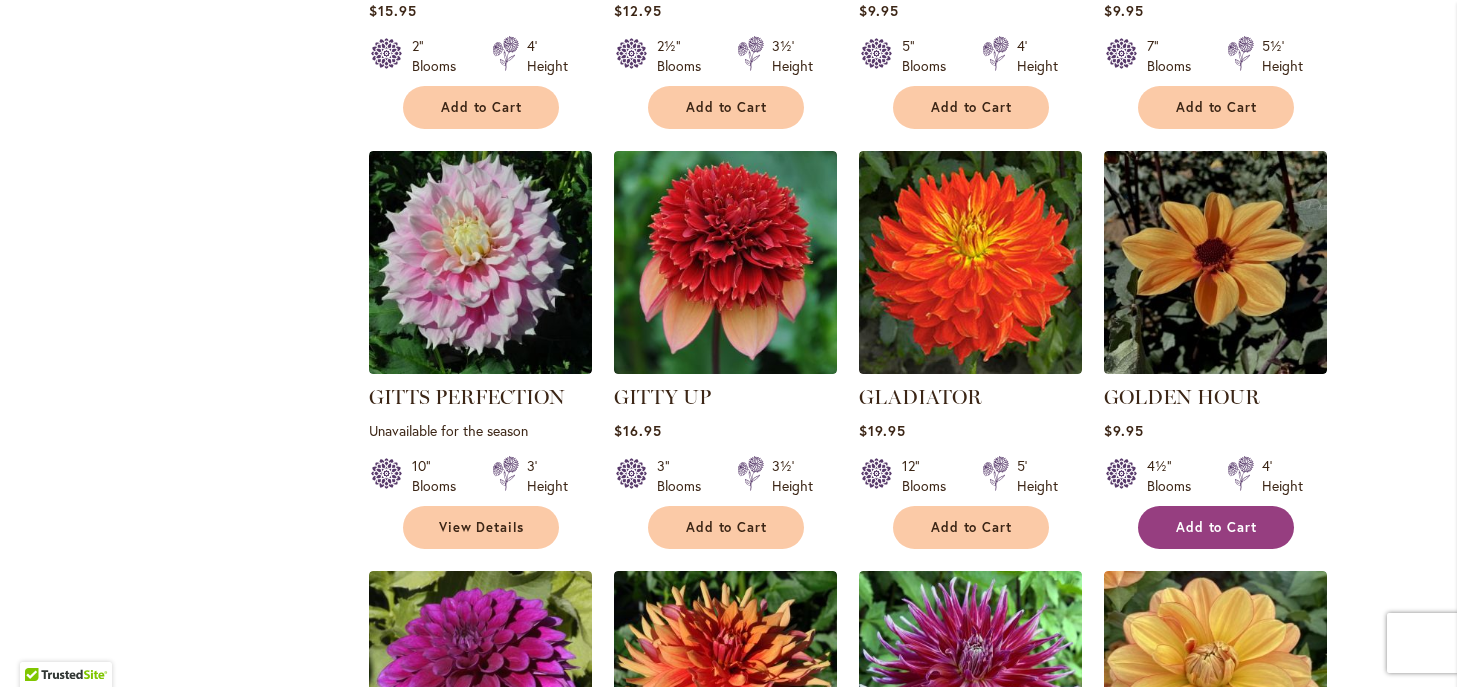 type on "**********" 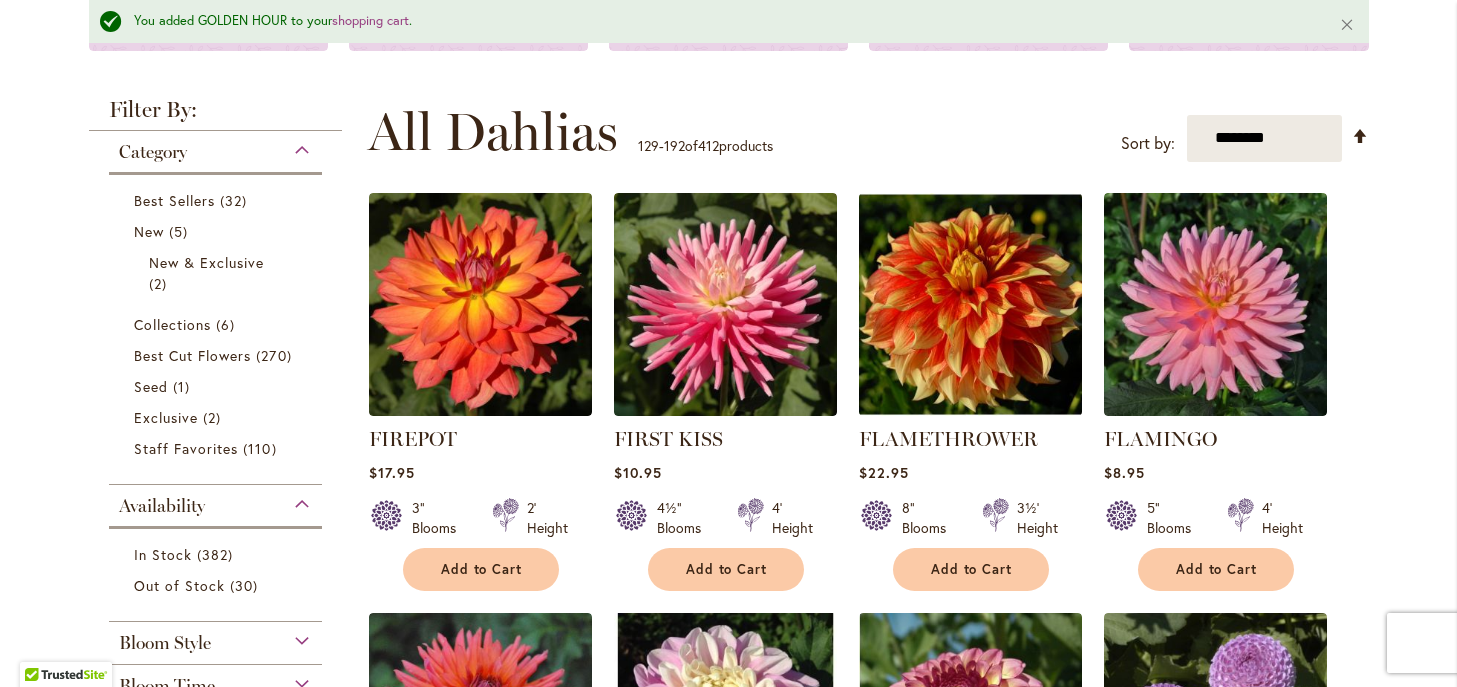 scroll, scrollTop: 360, scrollLeft: 0, axis: vertical 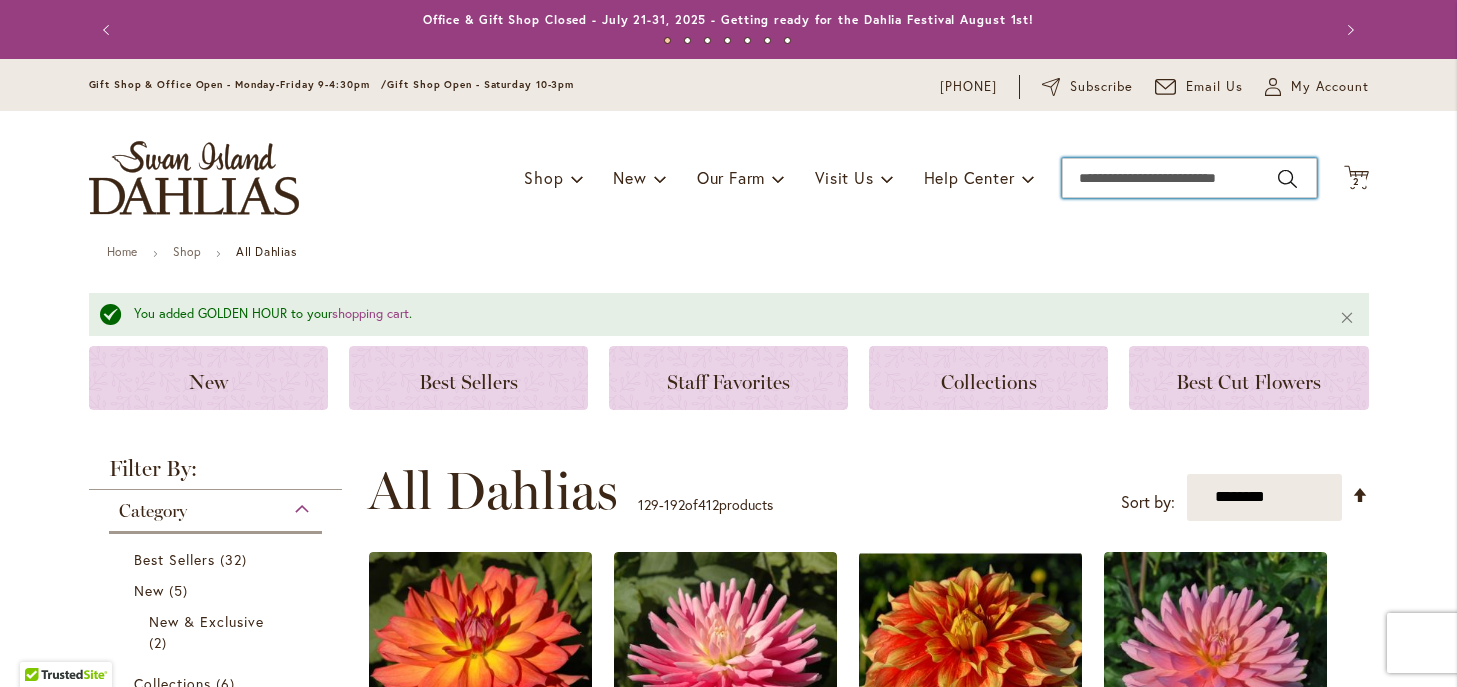 click on "Search" at bounding box center (1189, 178) 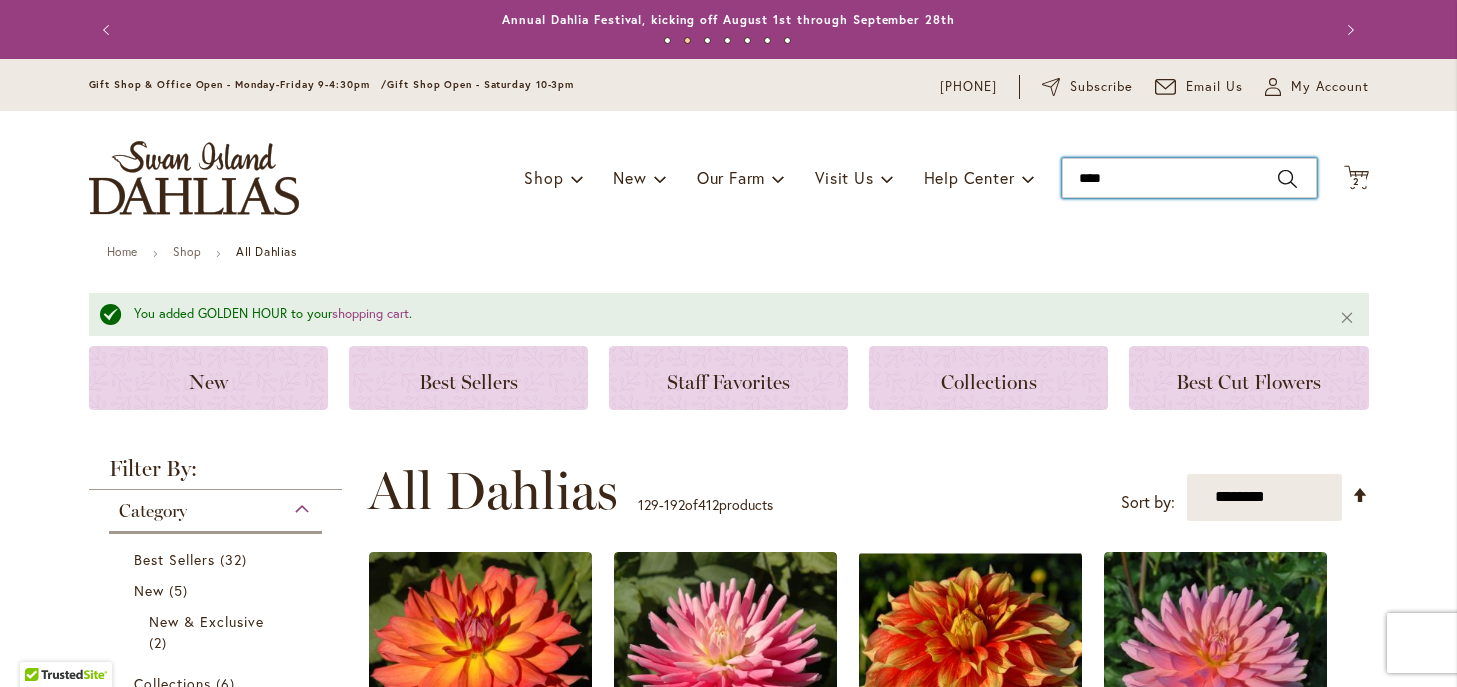 type on "*****" 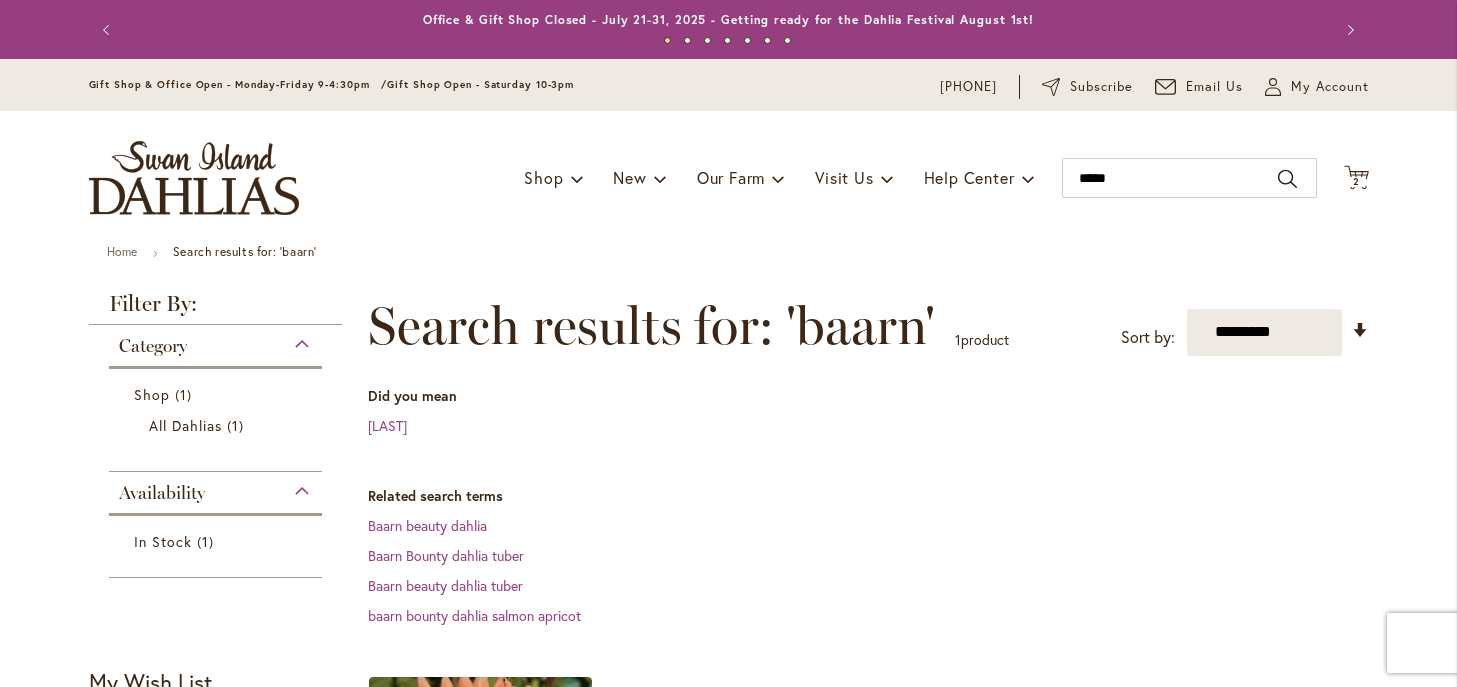 scroll, scrollTop: 0, scrollLeft: 0, axis: both 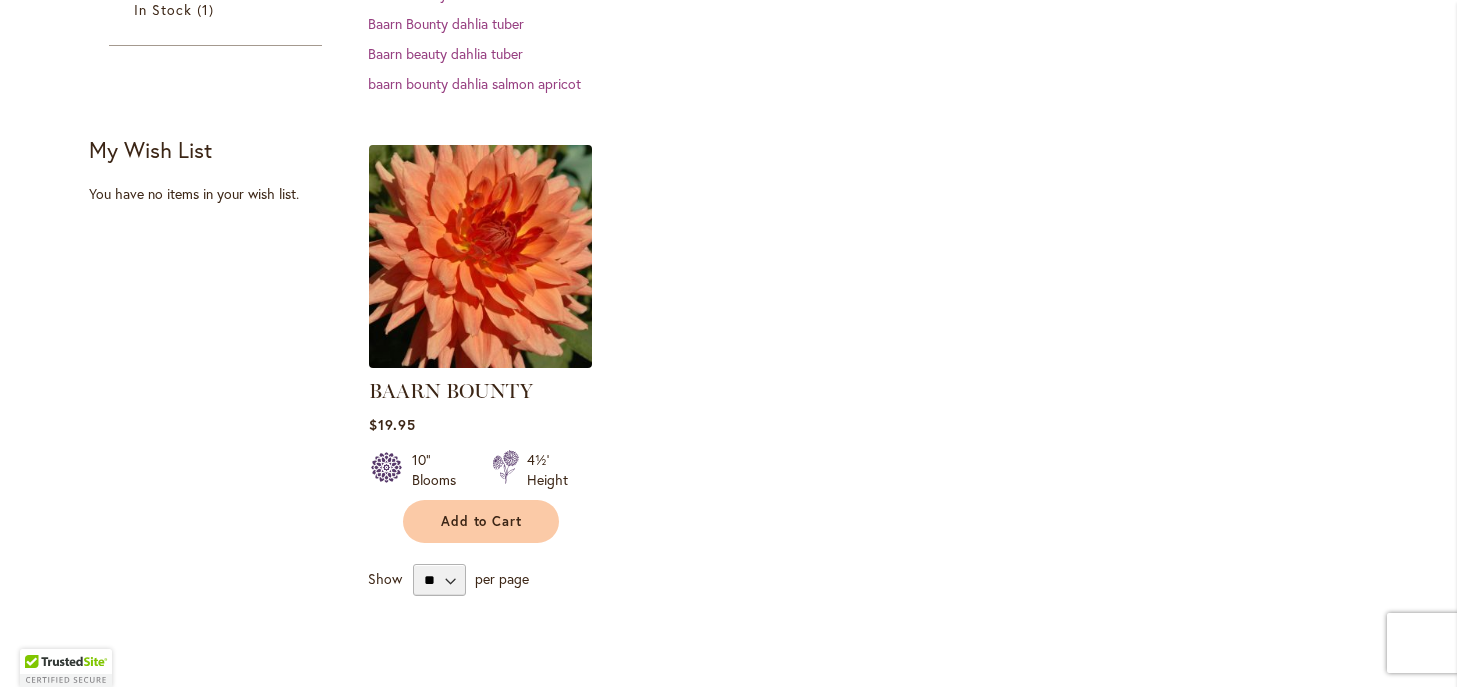 type on "**********" 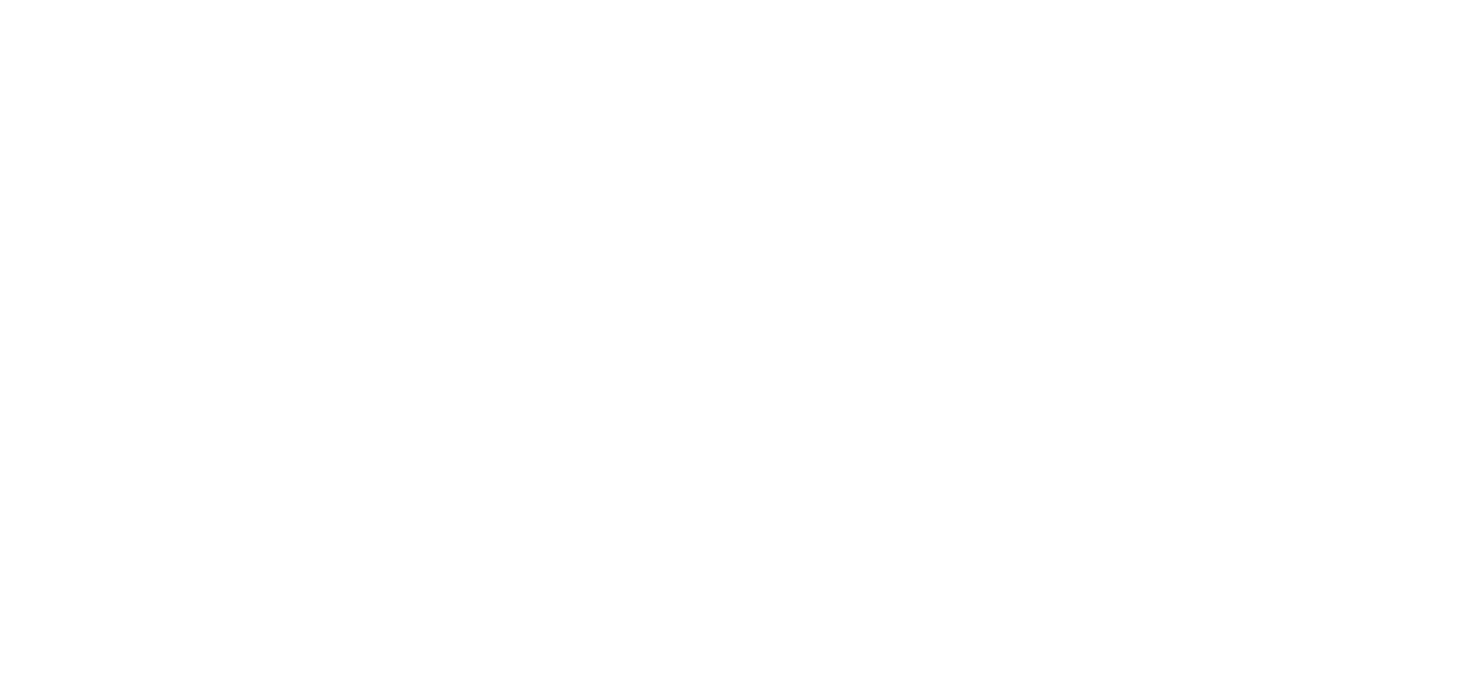 type on "*****" 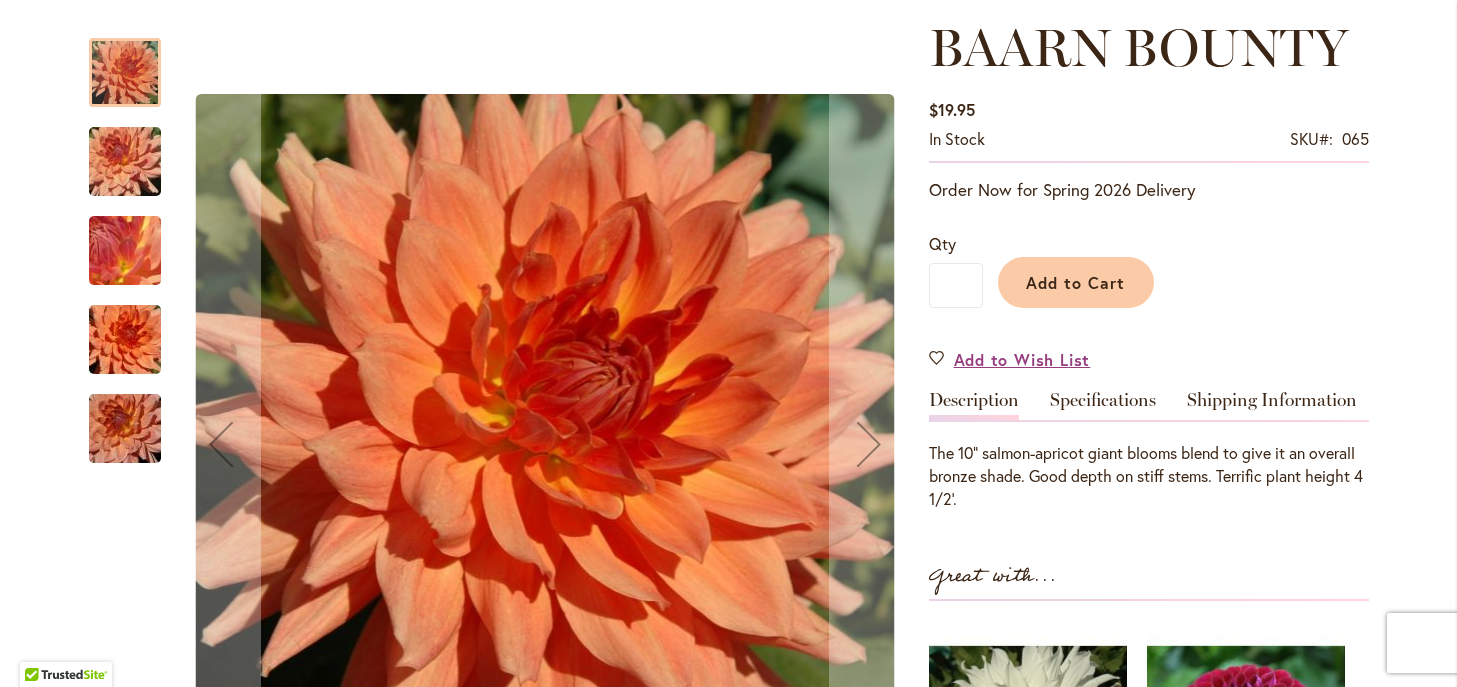 scroll, scrollTop: 281, scrollLeft: 0, axis: vertical 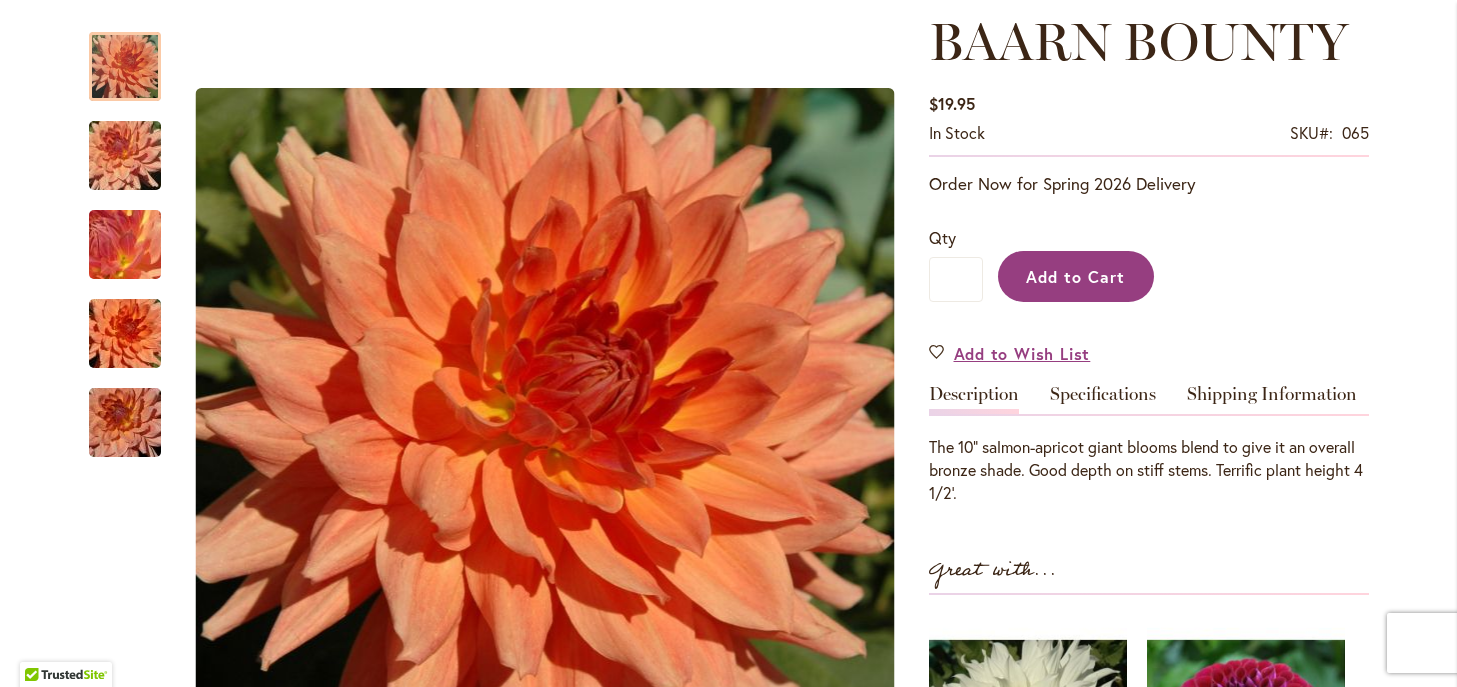 type on "**********" 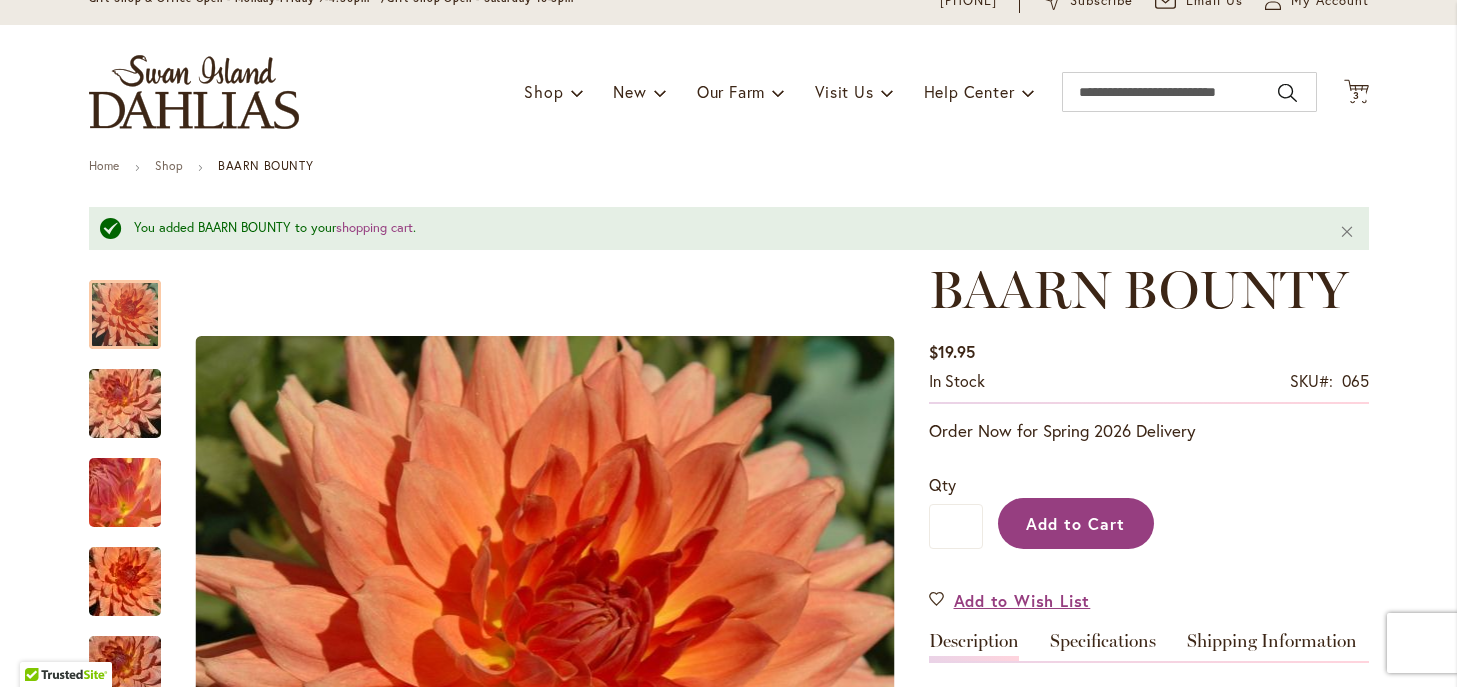 scroll, scrollTop: 0, scrollLeft: 0, axis: both 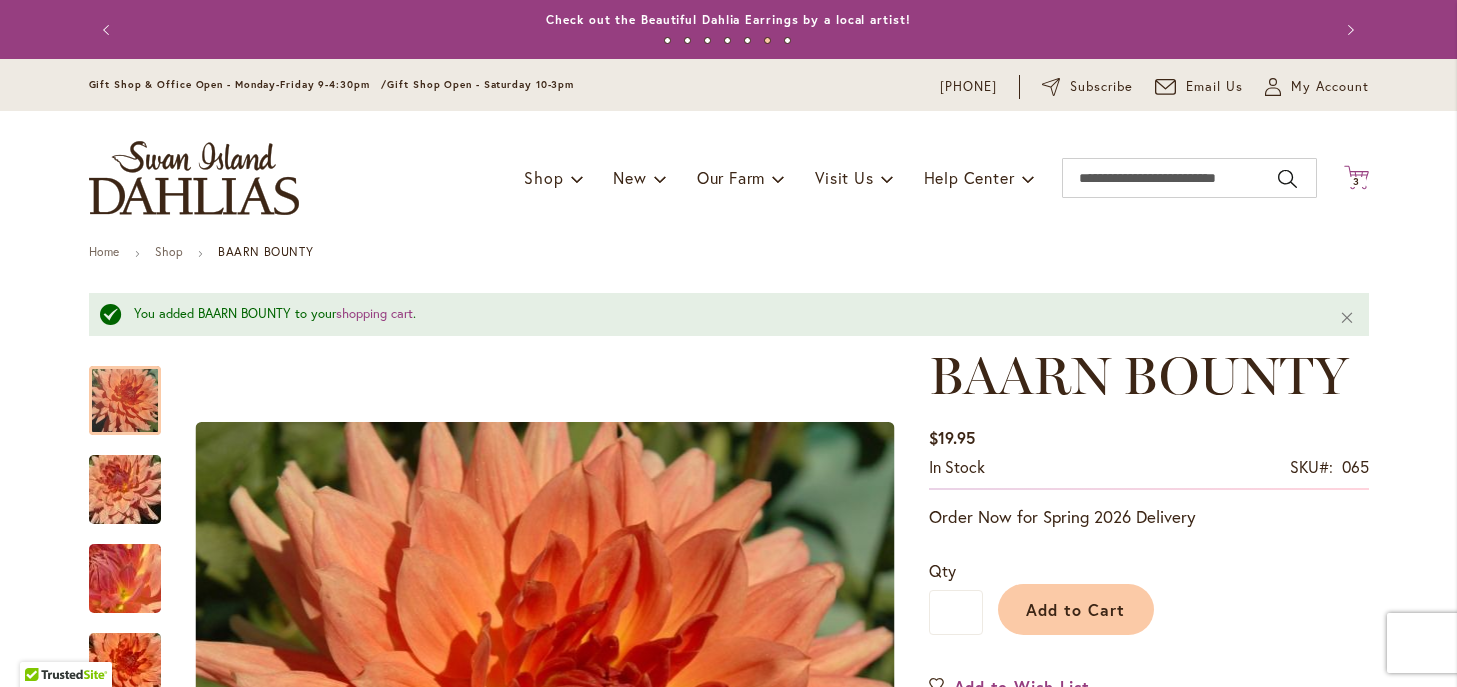click on "3
3
items" at bounding box center (1356, 182) 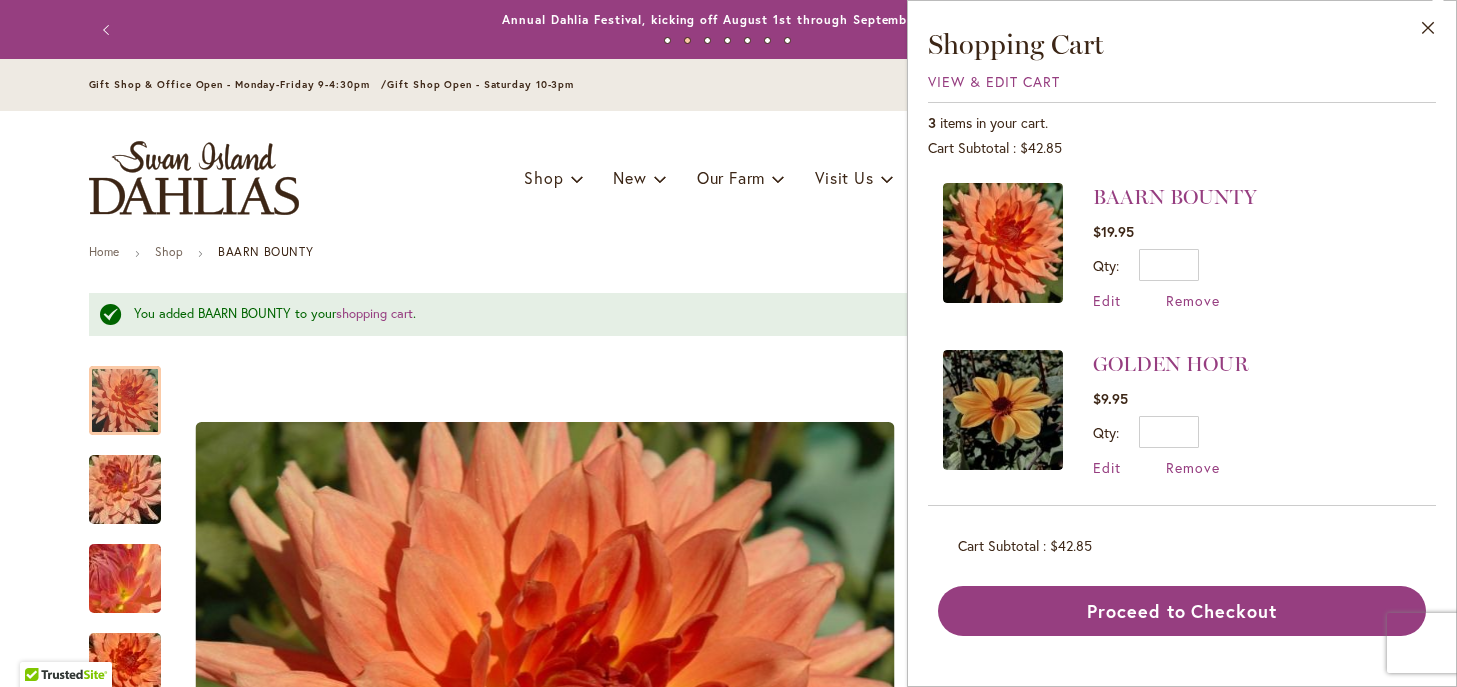 click on "BAARN BOUNTY
$19.95
Qty
*
Update
Edit
Remove" at bounding box center [1182, 256] 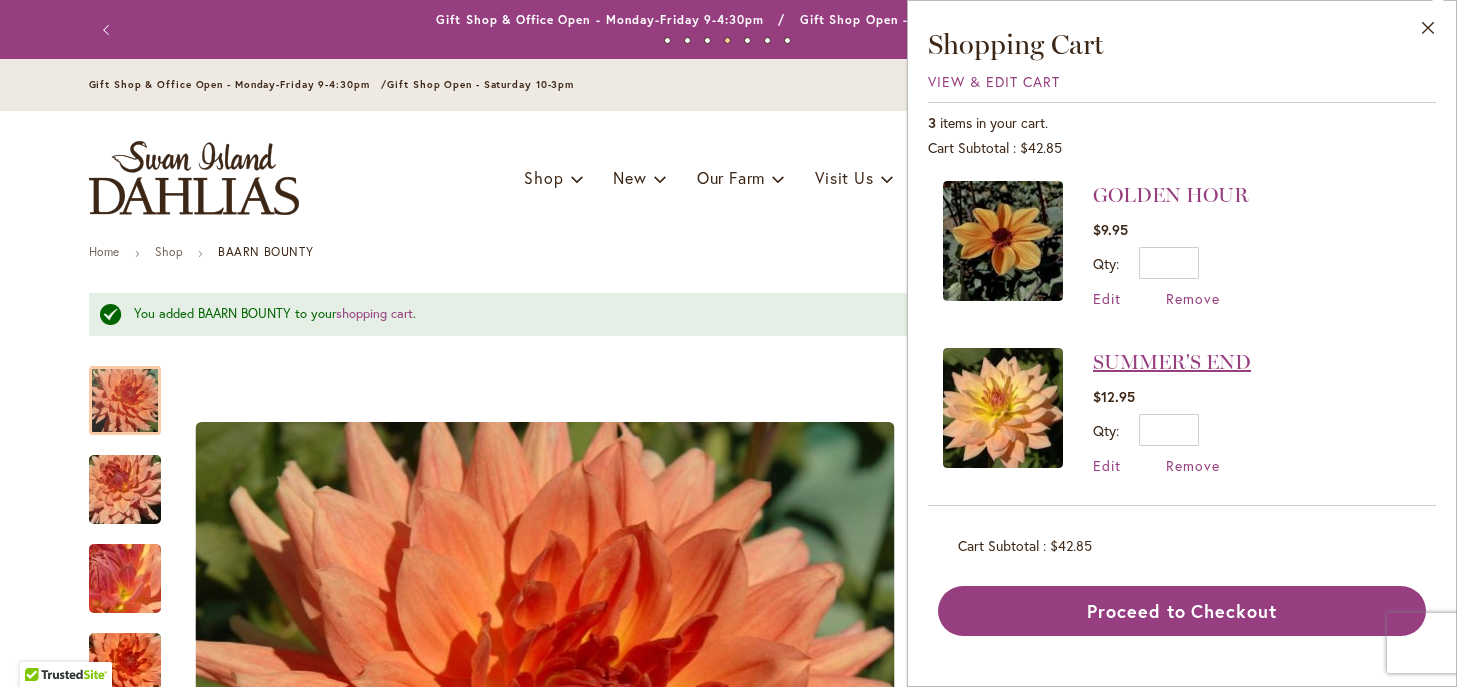 click on "SUMMER'S END" at bounding box center (1172, 362) 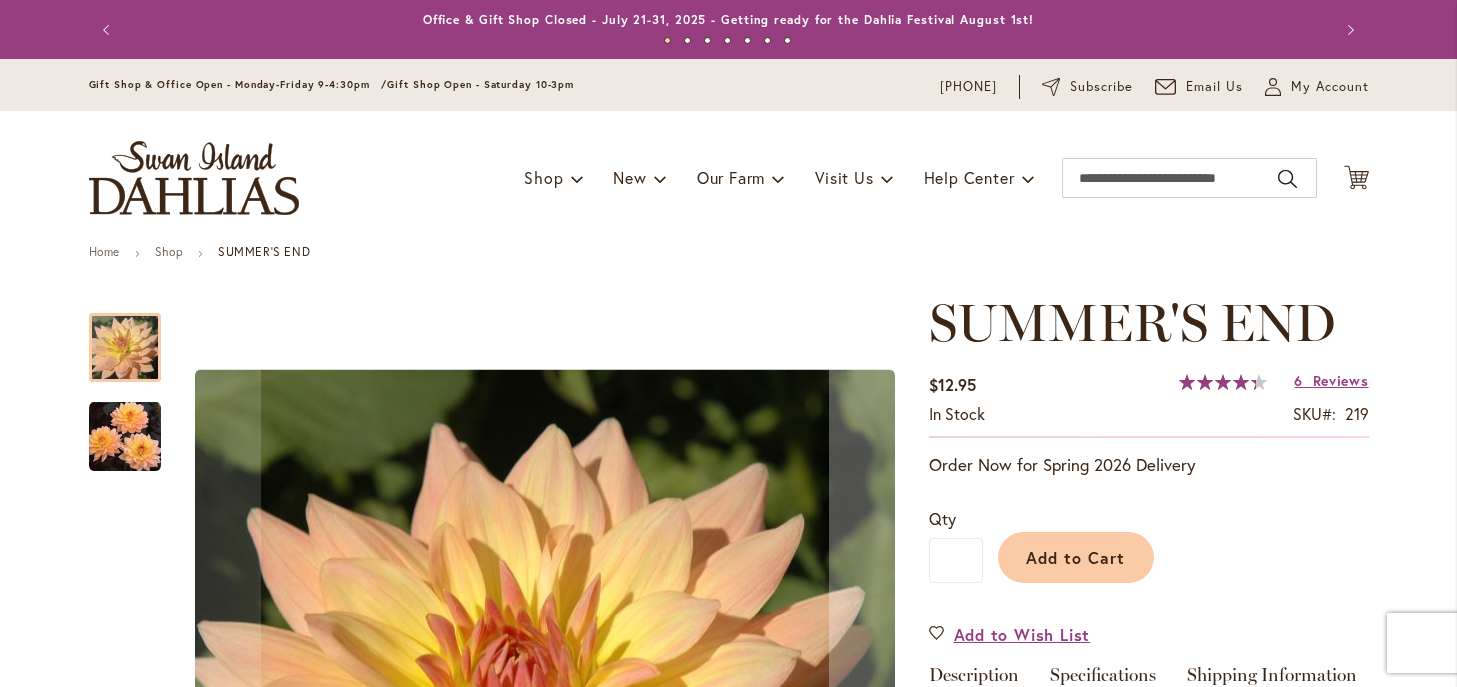 scroll, scrollTop: 0, scrollLeft: 0, axis: both 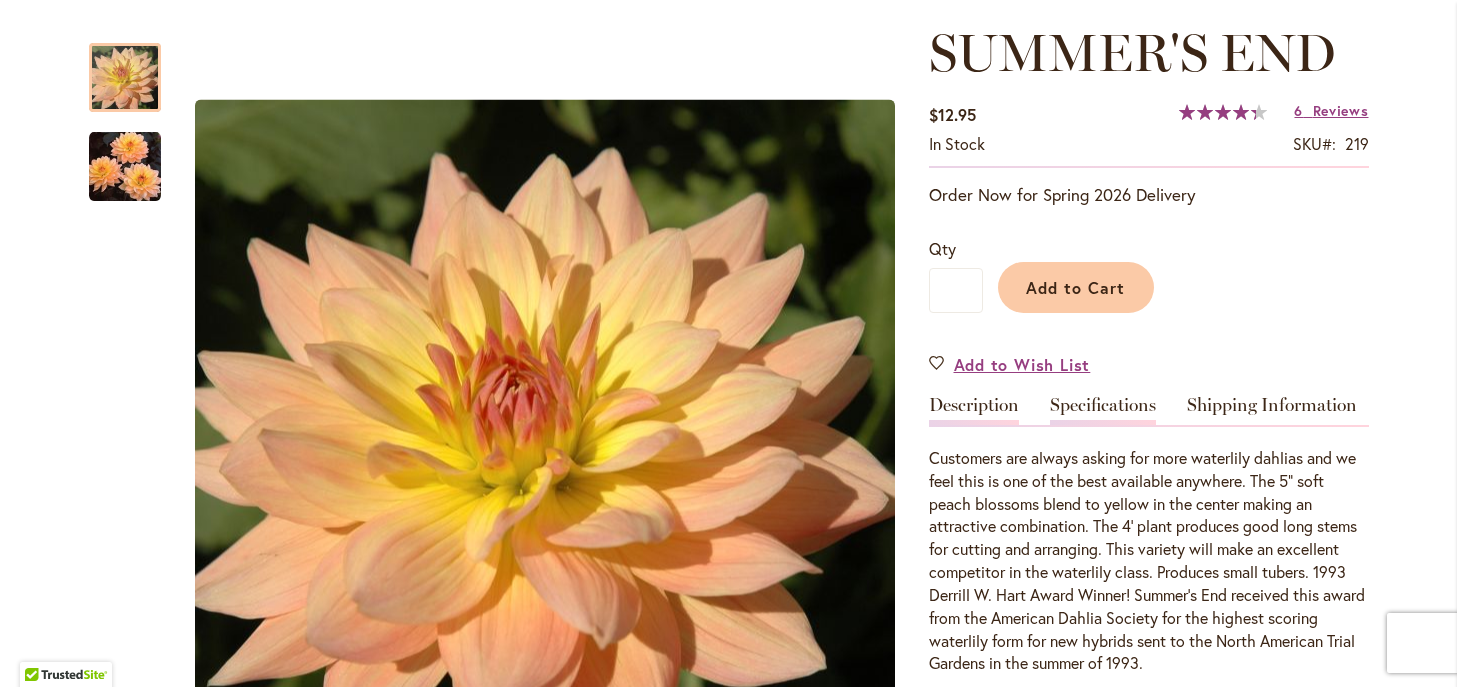 type on "**********" 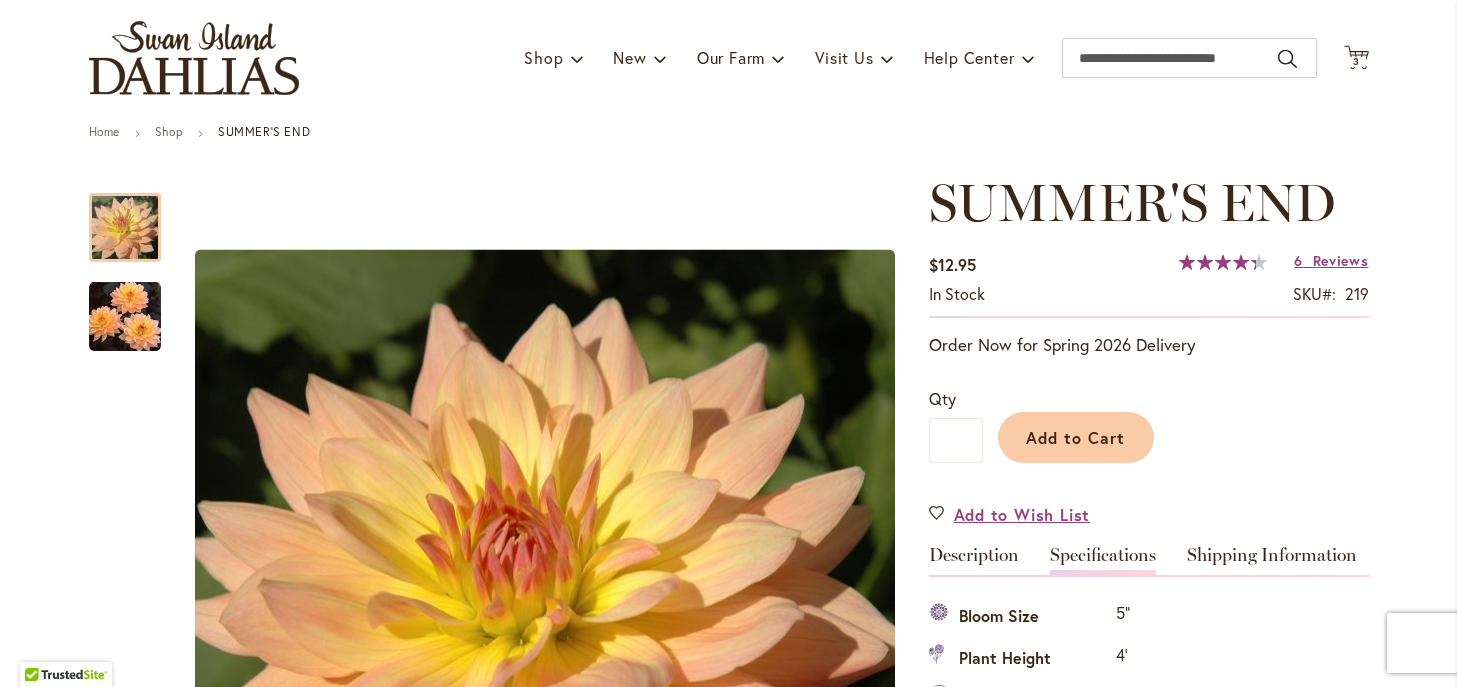 scroll, scrollTop: 0, scrollLeft: 0, axis: both 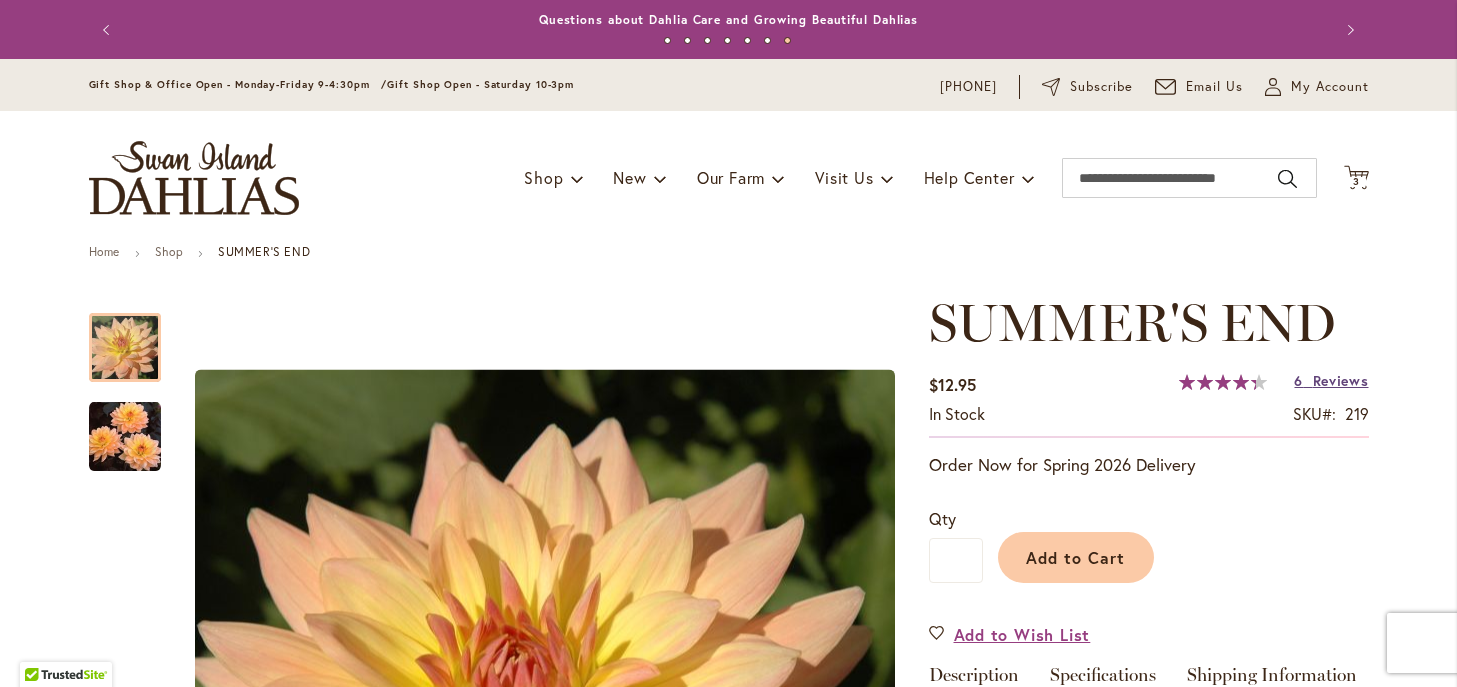 click on "Reviews" at bounding box center [1341, 380] 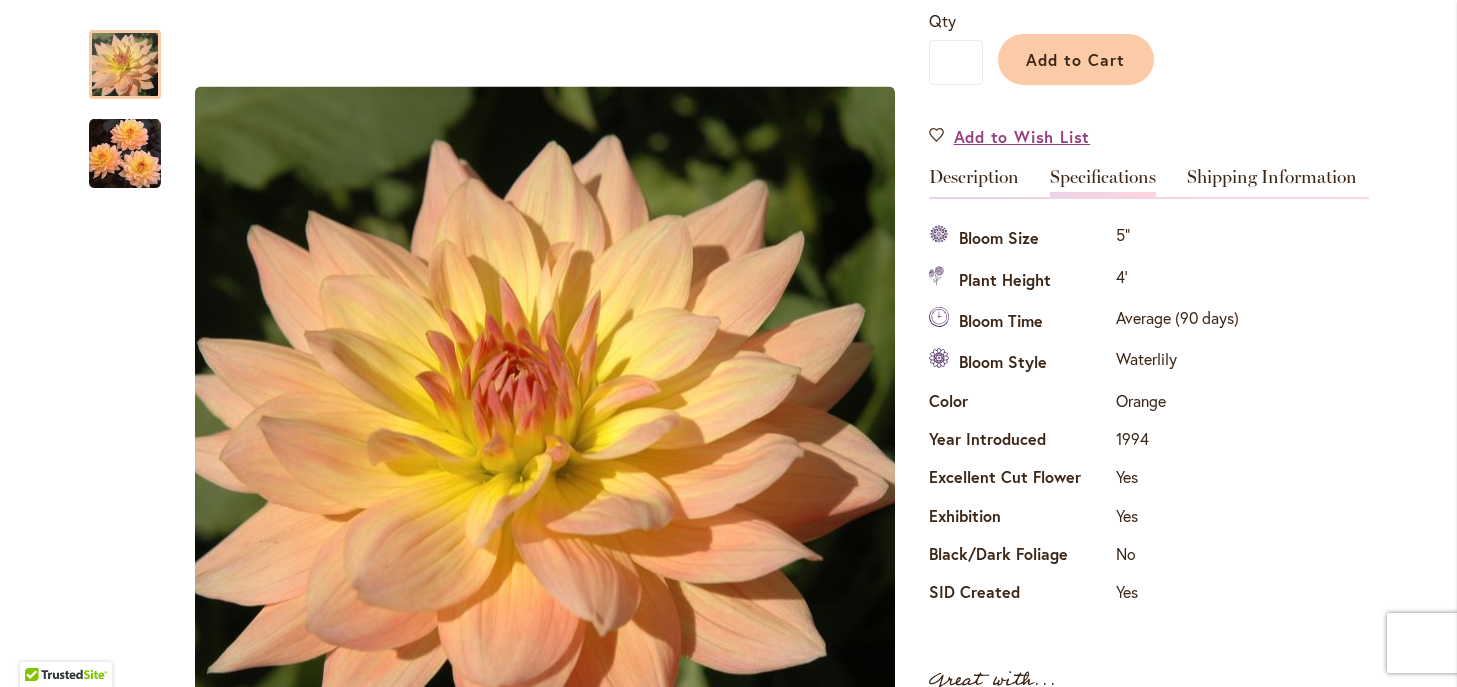 scroll, scrollTop: 494, scrollLeft: 0, axis: vertical 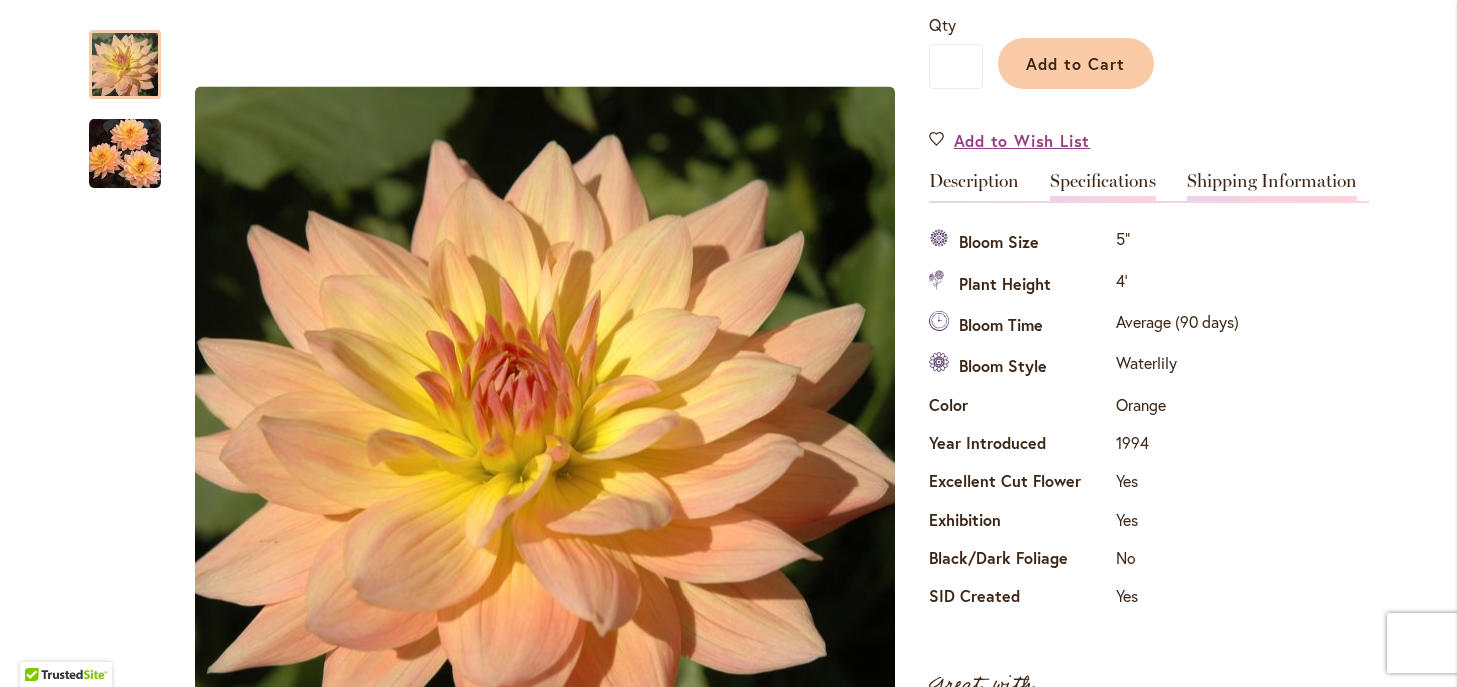 click on "Shipping Information" at bounding box center (1272, 186) 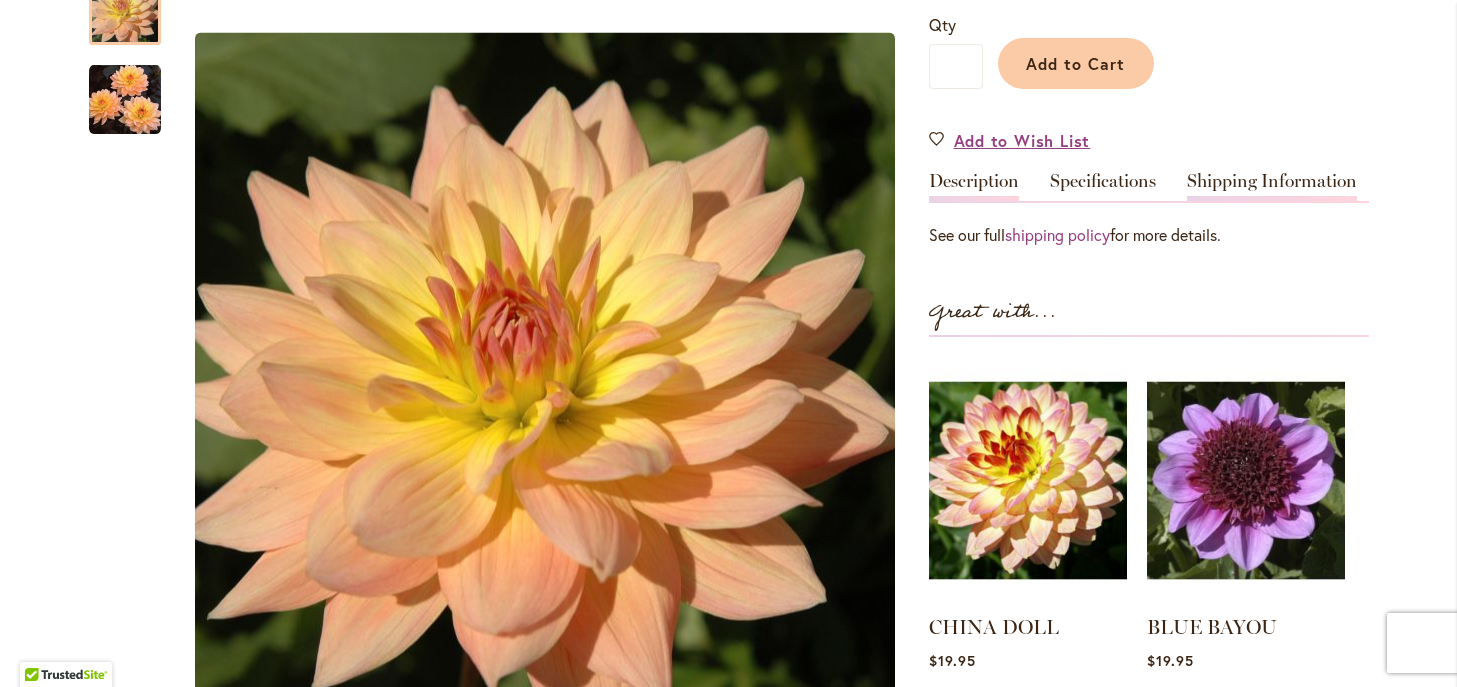 click on "Description" at bounding box center [974, 186] 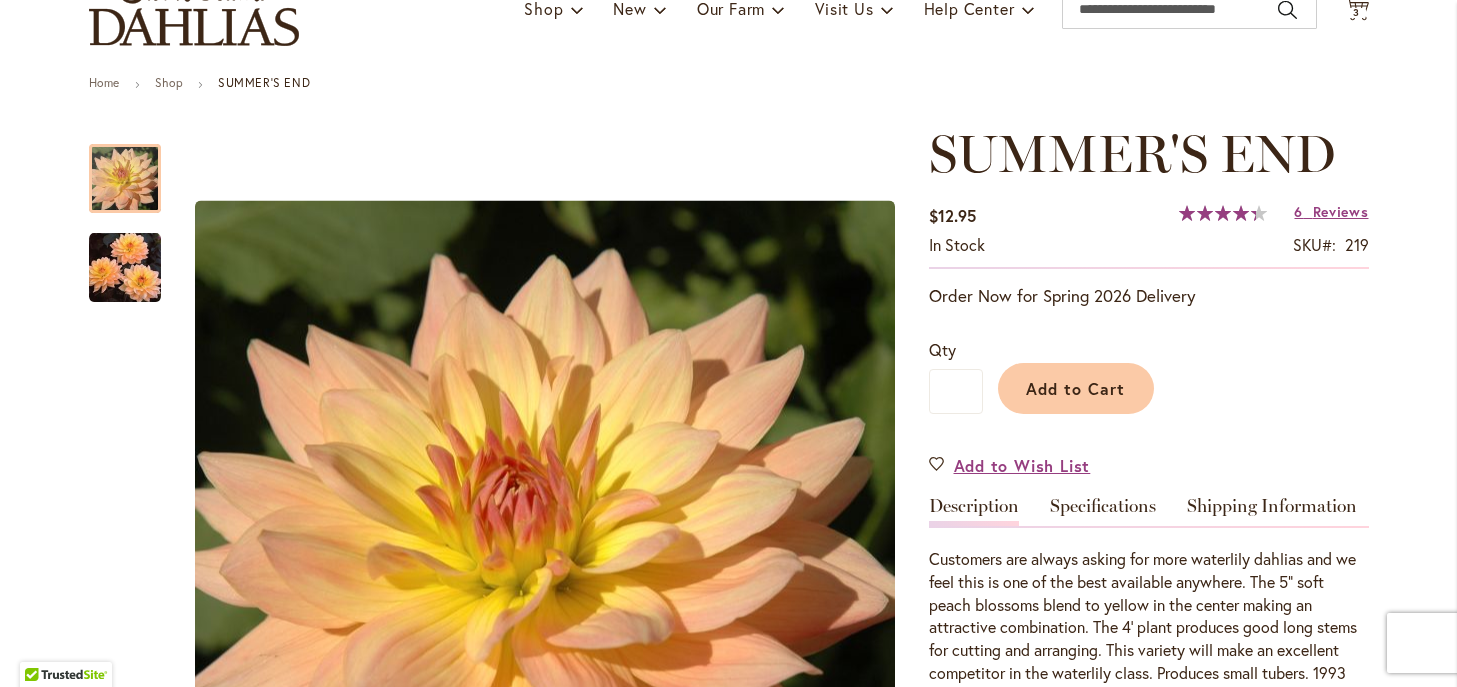 scroll, scrollTop: 0, scrollLeft: 0, axis: both 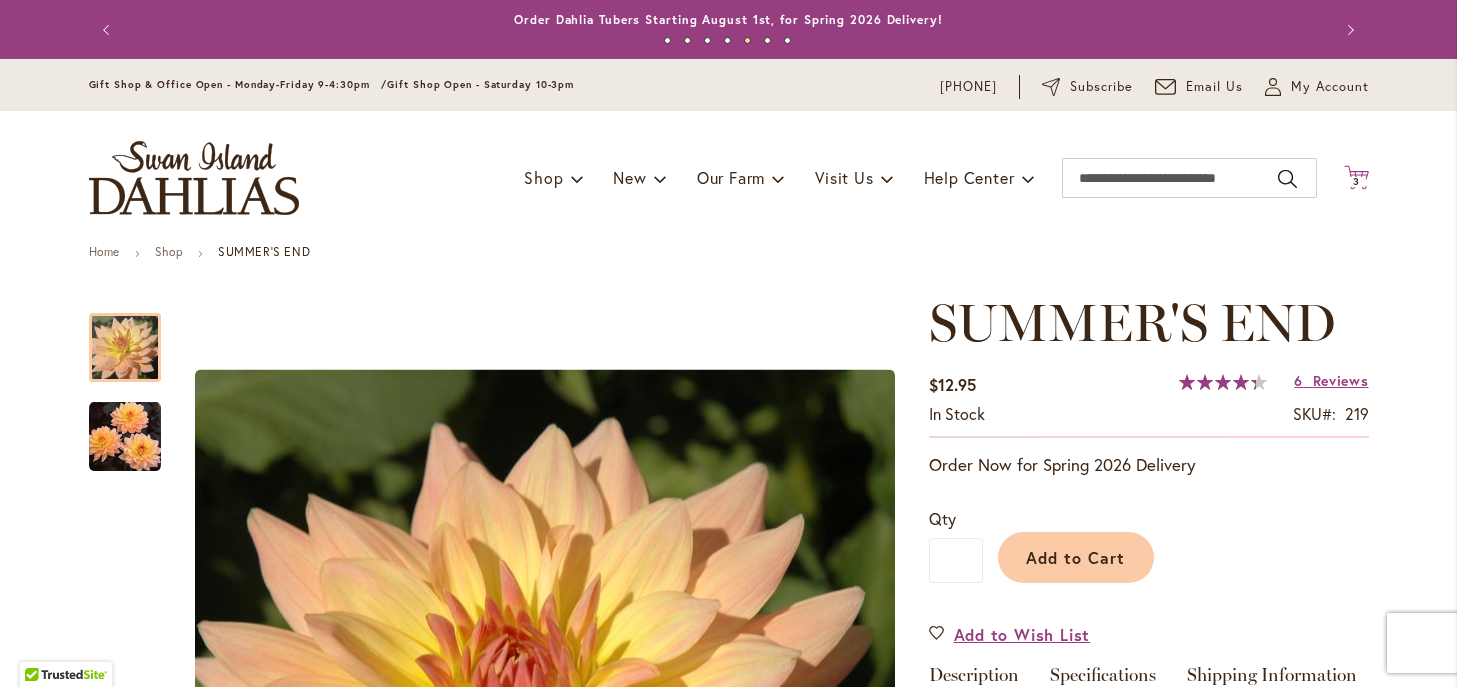 click on "Cart
.cls-1 {
fill: #231f20;
}" 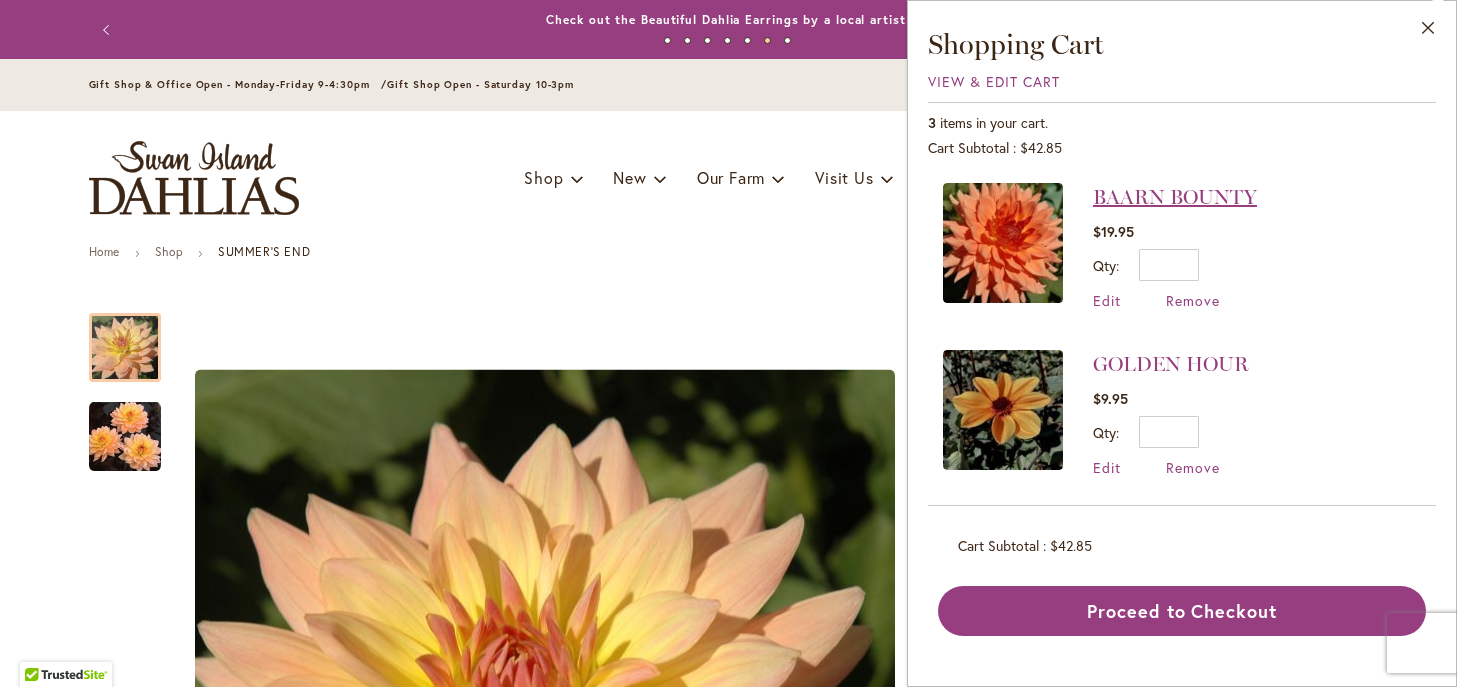 click on "BAARN BOUNTY" at bounding box center (1175, 197) 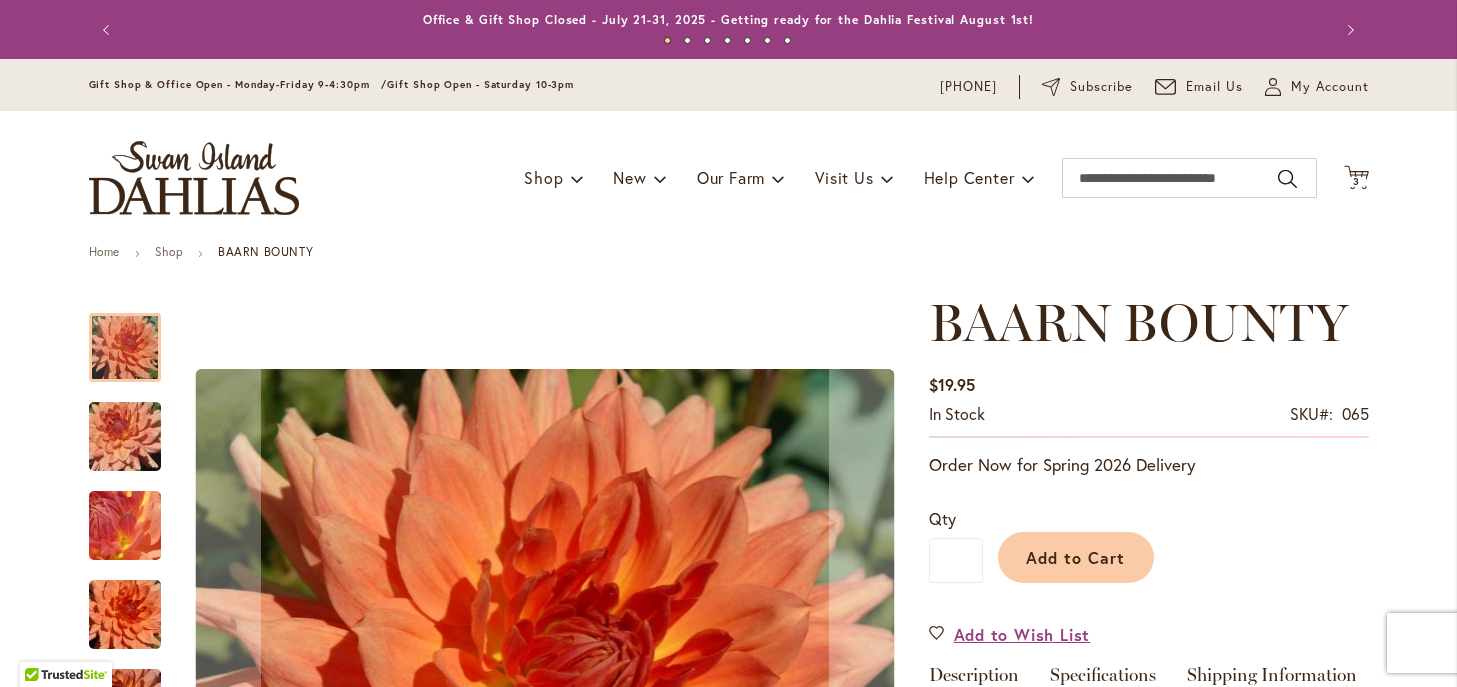 scroll, scrollTop: 0, scrollLeft: 0, axis: both 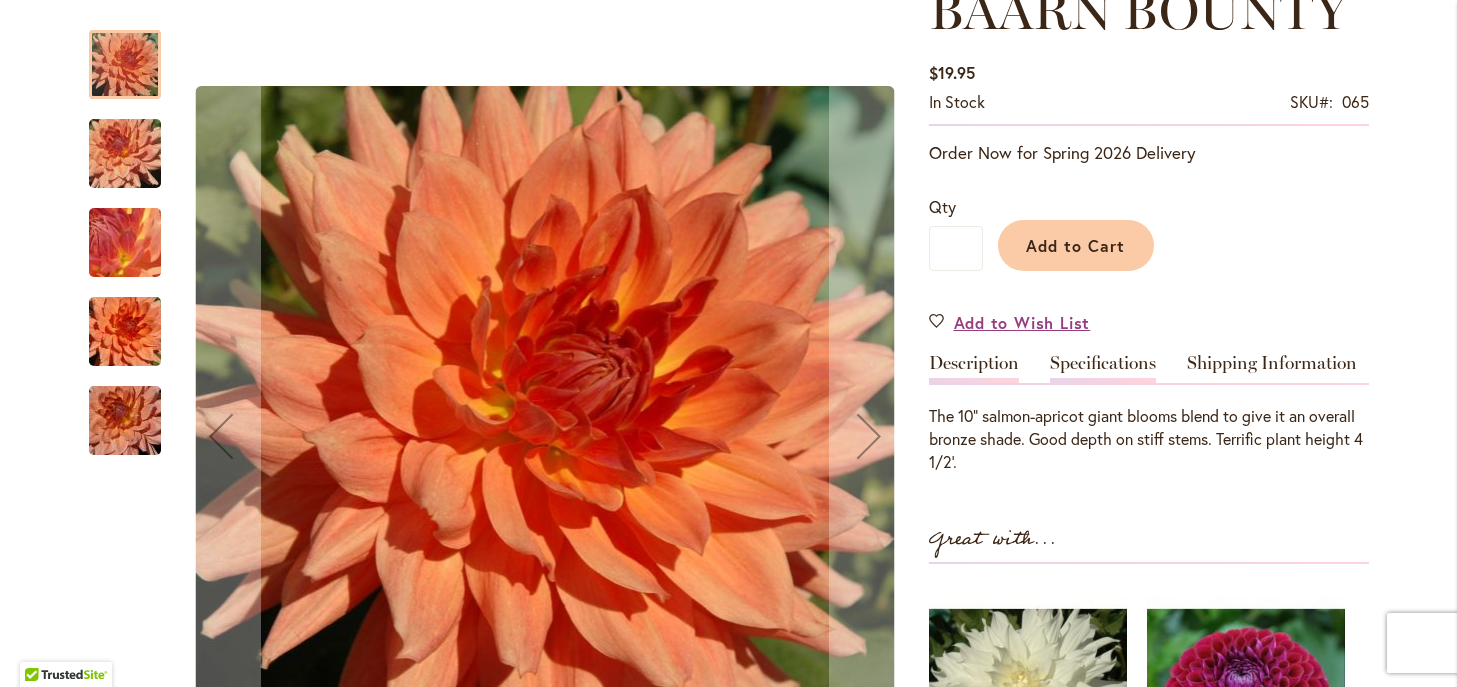 type on "**********" 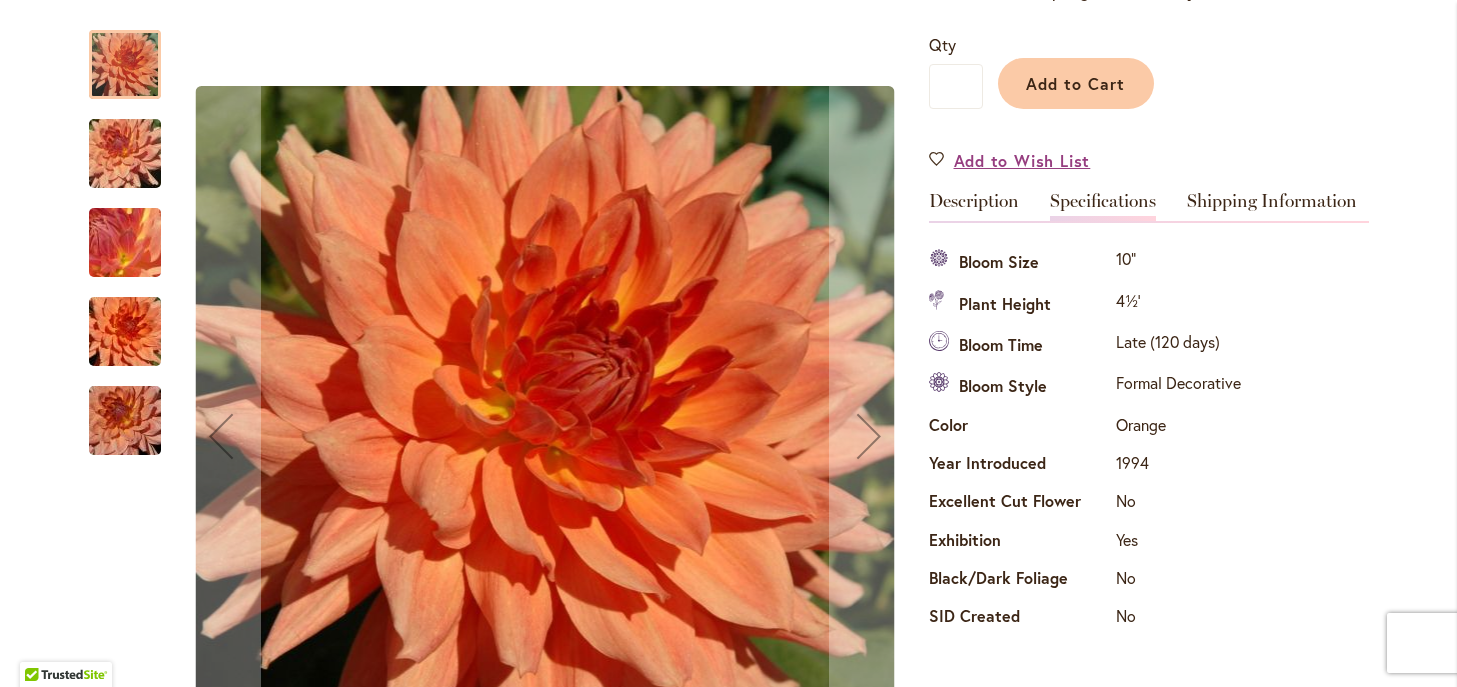 scroll, scrollTop: 462, scrollLeft: 0, axis: vertical 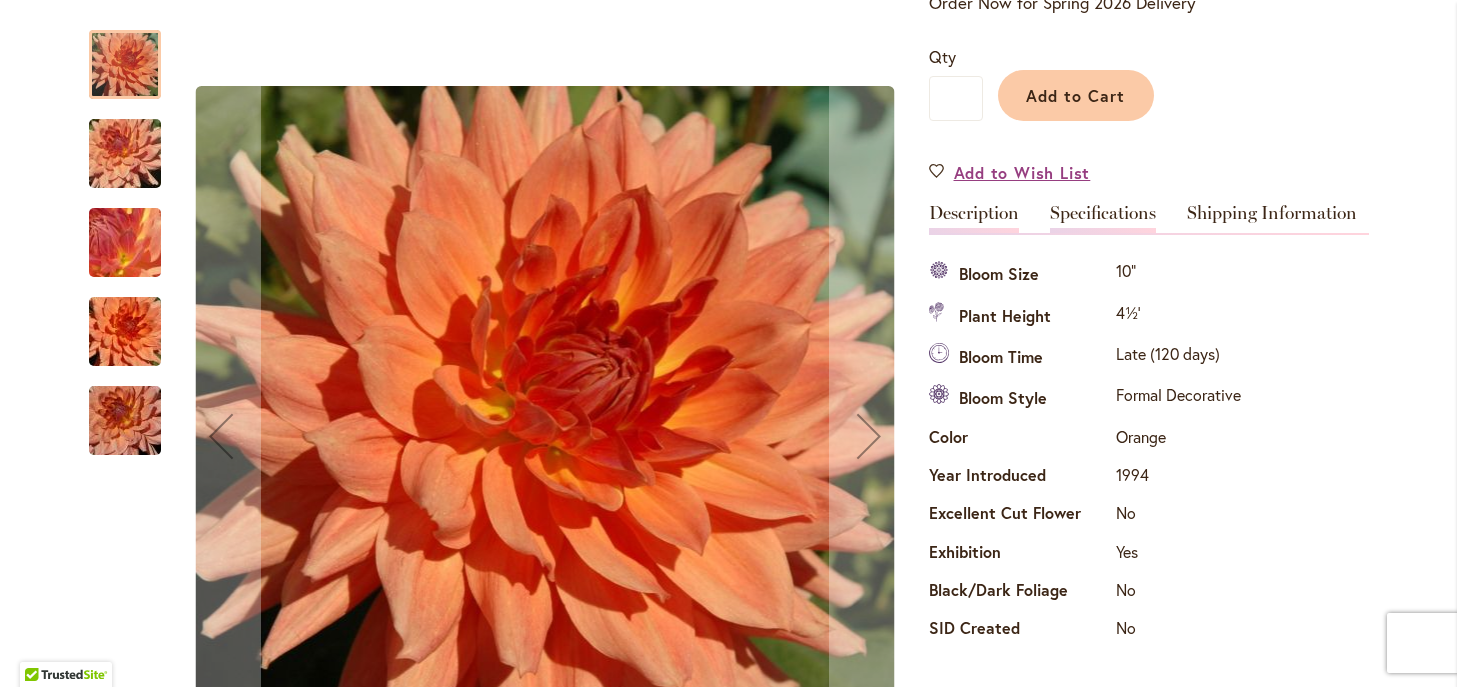 click on "Description" at bounding box center (974, 218) 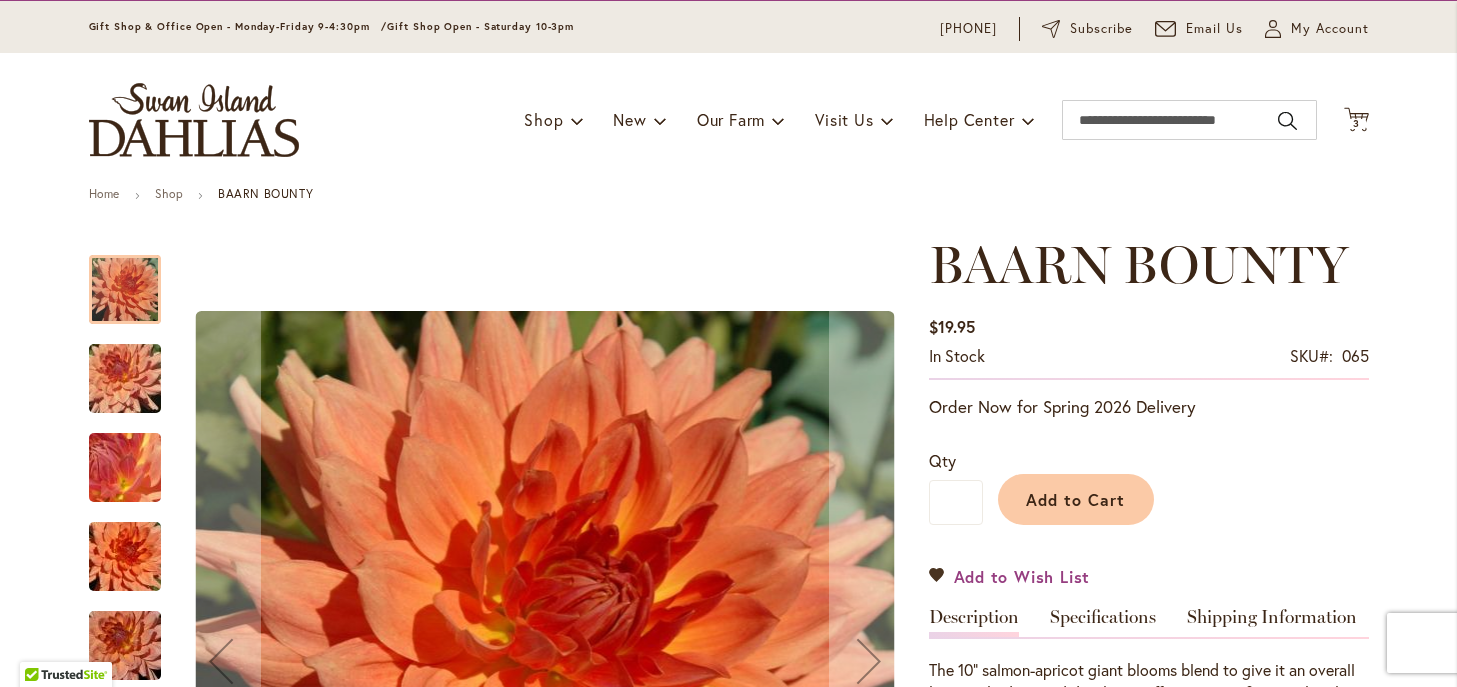 scroll, scrollTop: 0, scrollLeft: 0, axis: both 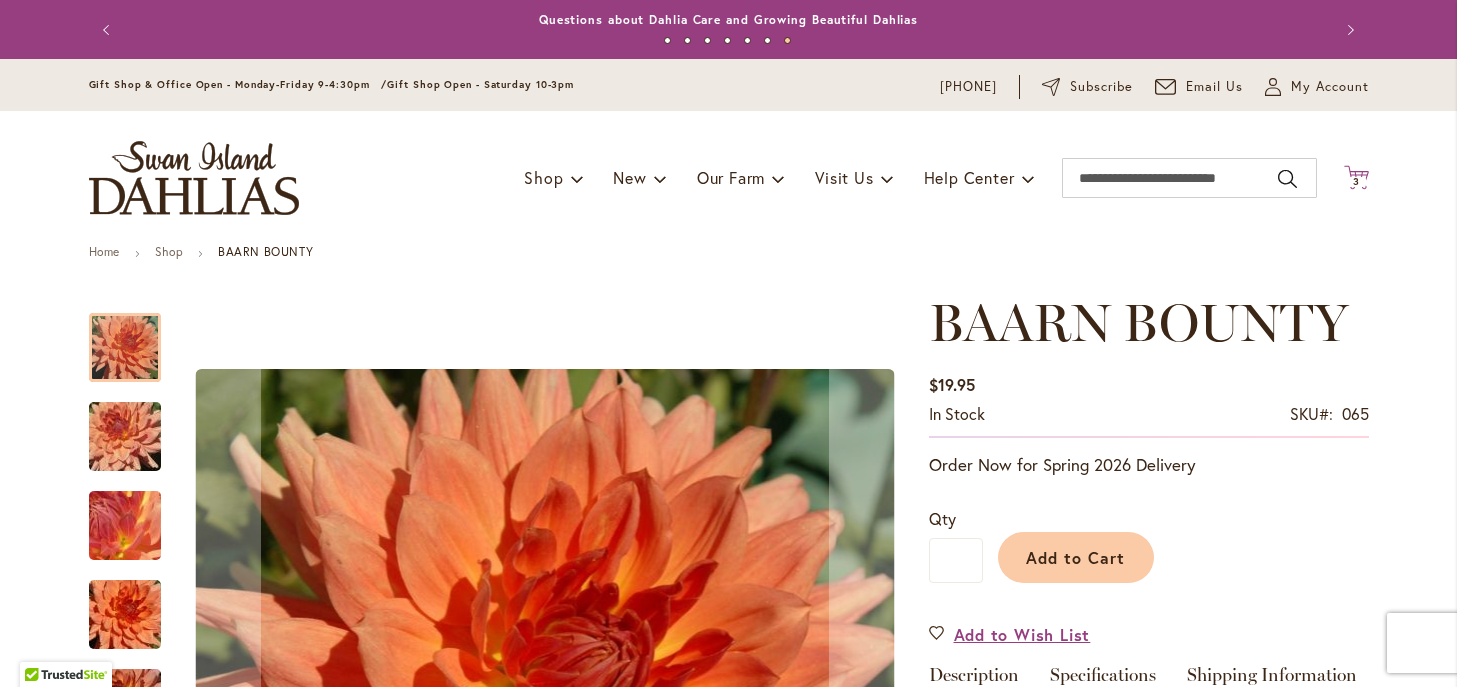 click on "3" at bounding box center [1356, 181] 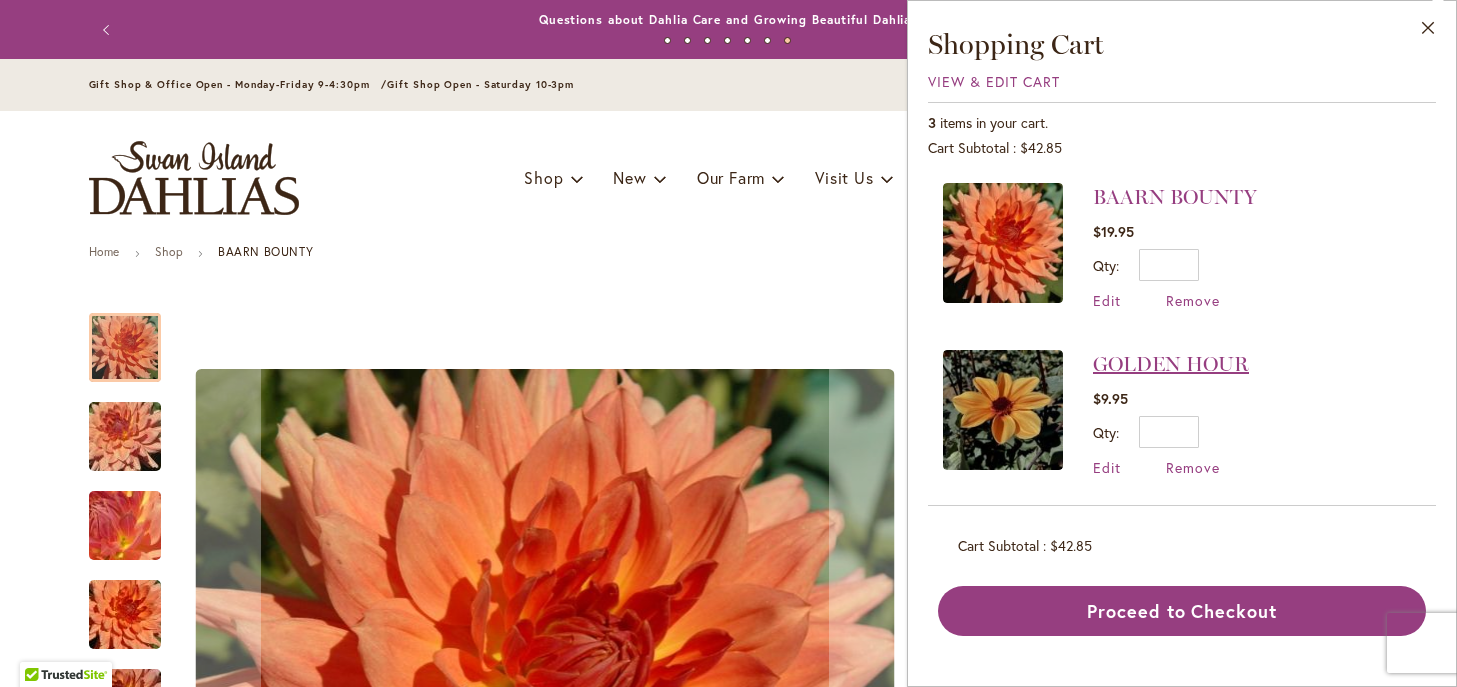 click on "GOLDEN HOUR" at bounding box center [1171, 364] 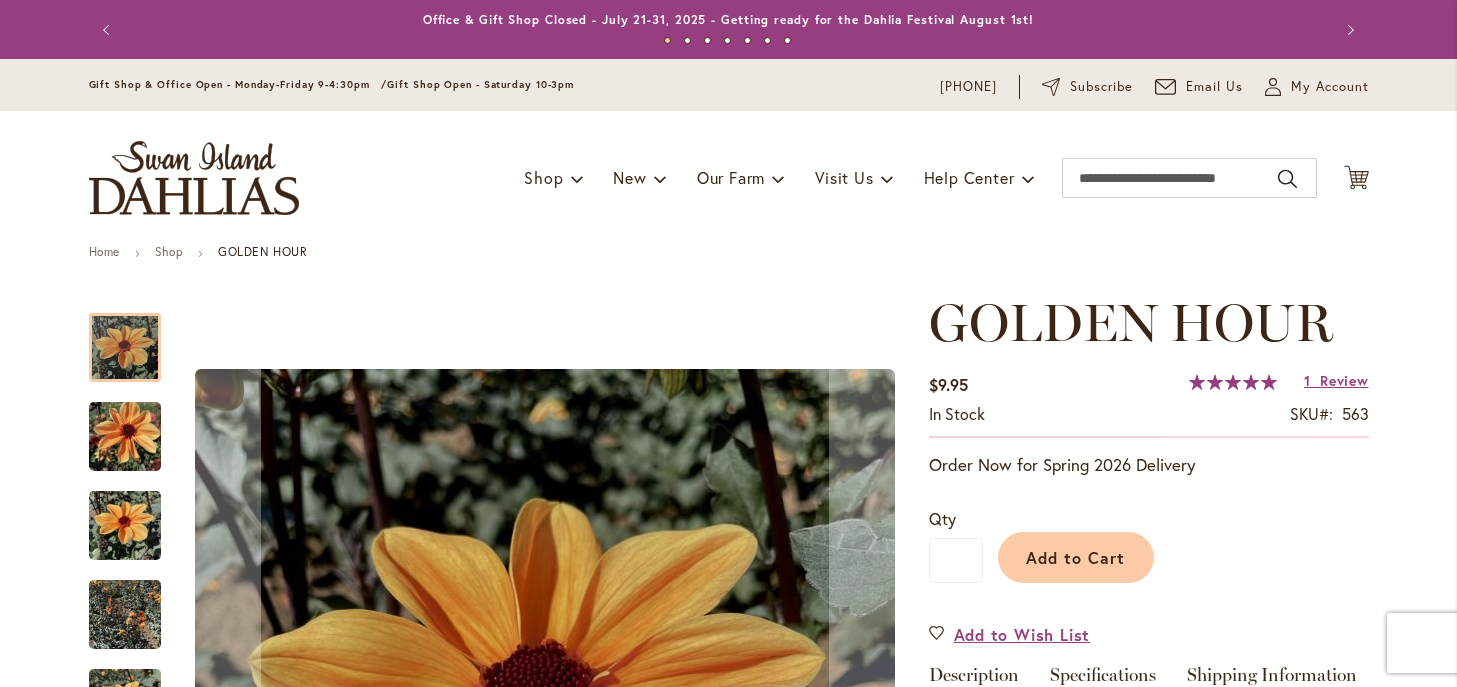 type on "*****" 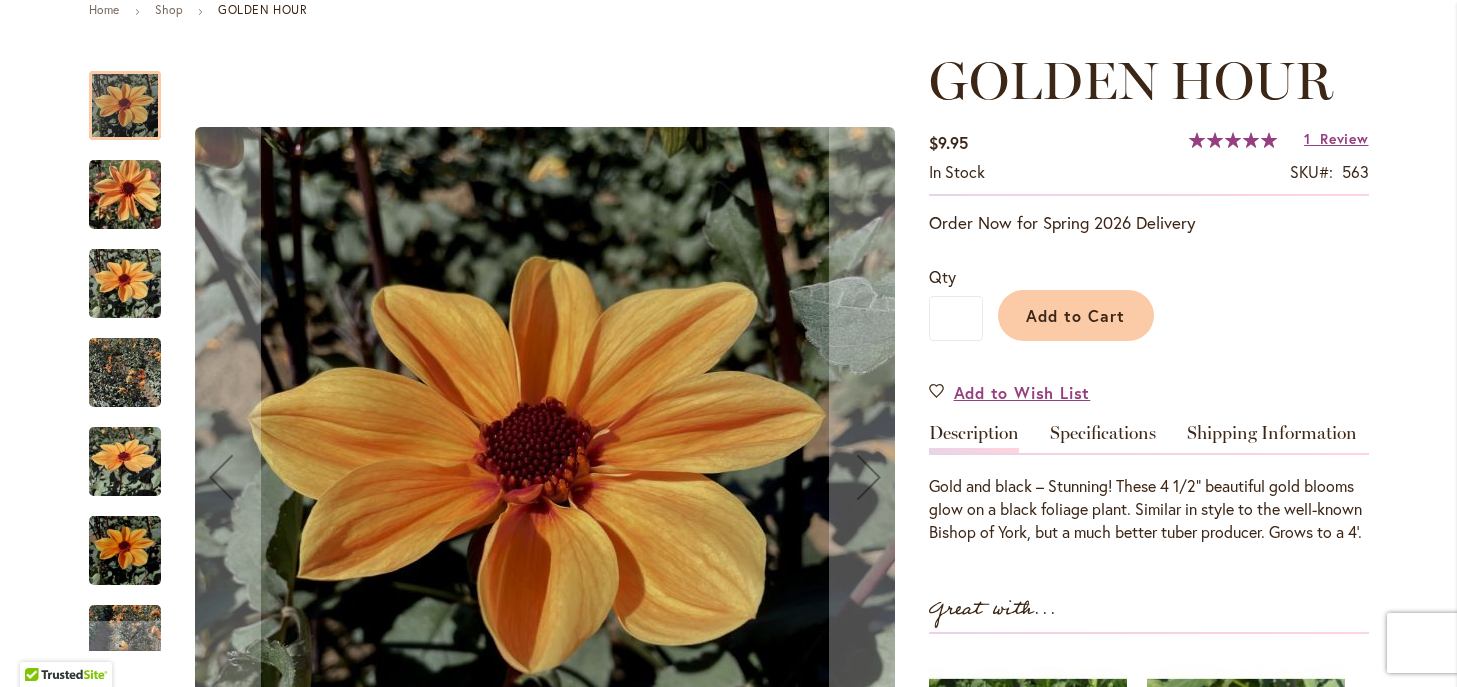 scroll, scrollTop: 289, scrollLeft: 0, axis: vertical 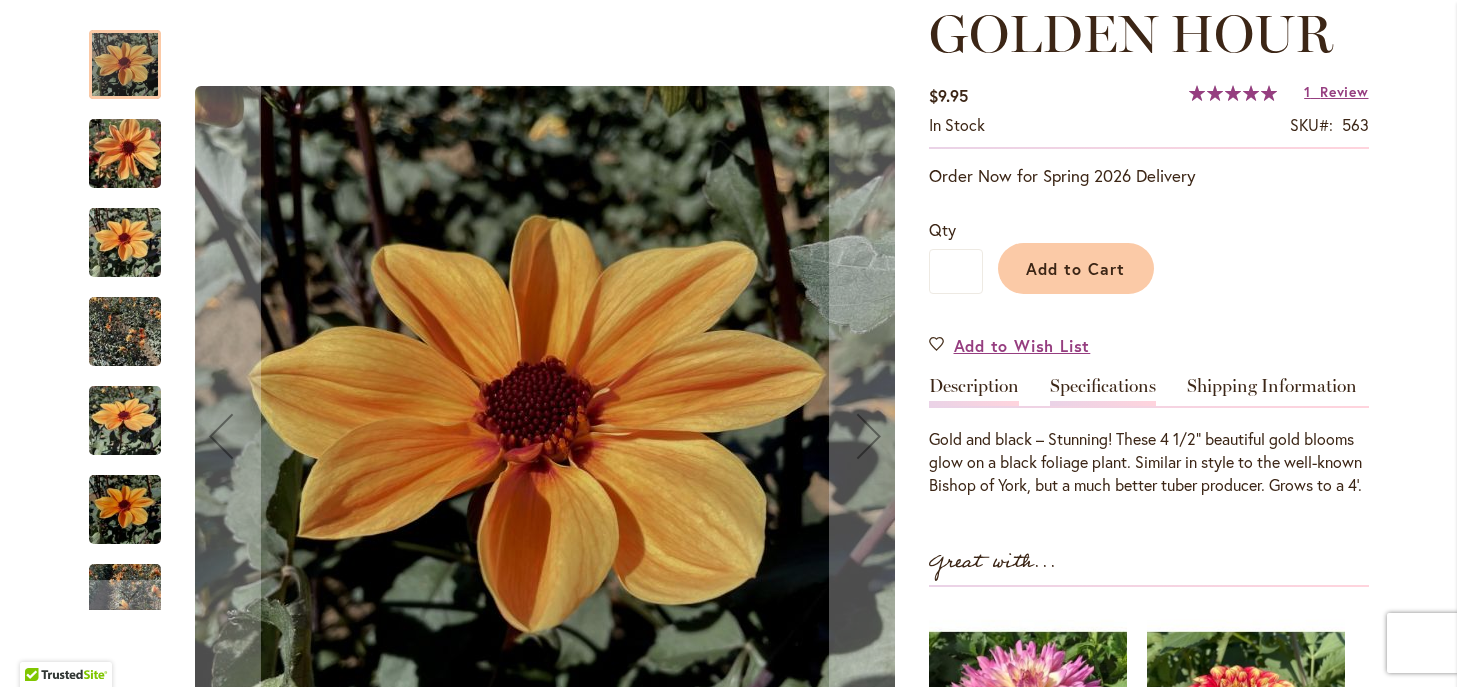 type on "**********" 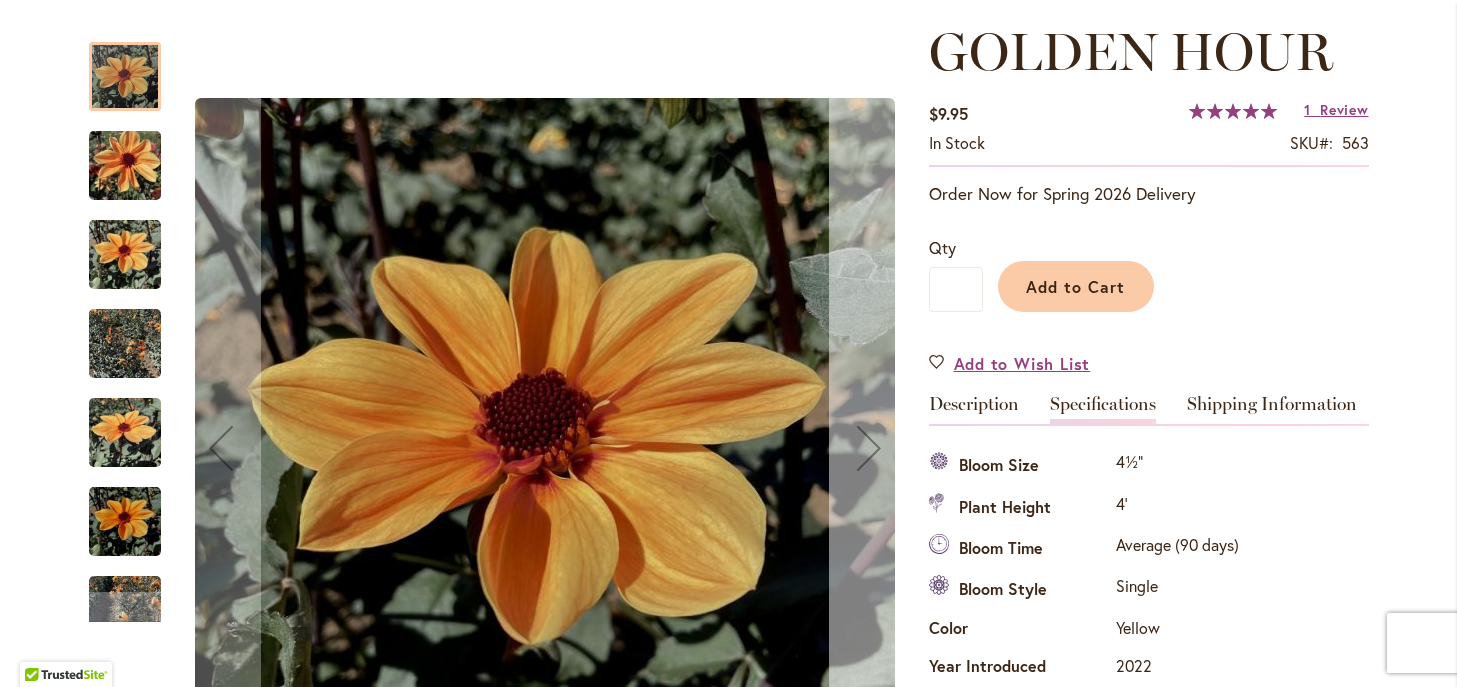 scroll, scrollTop: 0, scrollLeft: 0, axis: both 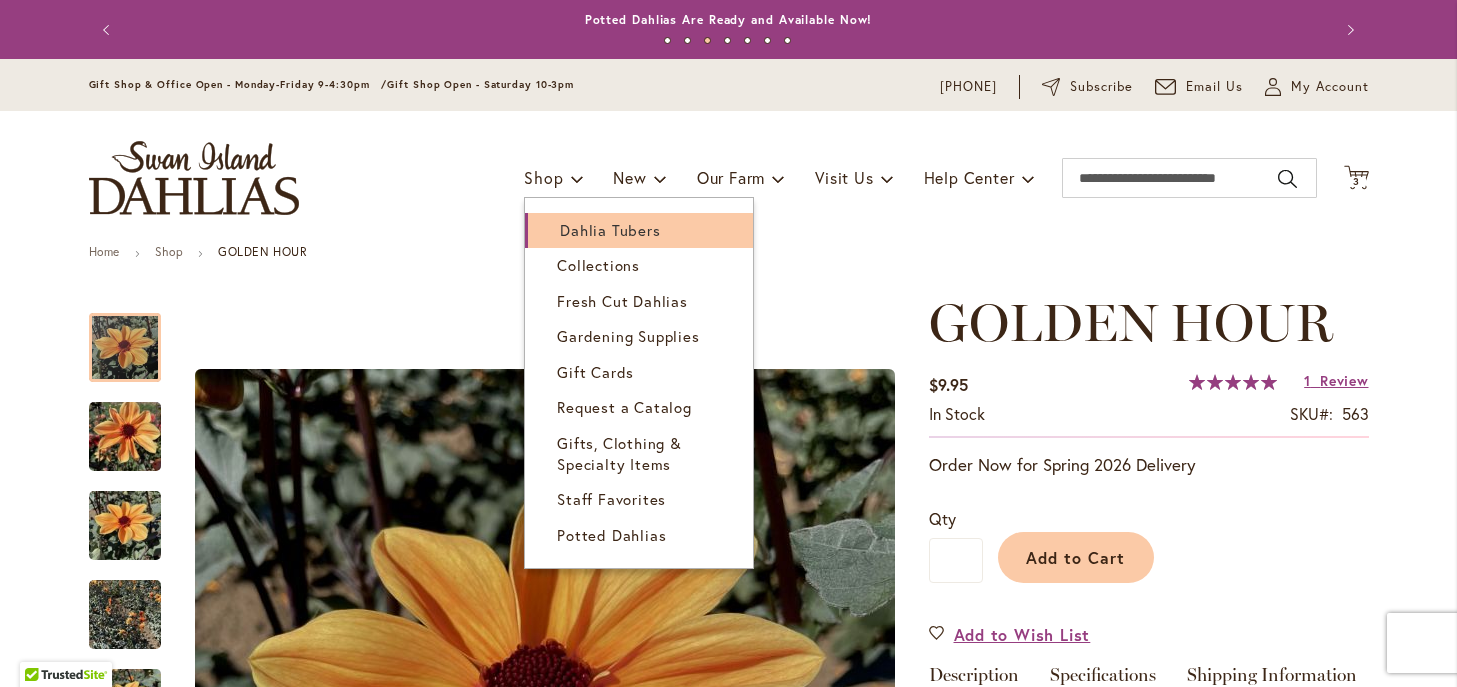 click on "Dahlia Tubers" at bounding box center (610, 230) 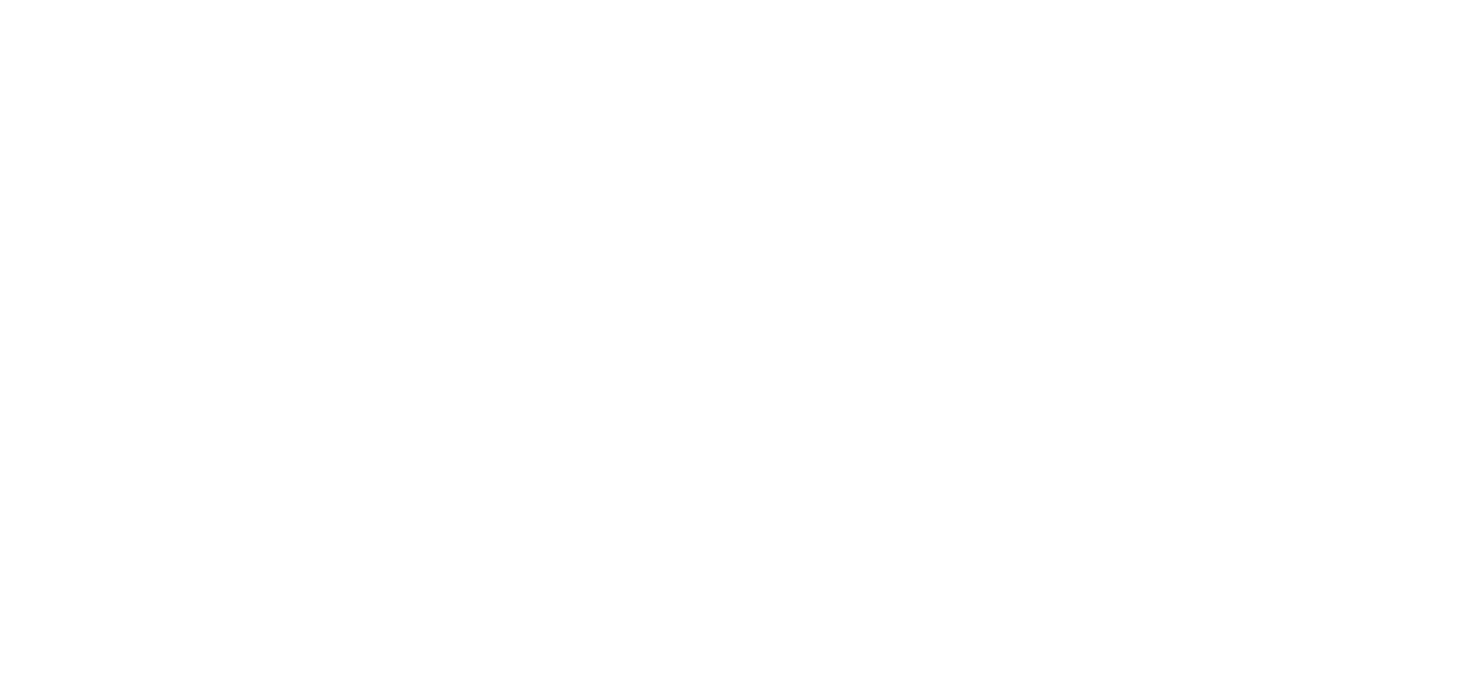 scroll, scrollTop: 0, scrollLeft: 0, axis: both 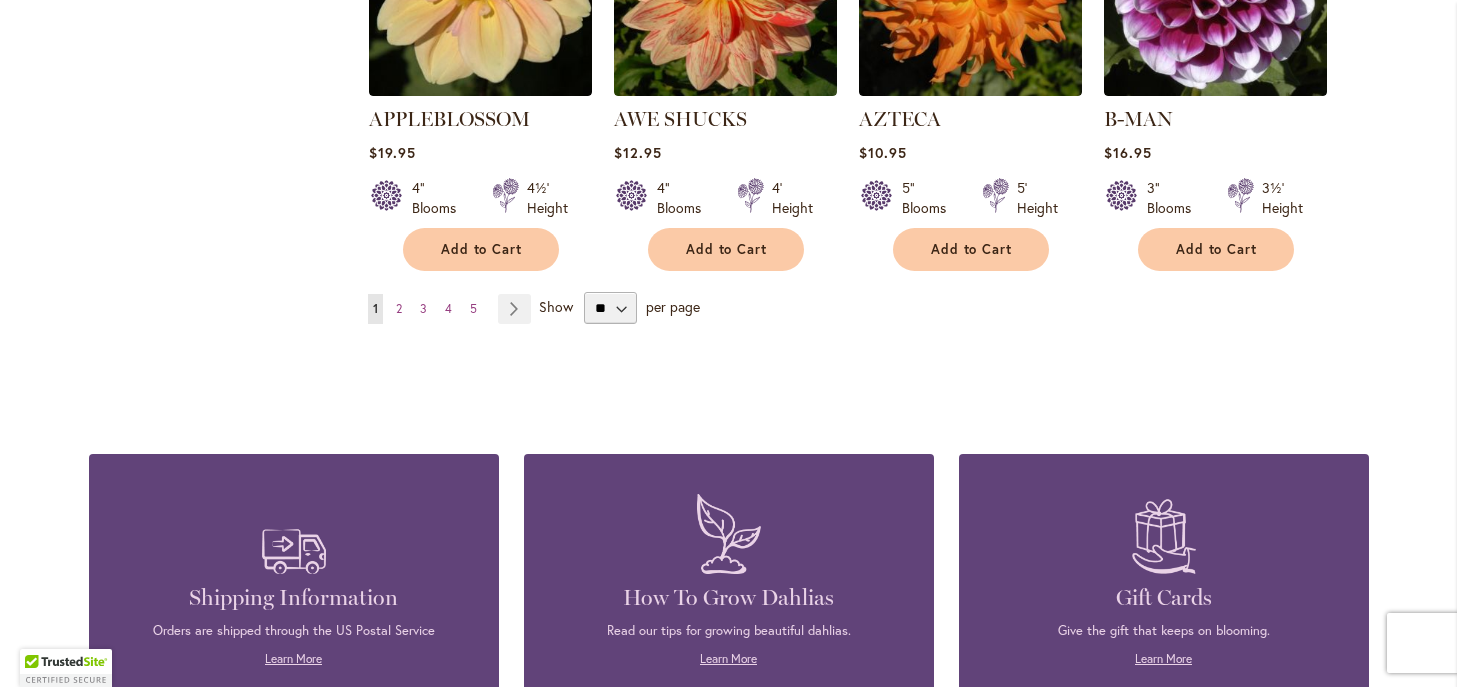 type on "**********" 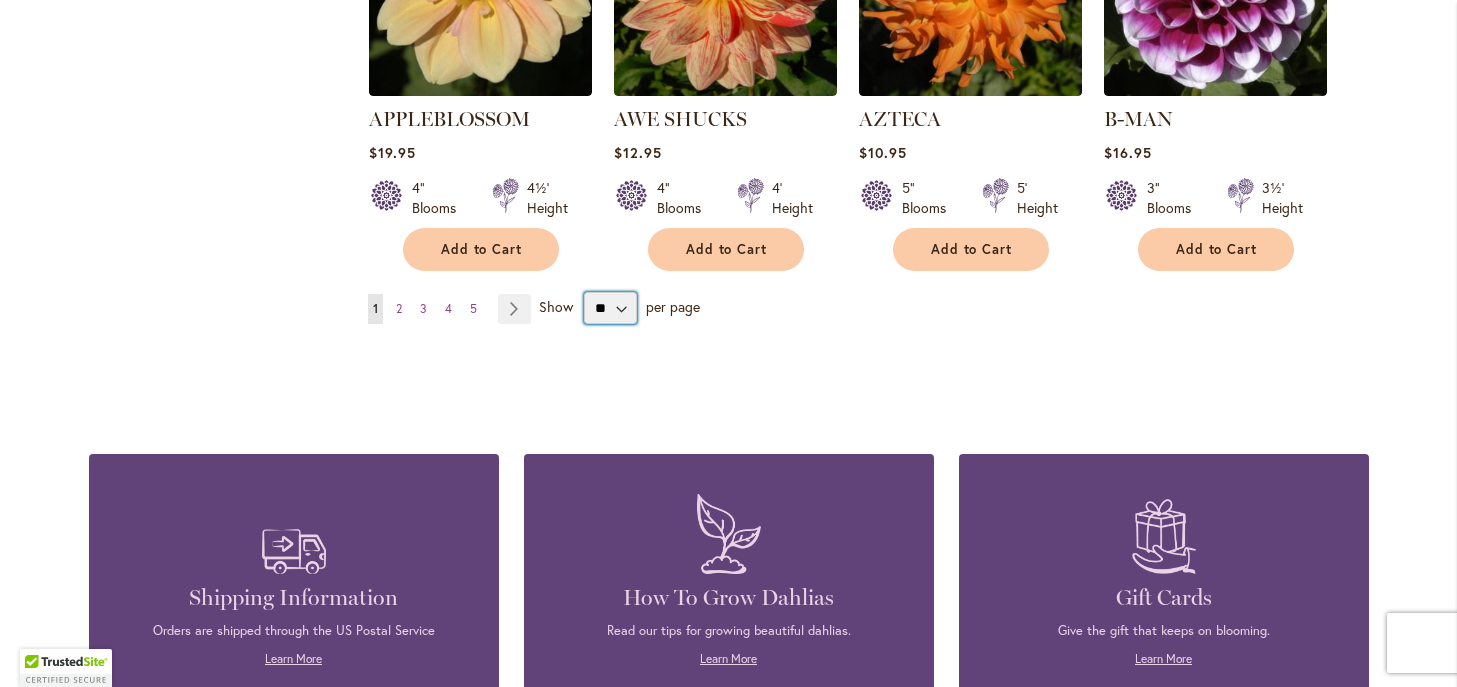 click on "**
**
**
**" at bounding box center (610, 308) 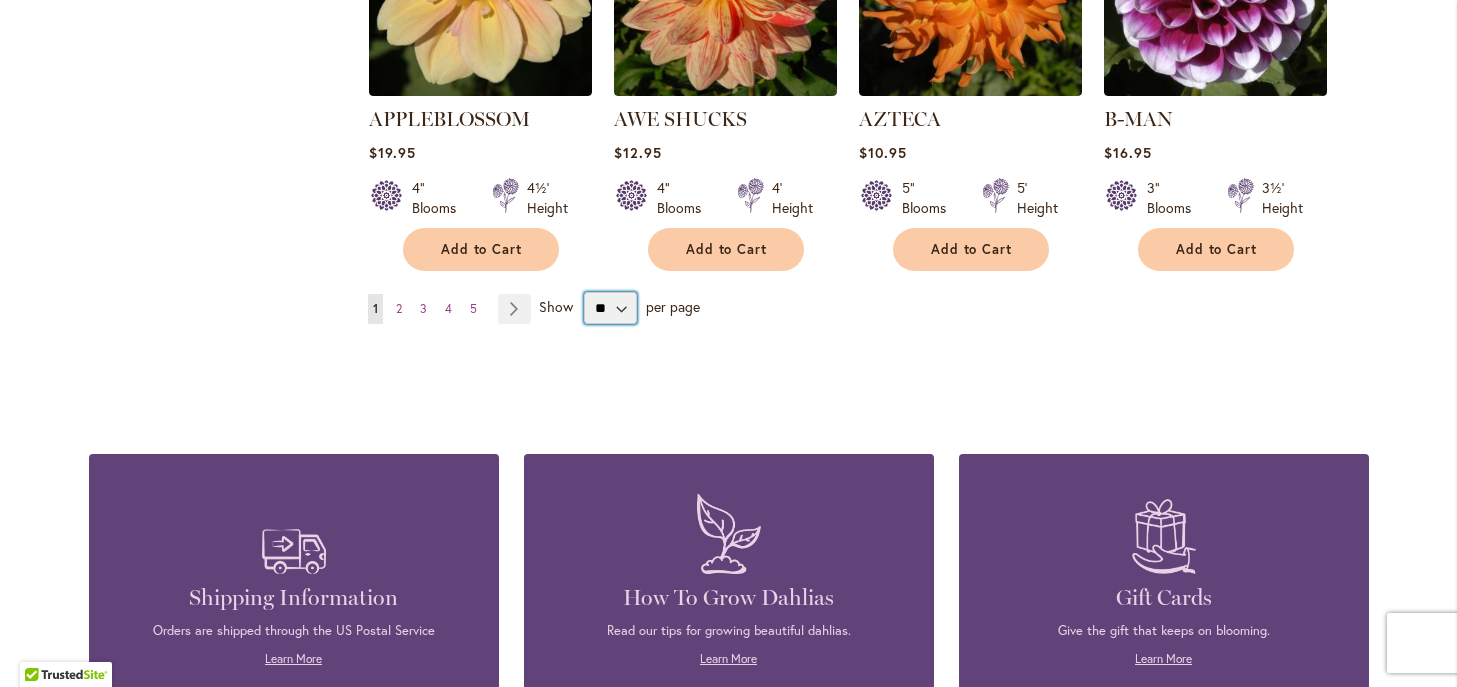 select on "**" 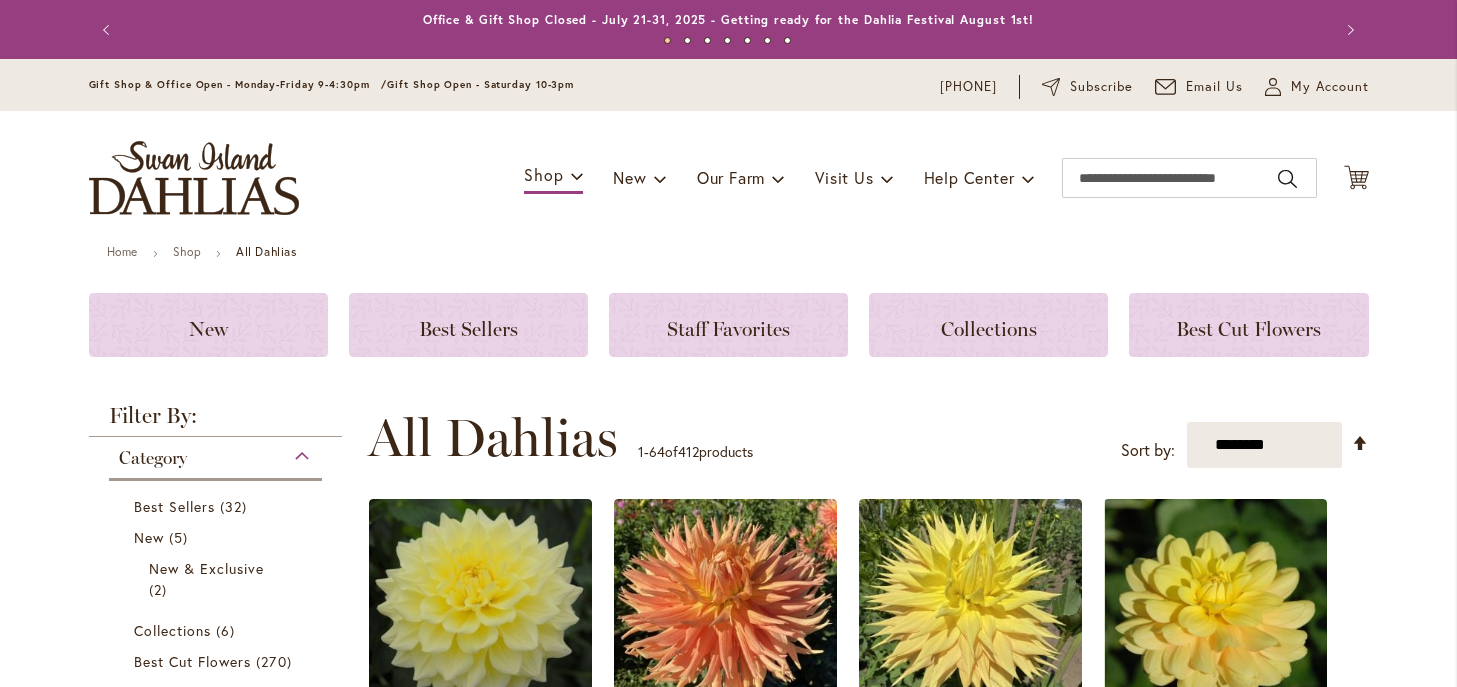 scroll, scrollTop: 0, scrollLeft: 0, axis: both 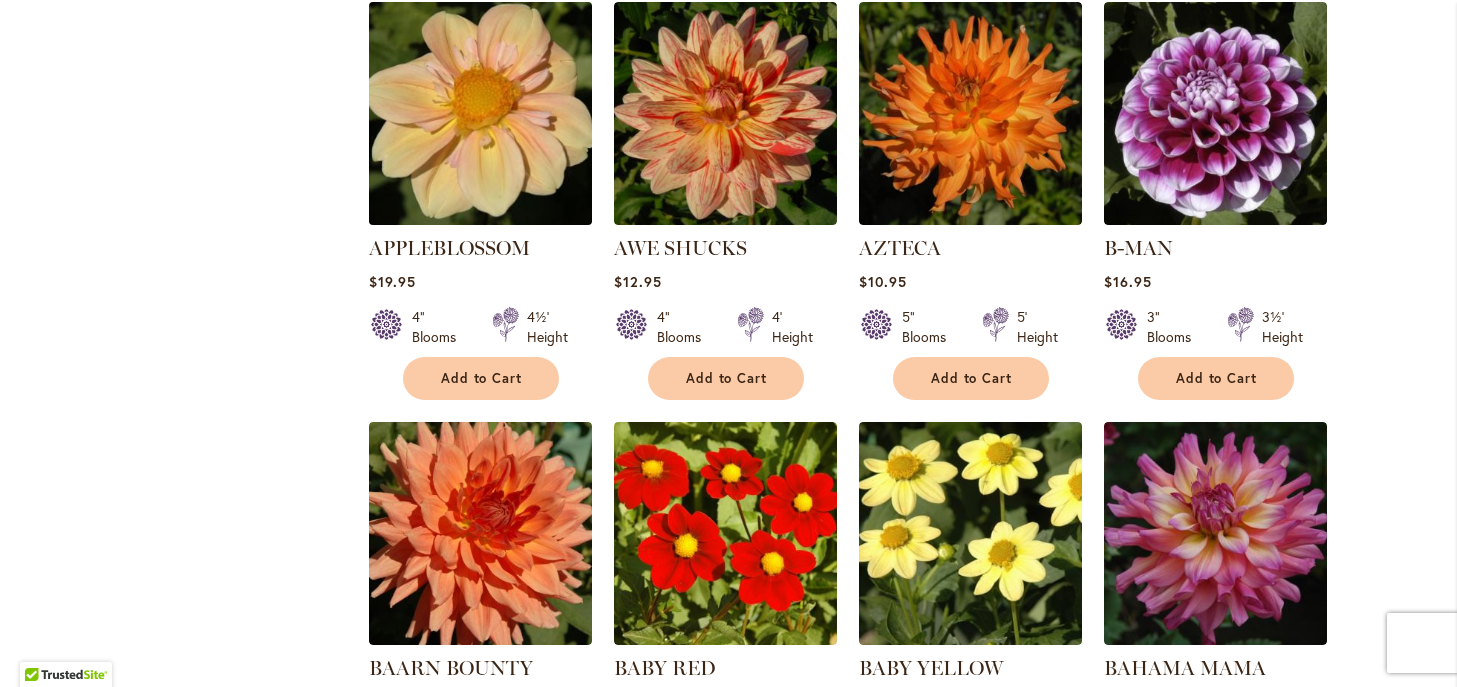 type on "**********" 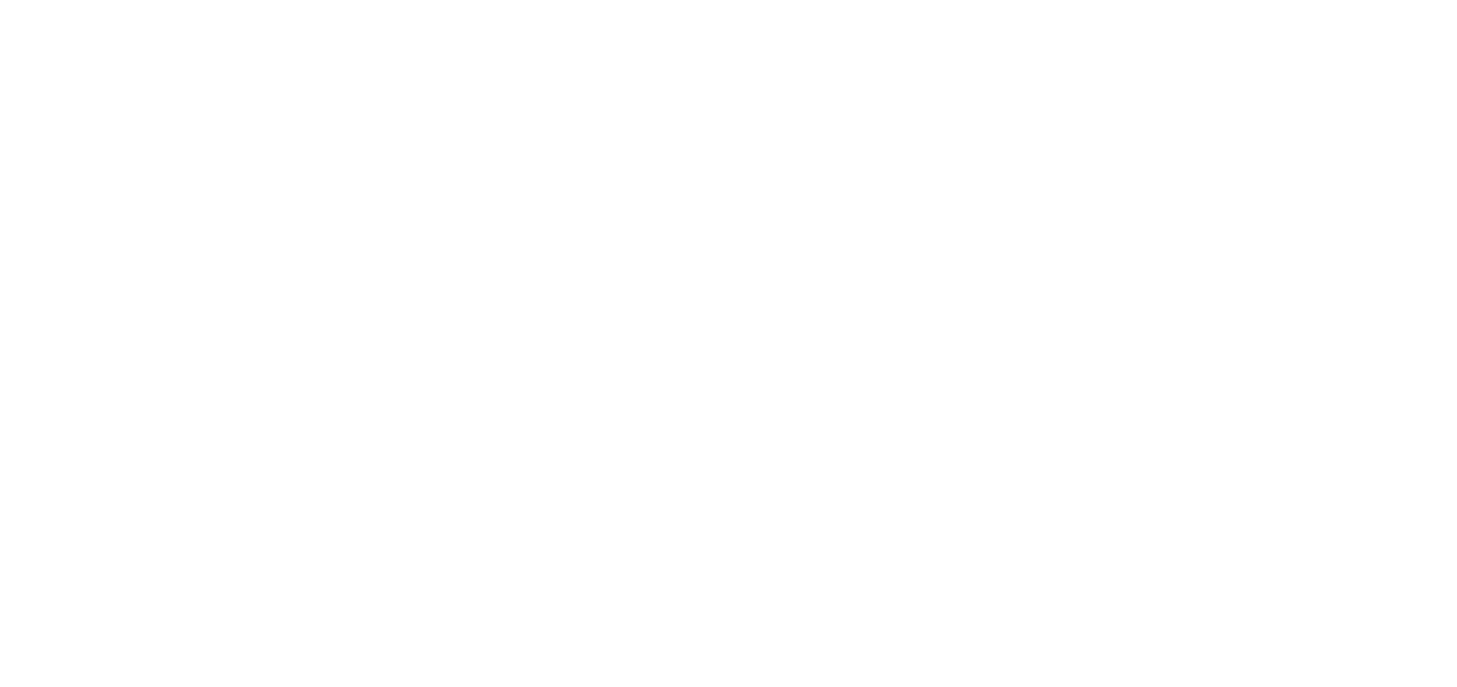type on "*****" 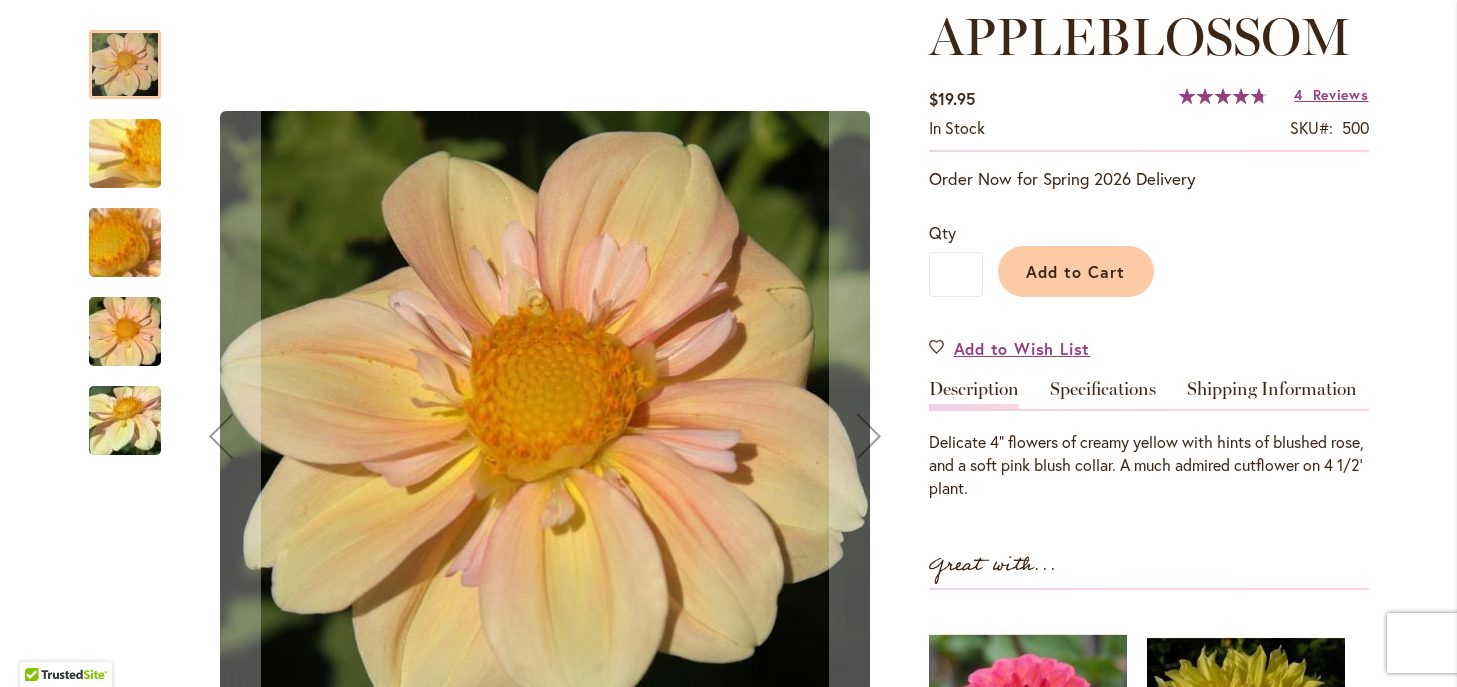 scroll, scrollTop: 290, scrollLeft: 0, axis: vertical 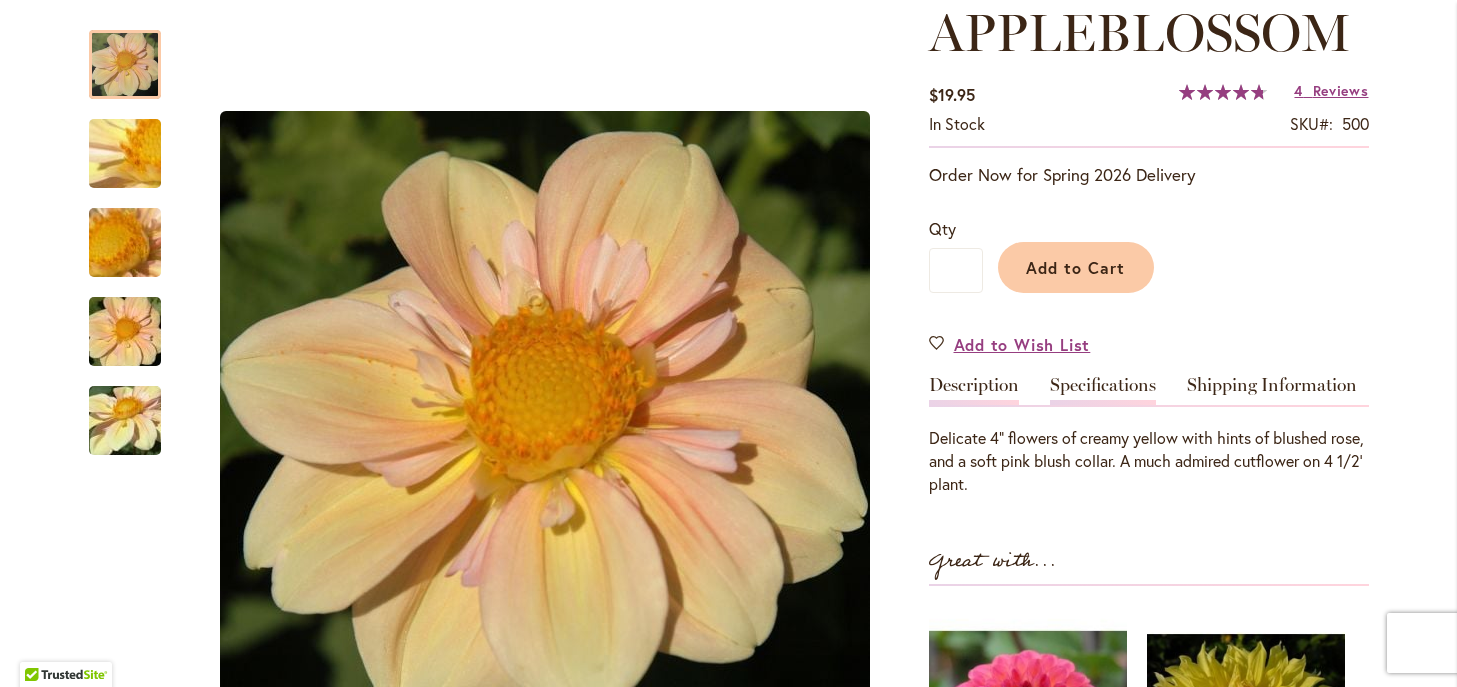 type on "**********" 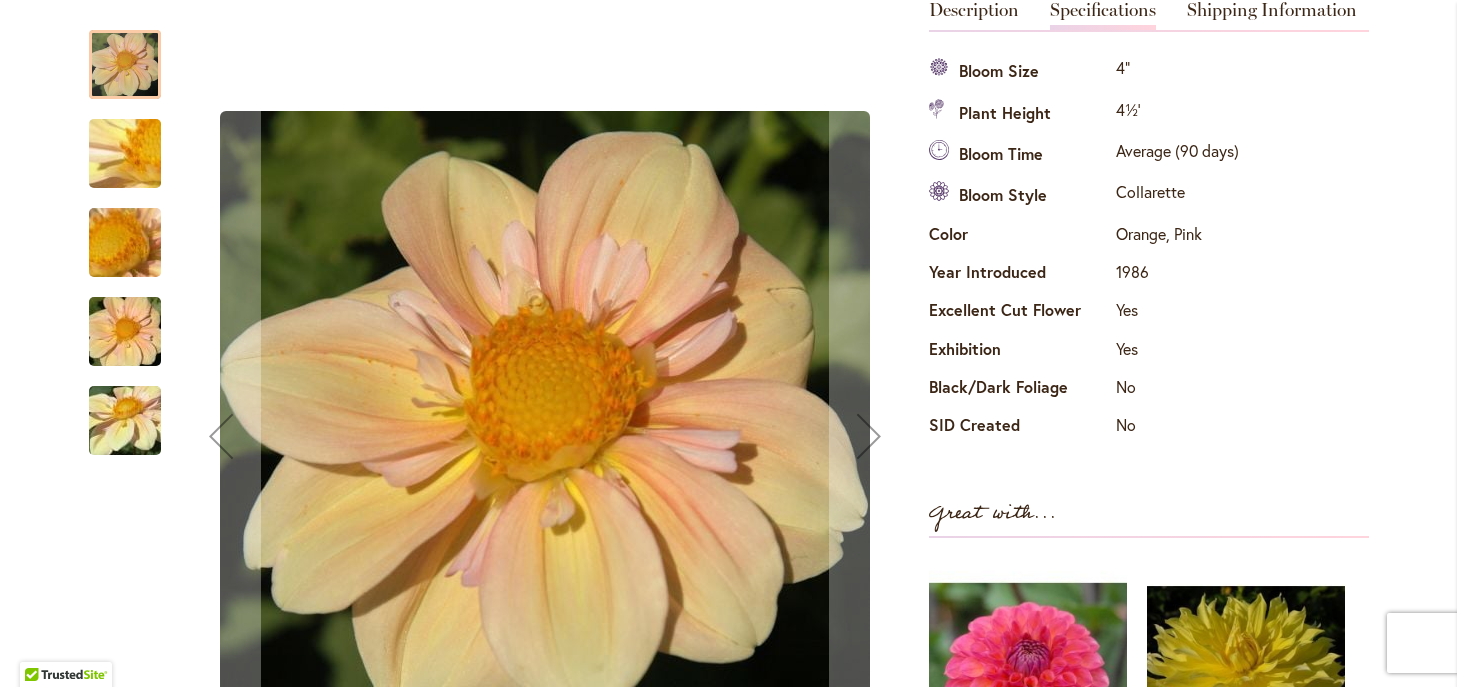 click at bounding box center [125, 332] 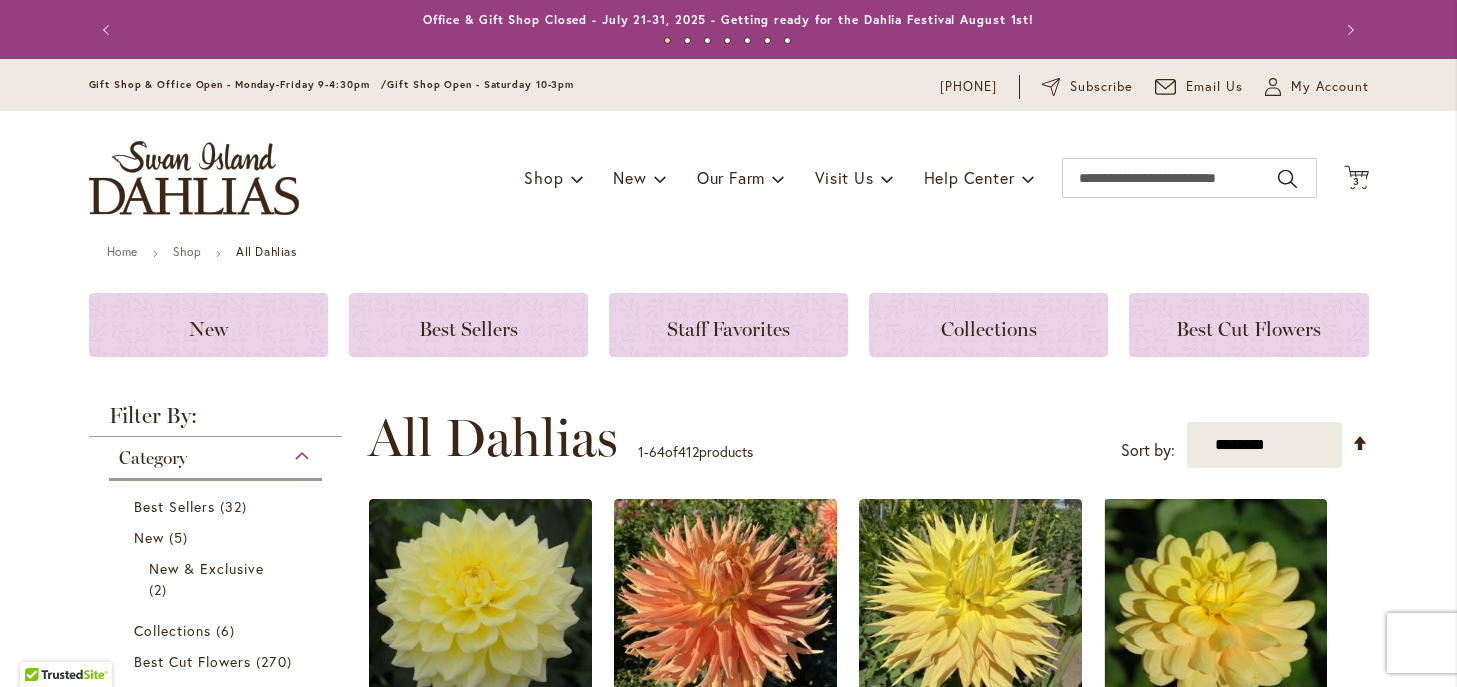 scroll, scrollTop: 0, scrollLeft: 0, axis: both 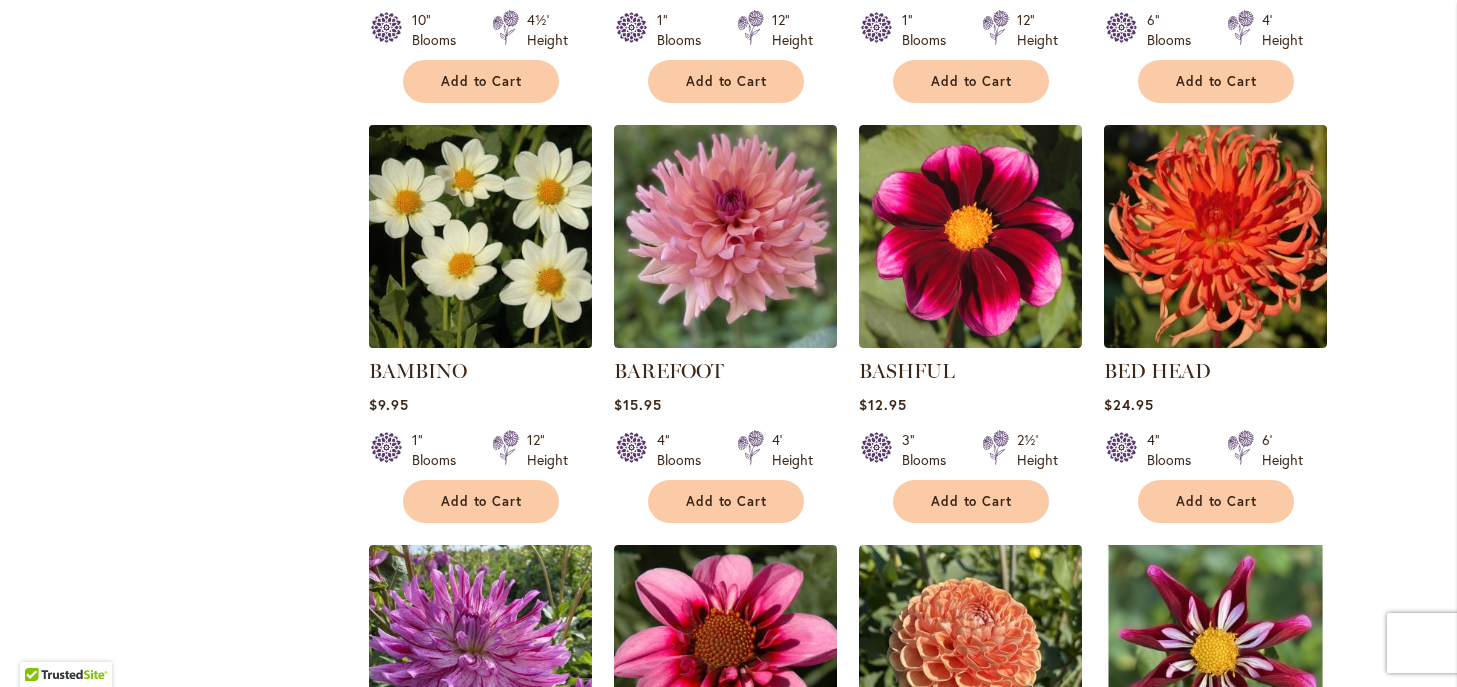type on "**********" 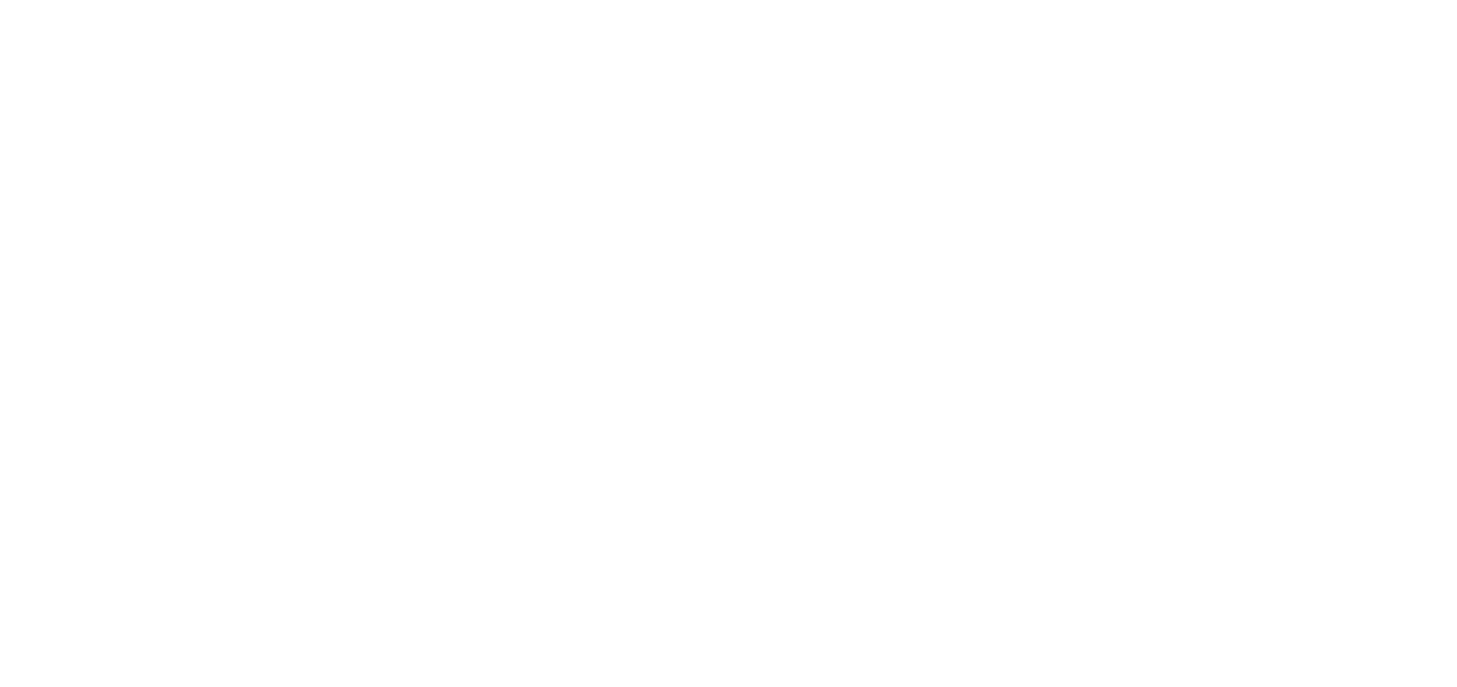 scroll, scrollTop: 0, scrollLeft: 0, axis: both 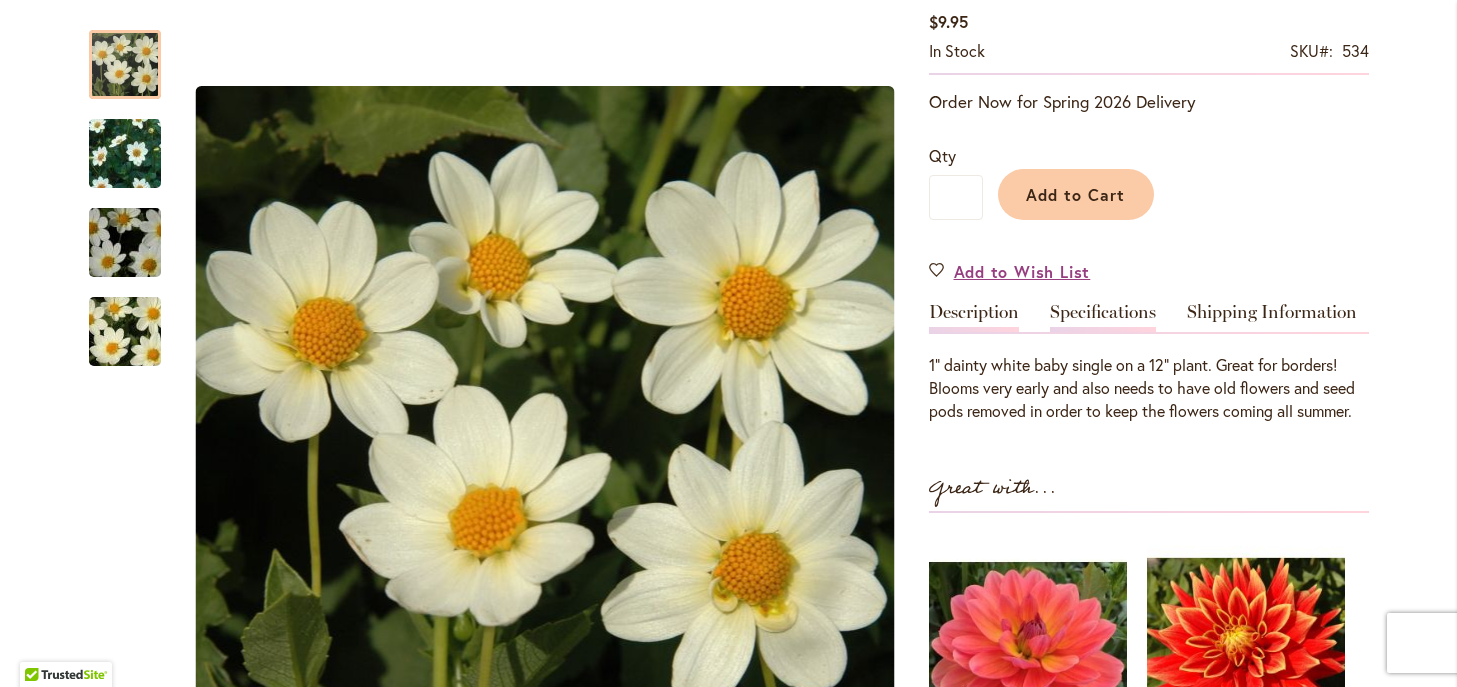 type on "**********" 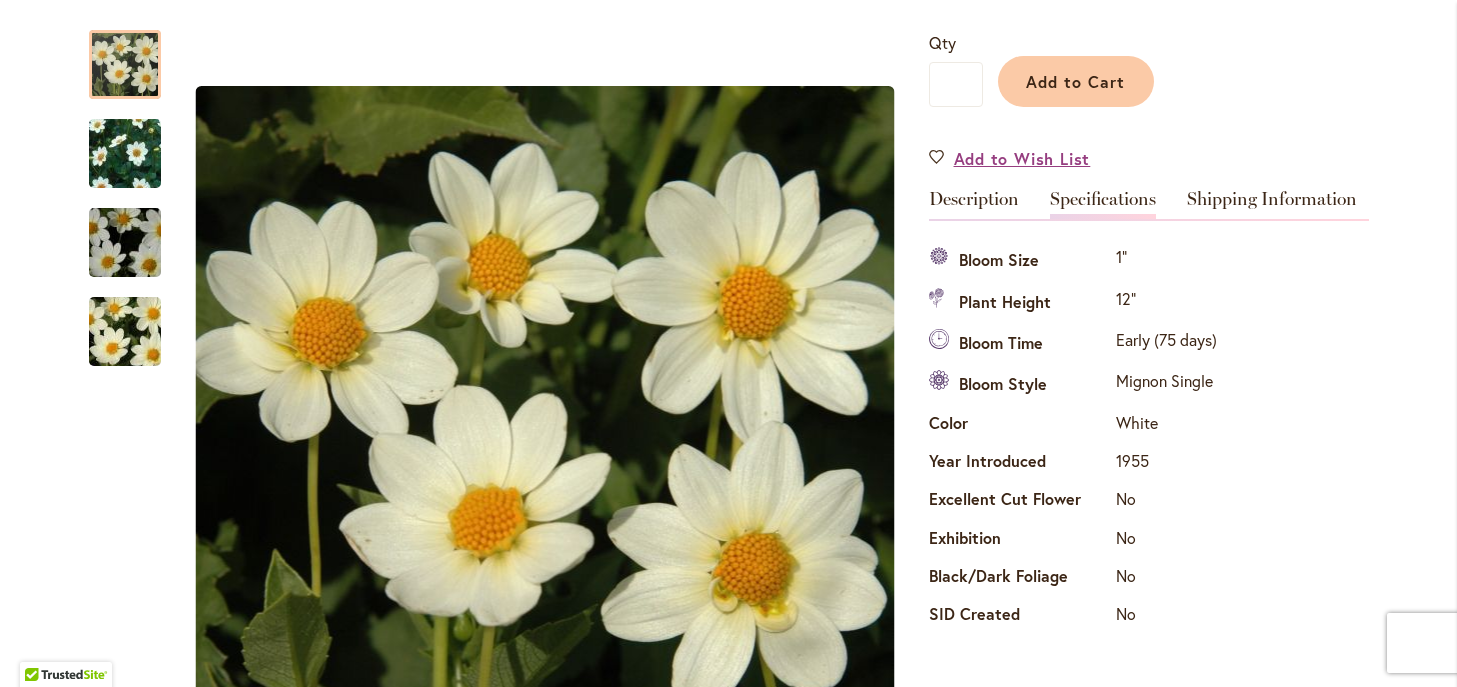 scroll, scrollTop: 471, scrollLeft: 0, axis: vertical 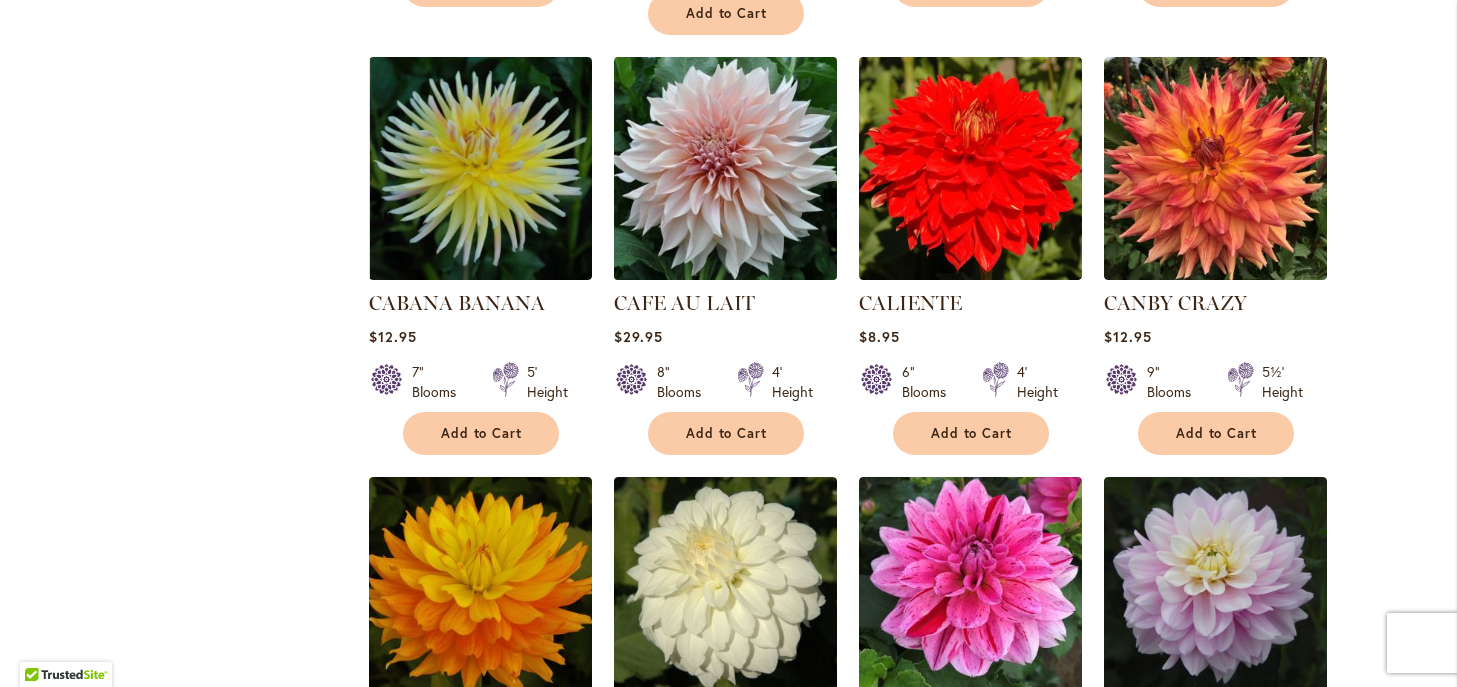 type on "**********" 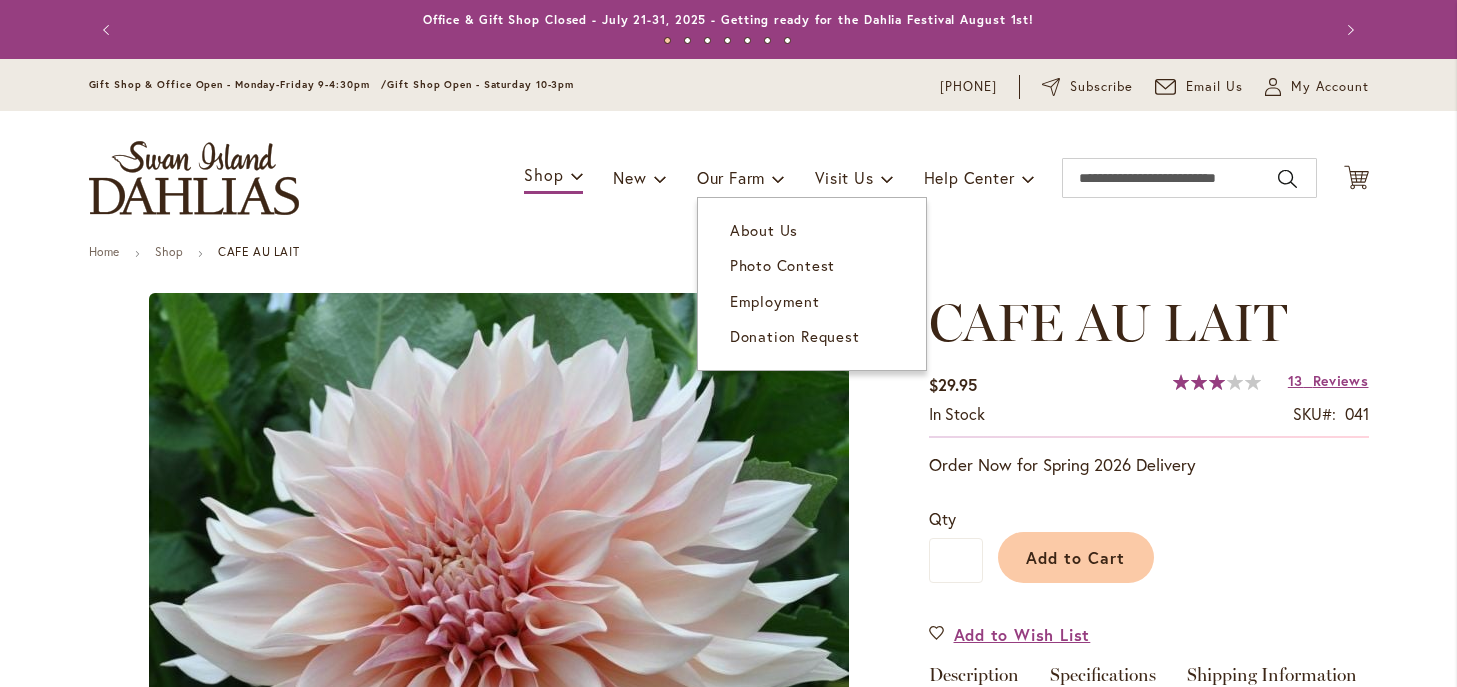 type on "*****" 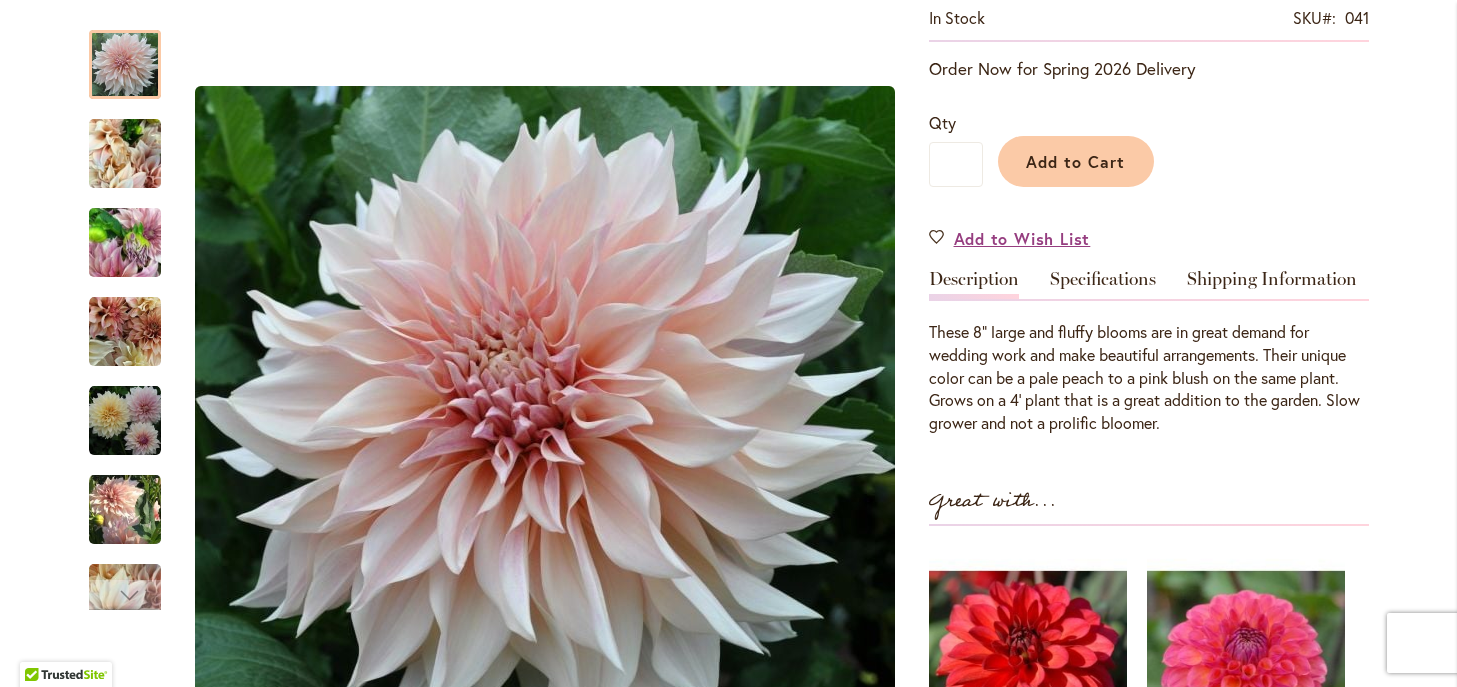 scroll, scrollTop: 398, scrollLeft: 0, axis: vertical 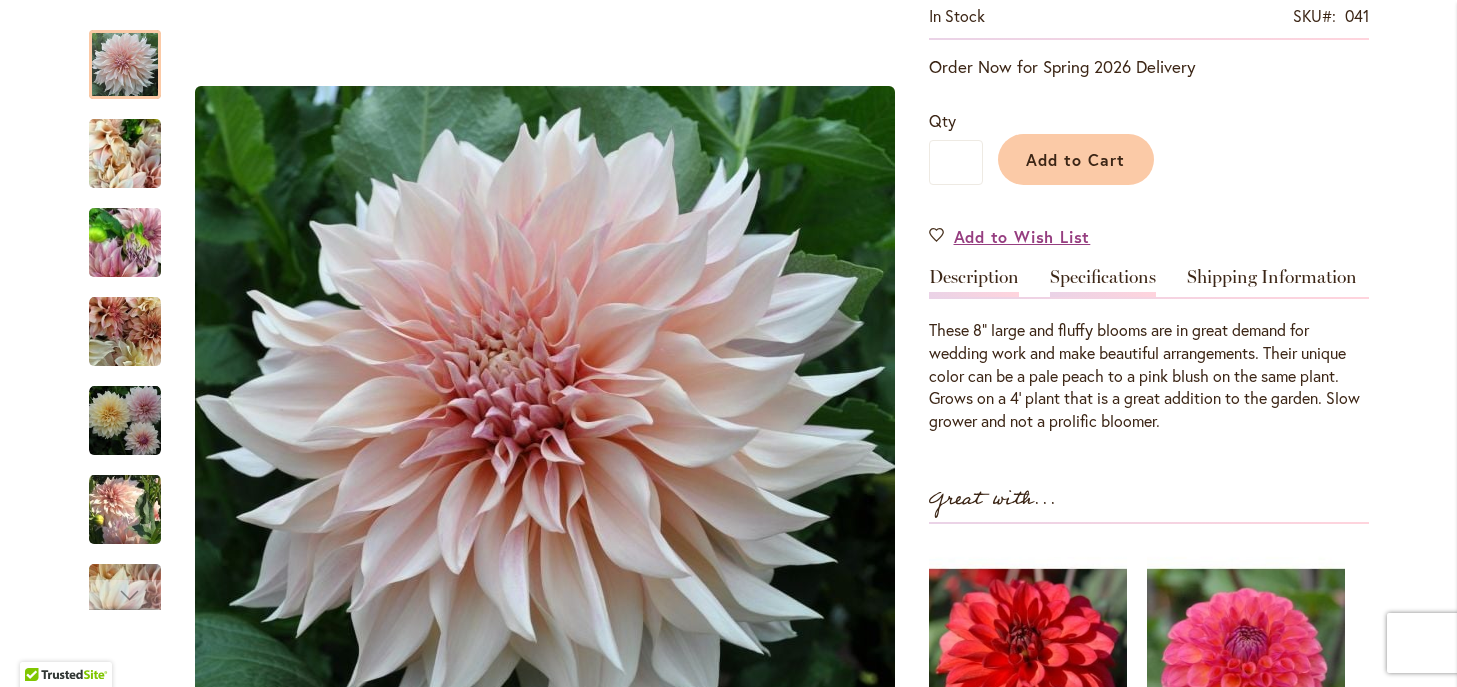 type on "**********" 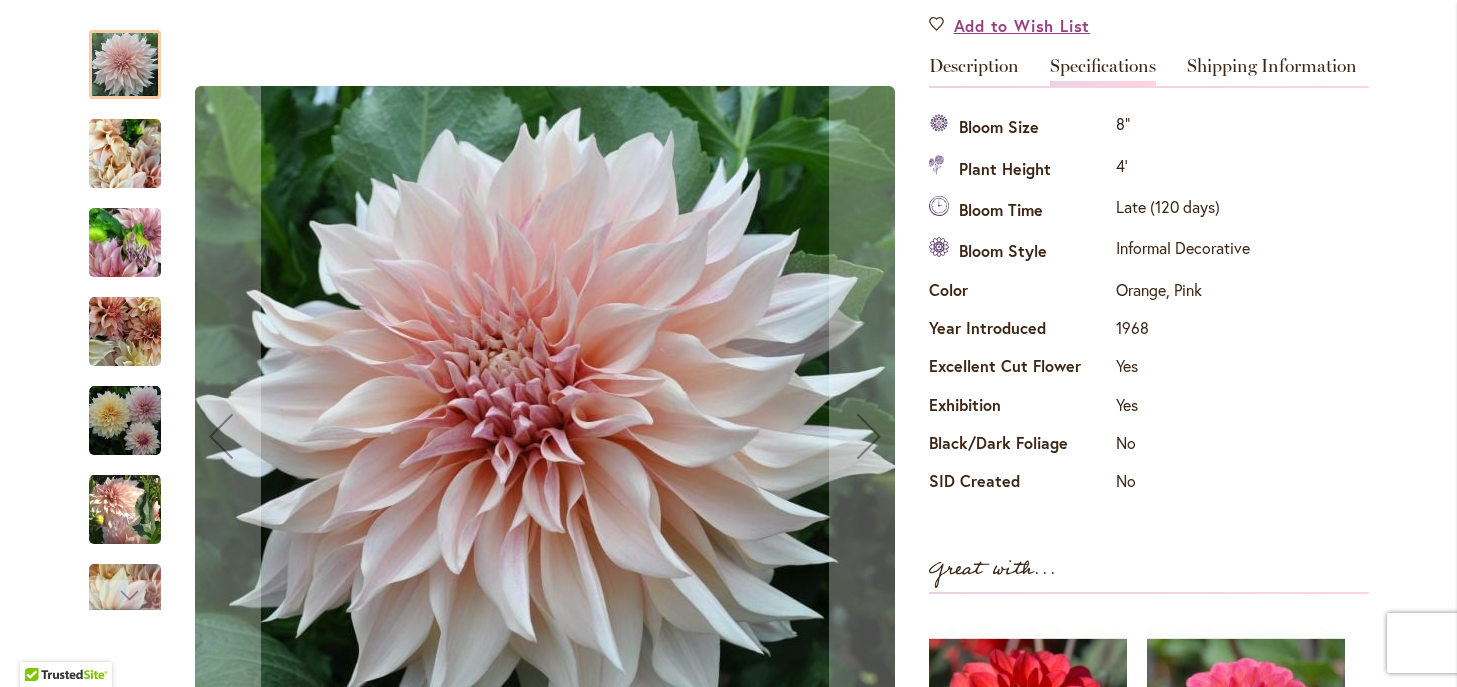 scroll, scrollTop: 602, scrollLeft: 0, axis: vertical 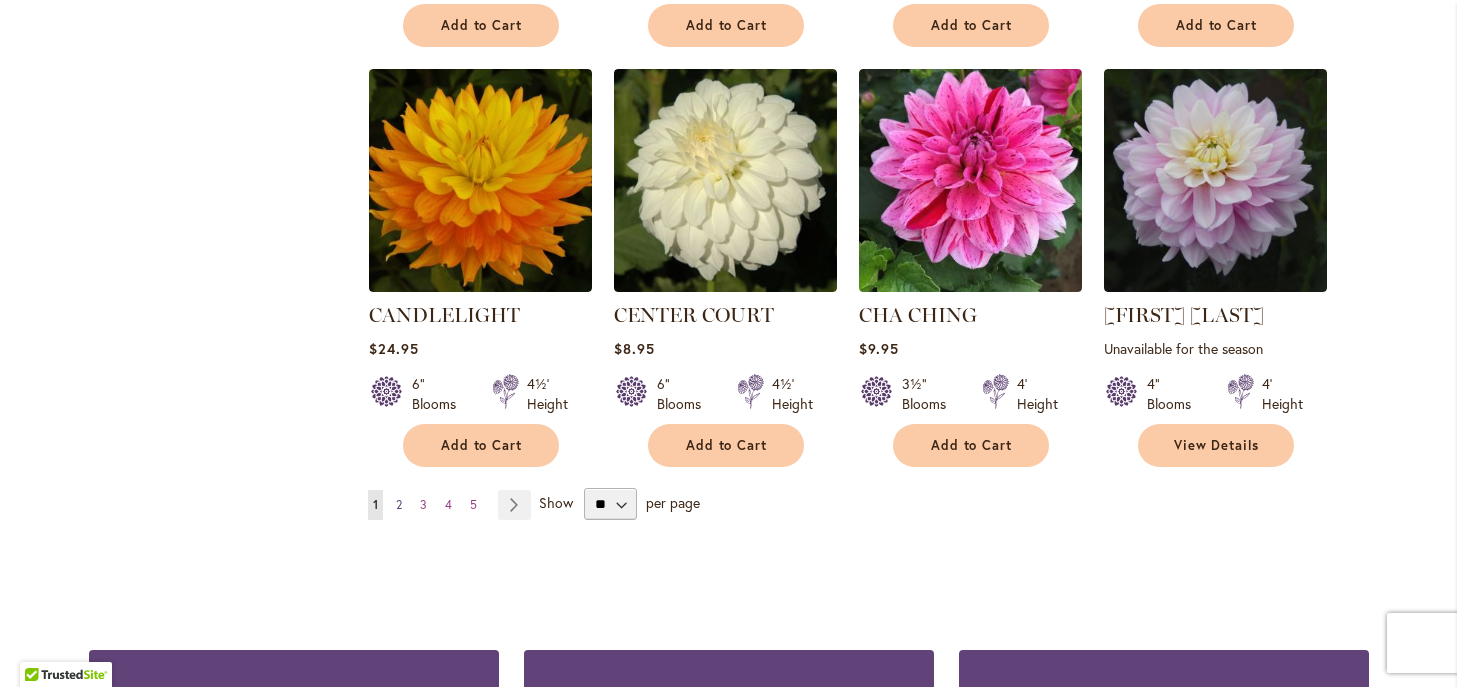 type on "**********" 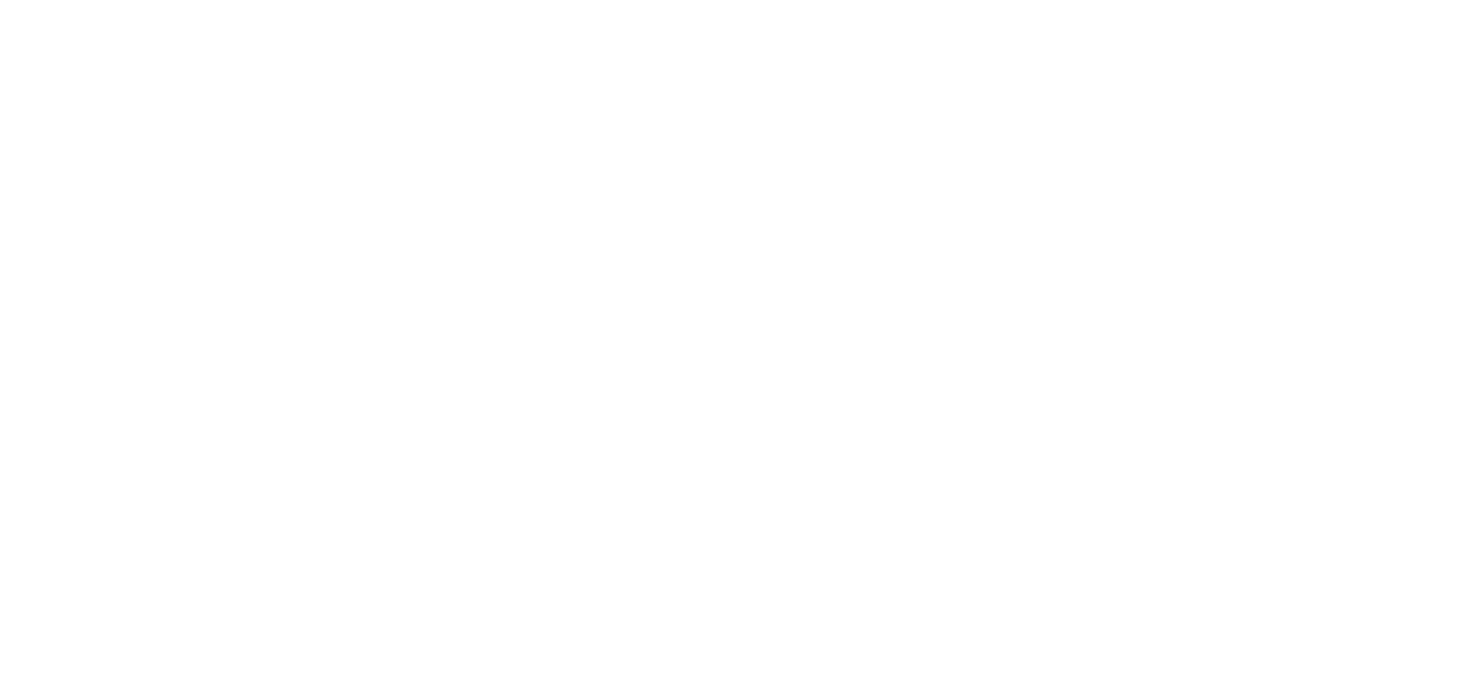 scroll, scrollTop: 0, scrollLeft: 0, axis: both 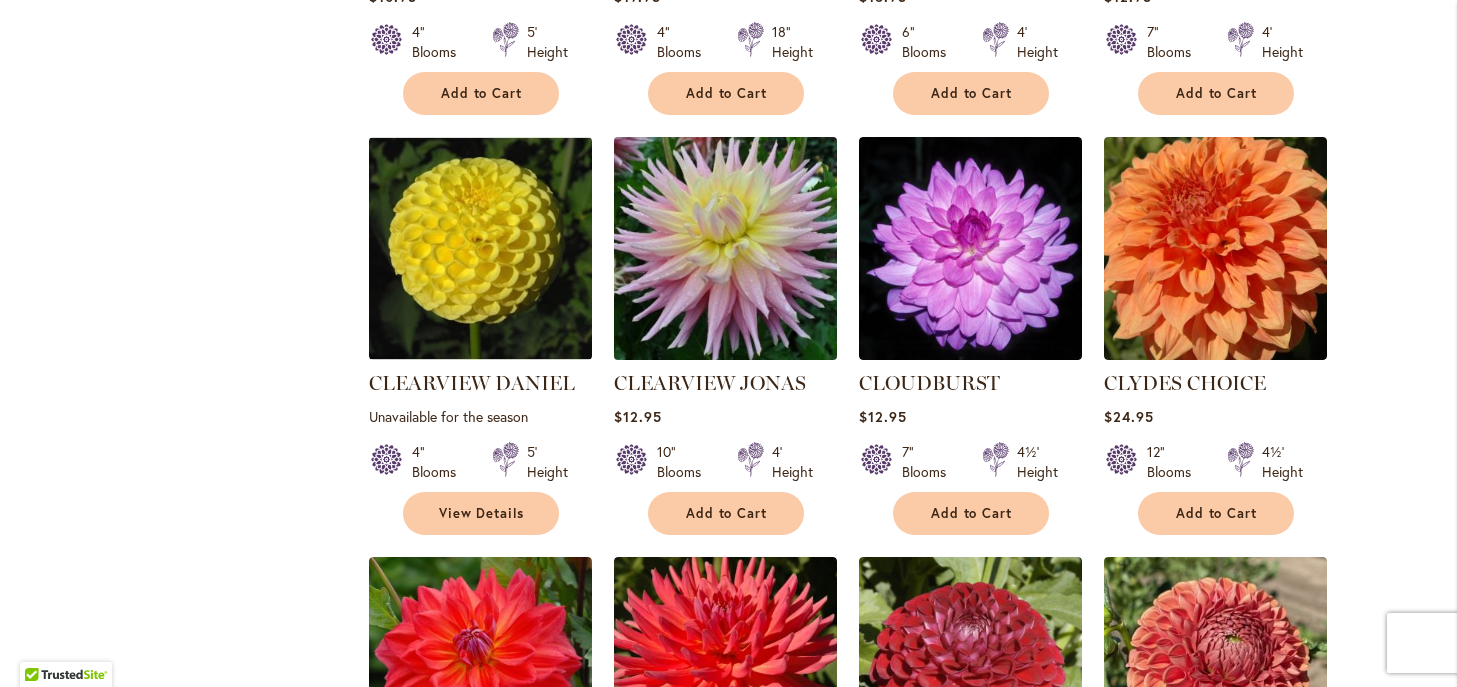 type on "**********" 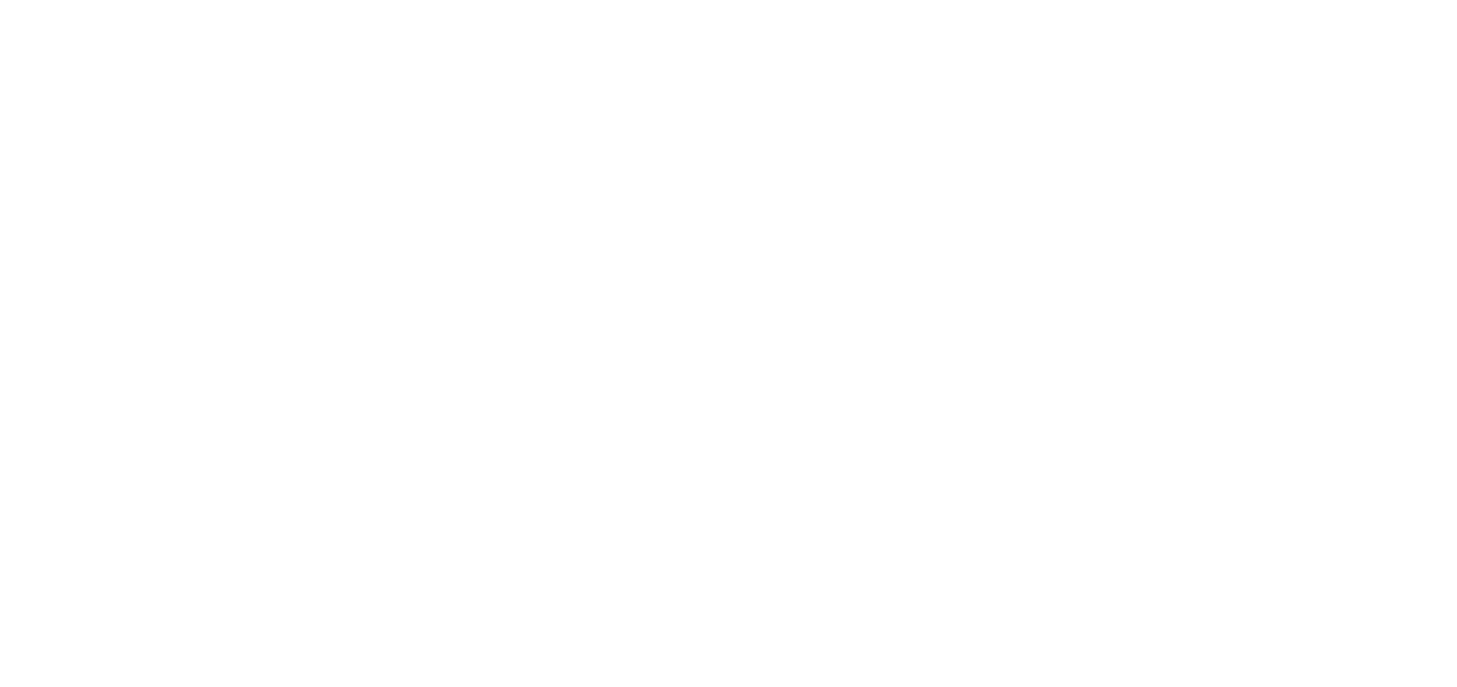 scroll, scrollTop: 0, scrollLeft: 0, axis: both 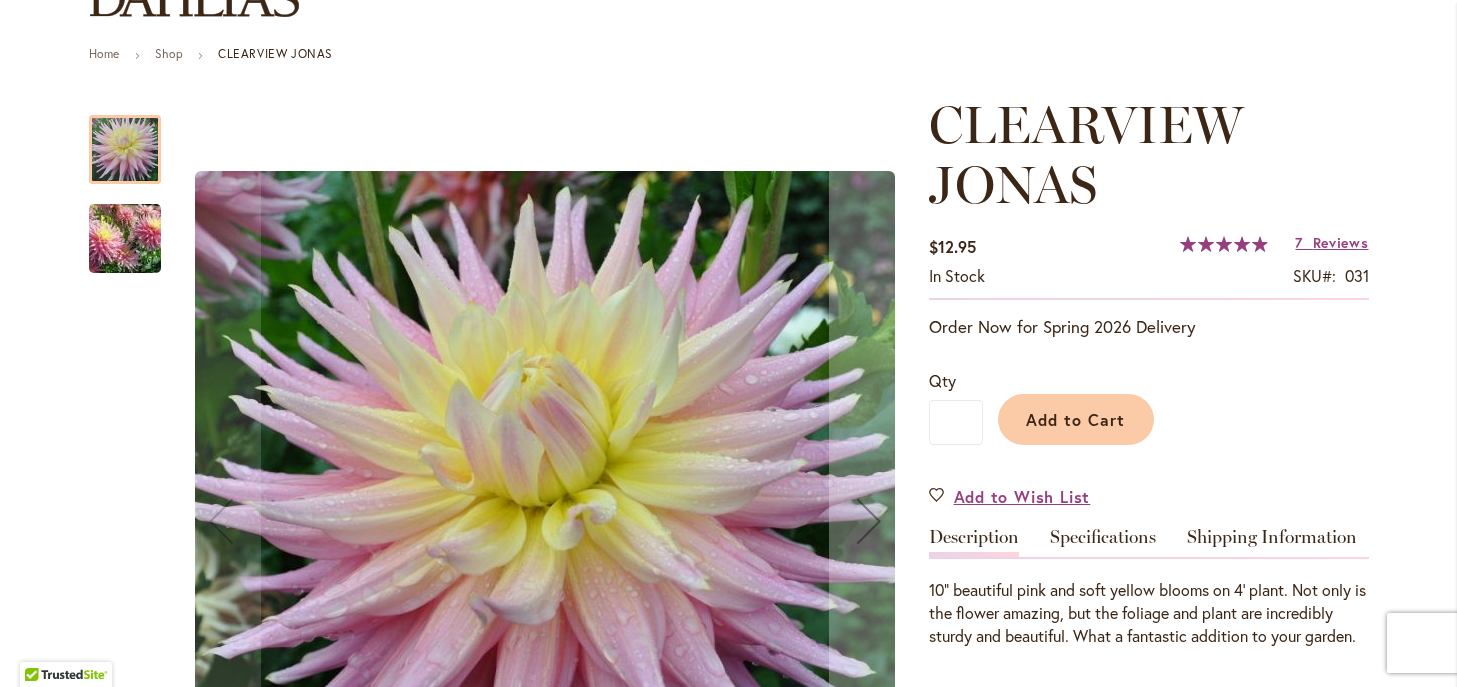 type on "**********" 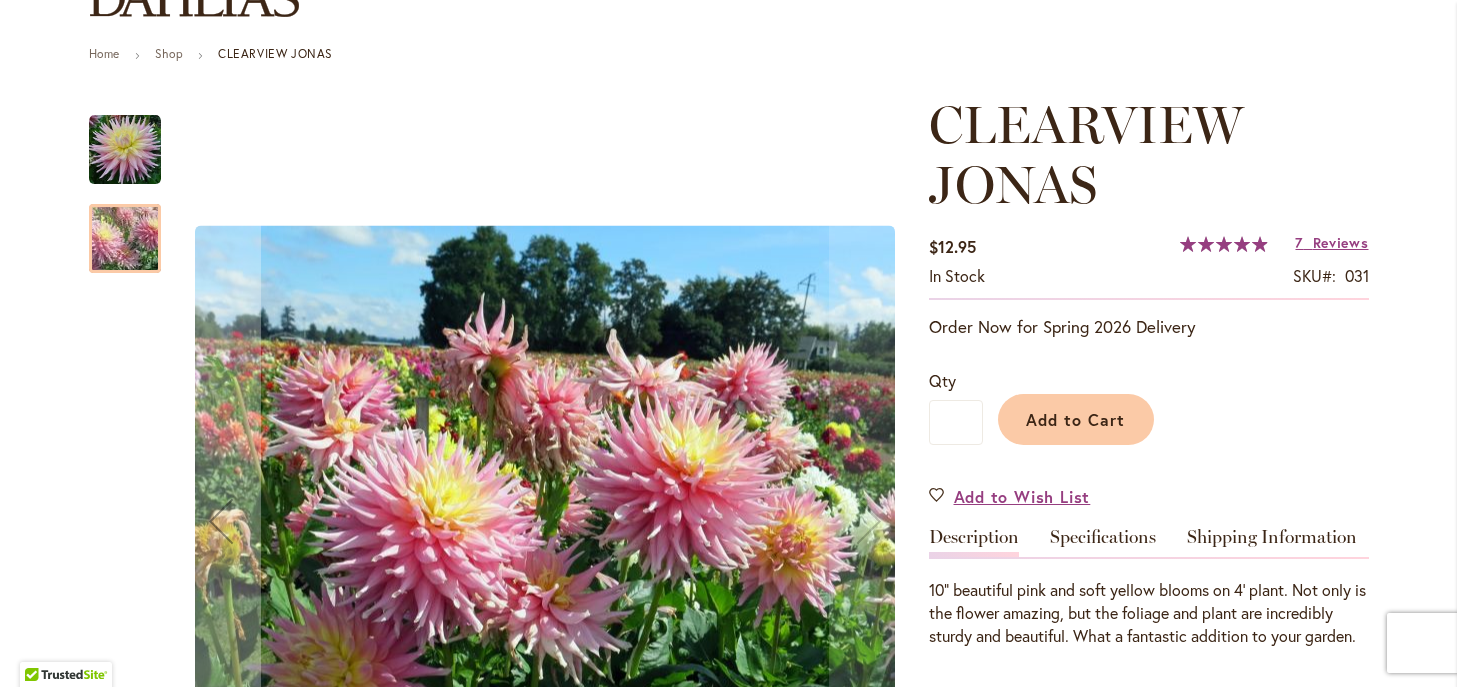 click at bounding box center (125, 150) 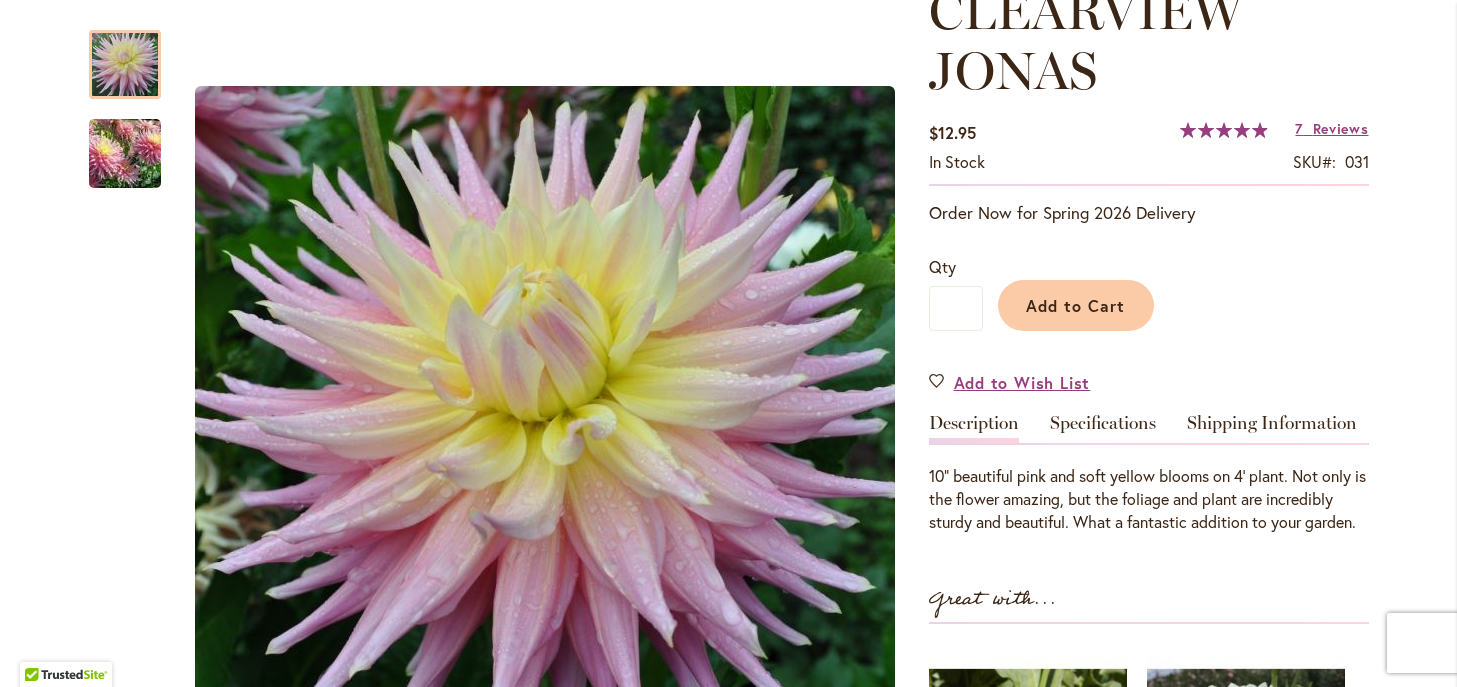scroll, scrollTop: 314, scrollLeft: 0, axis: vertical 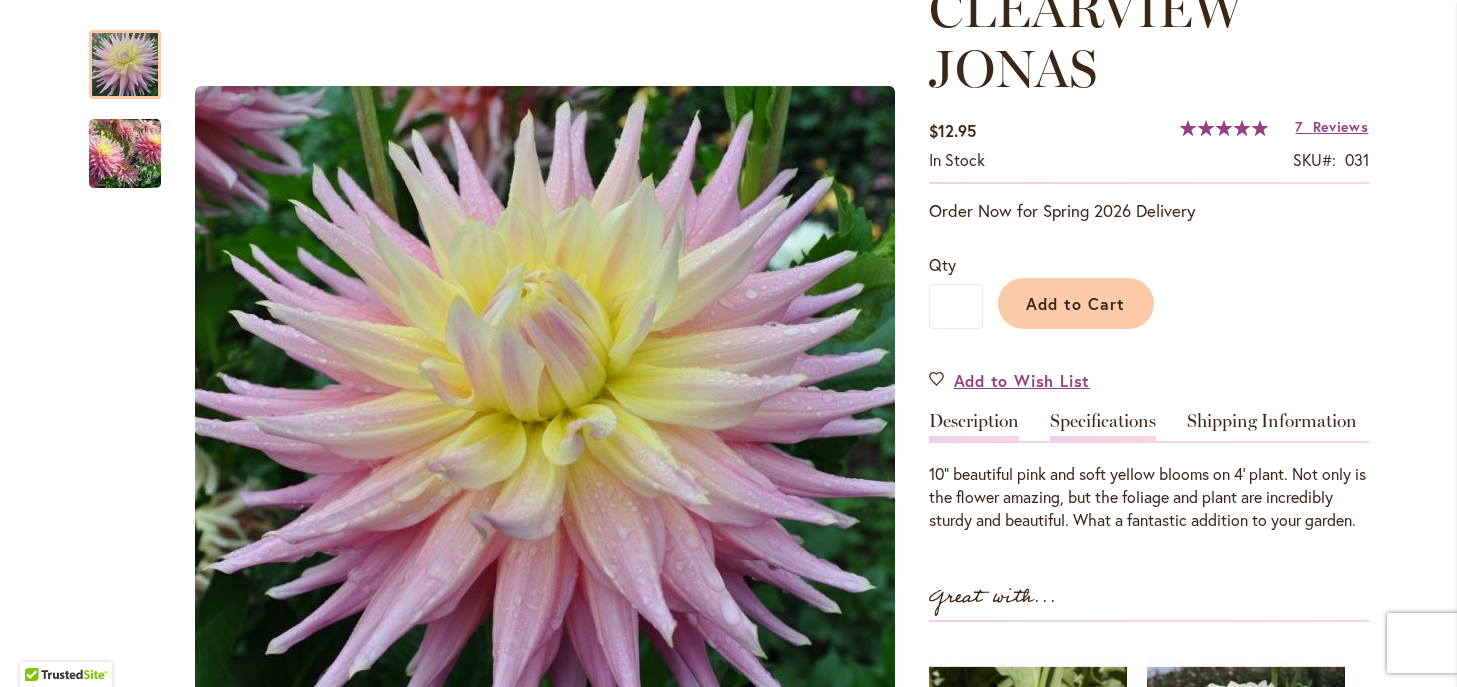 click on "Specifications" at bounding box center [1103, 426] 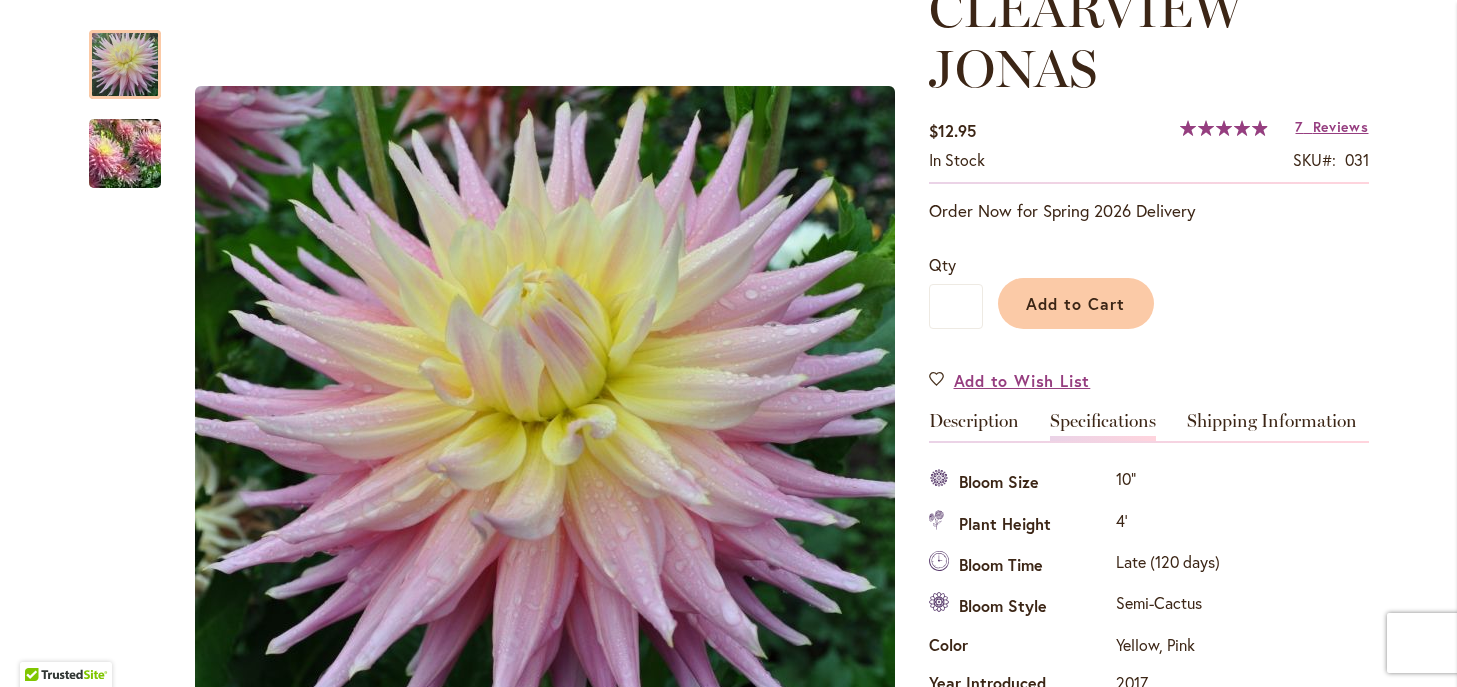 scroll, scrollTop: 725, scrollLeft: 0, axis: vertical 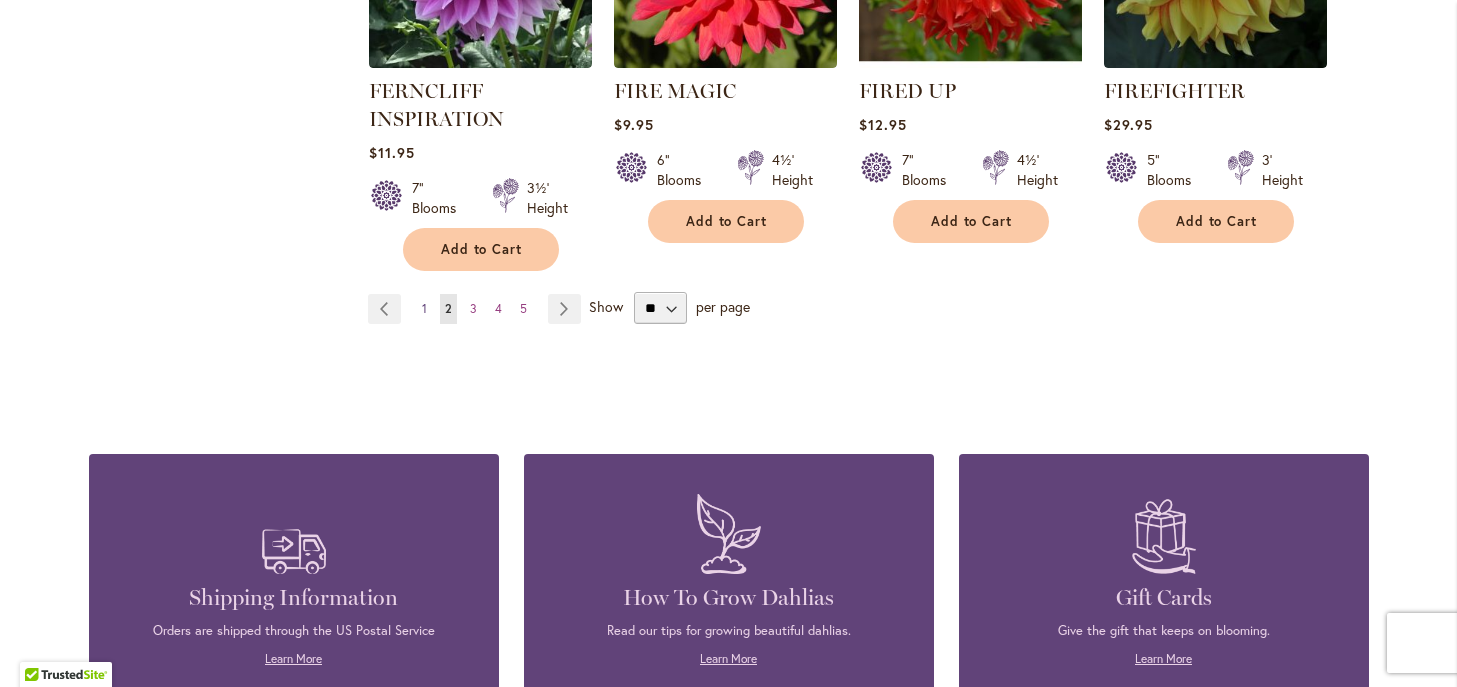 type on "**********" 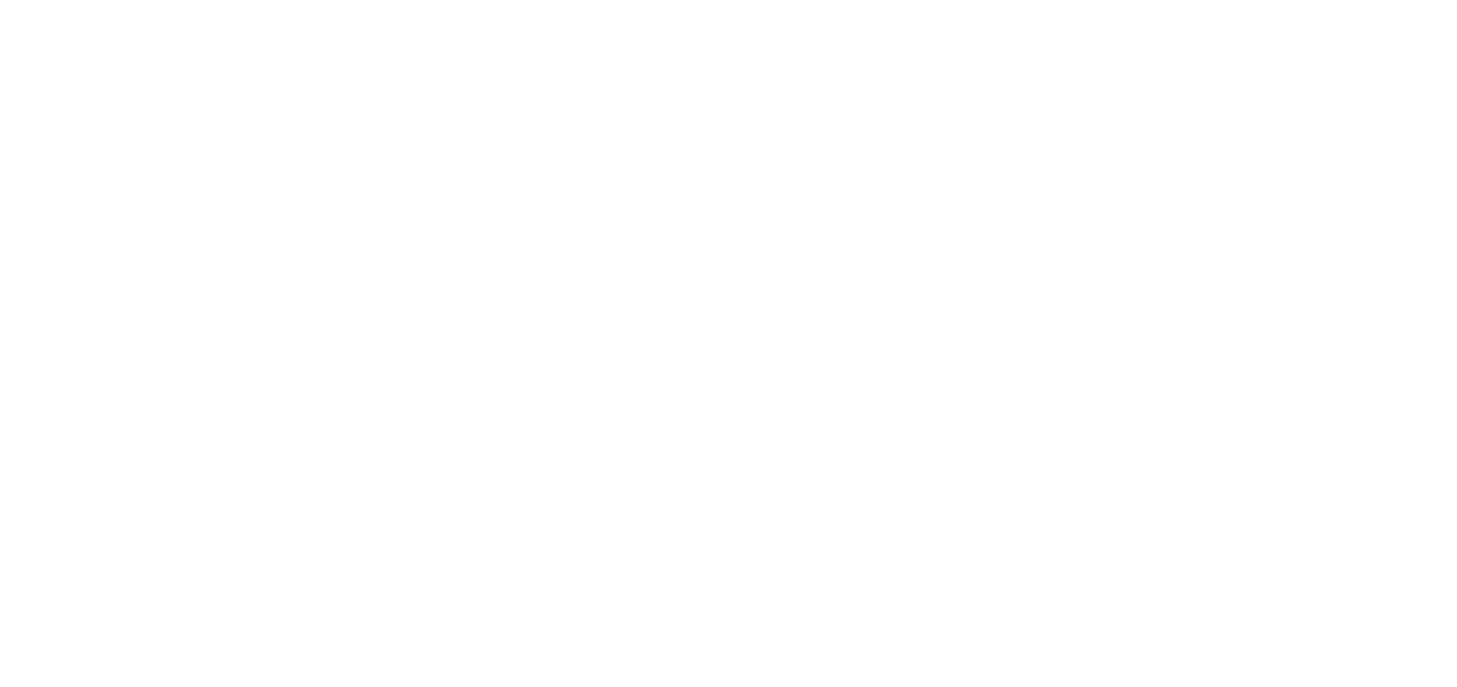 scroll, scrollTop: 0, scrollLeft: 0, axis: both 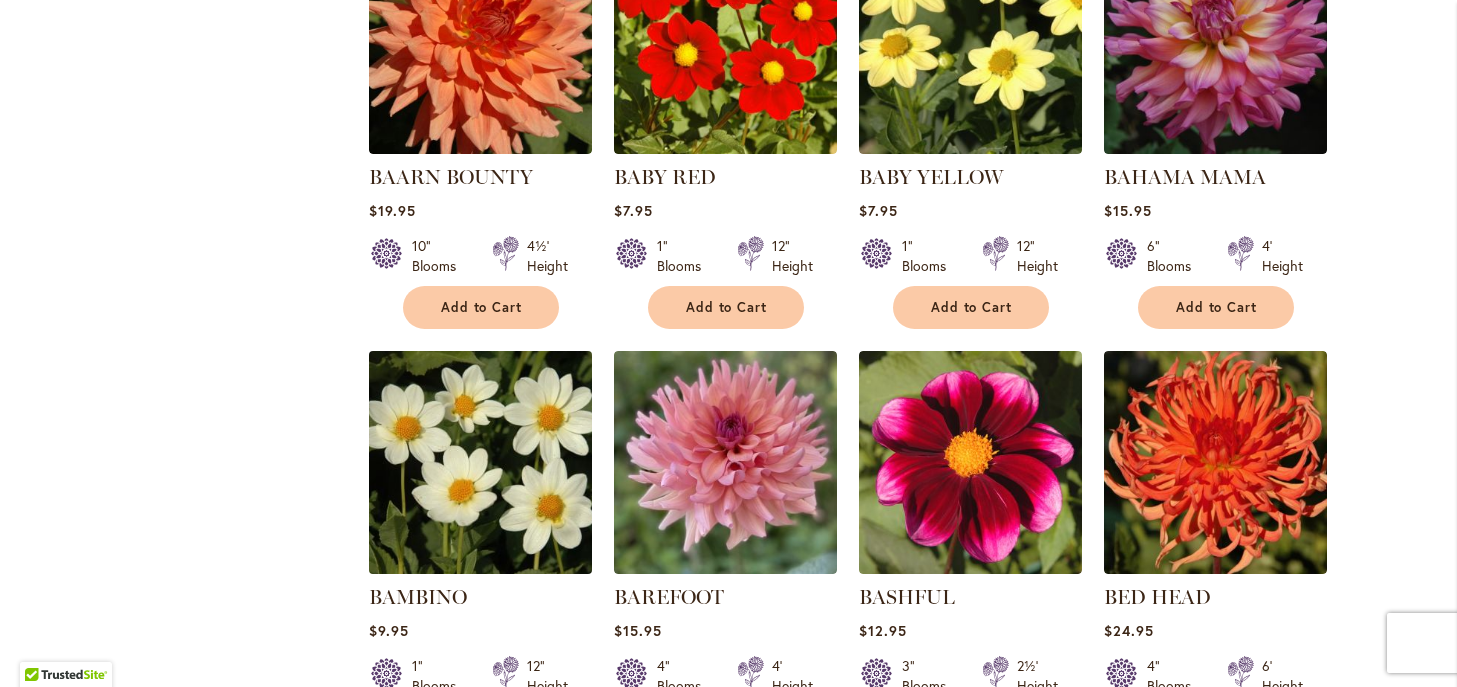 type on "**********" 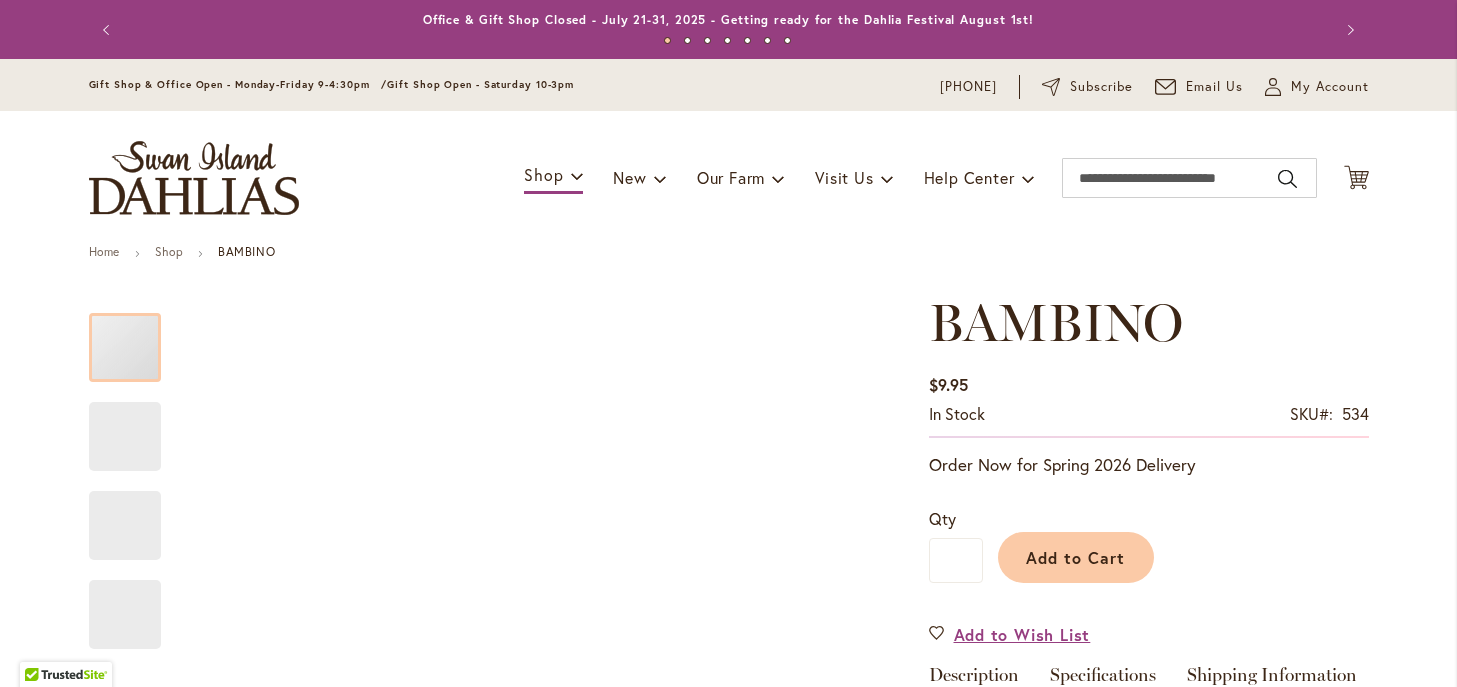 type on "*****" 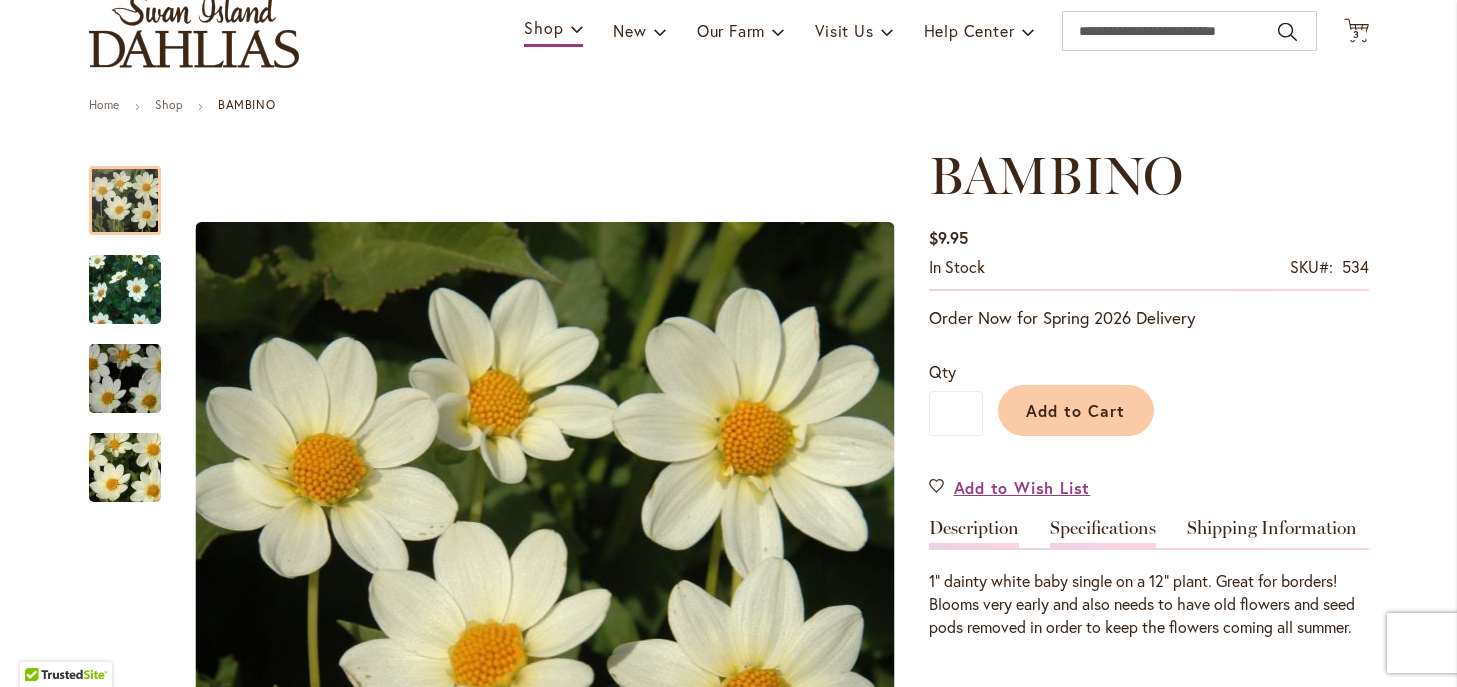 type on "**********" 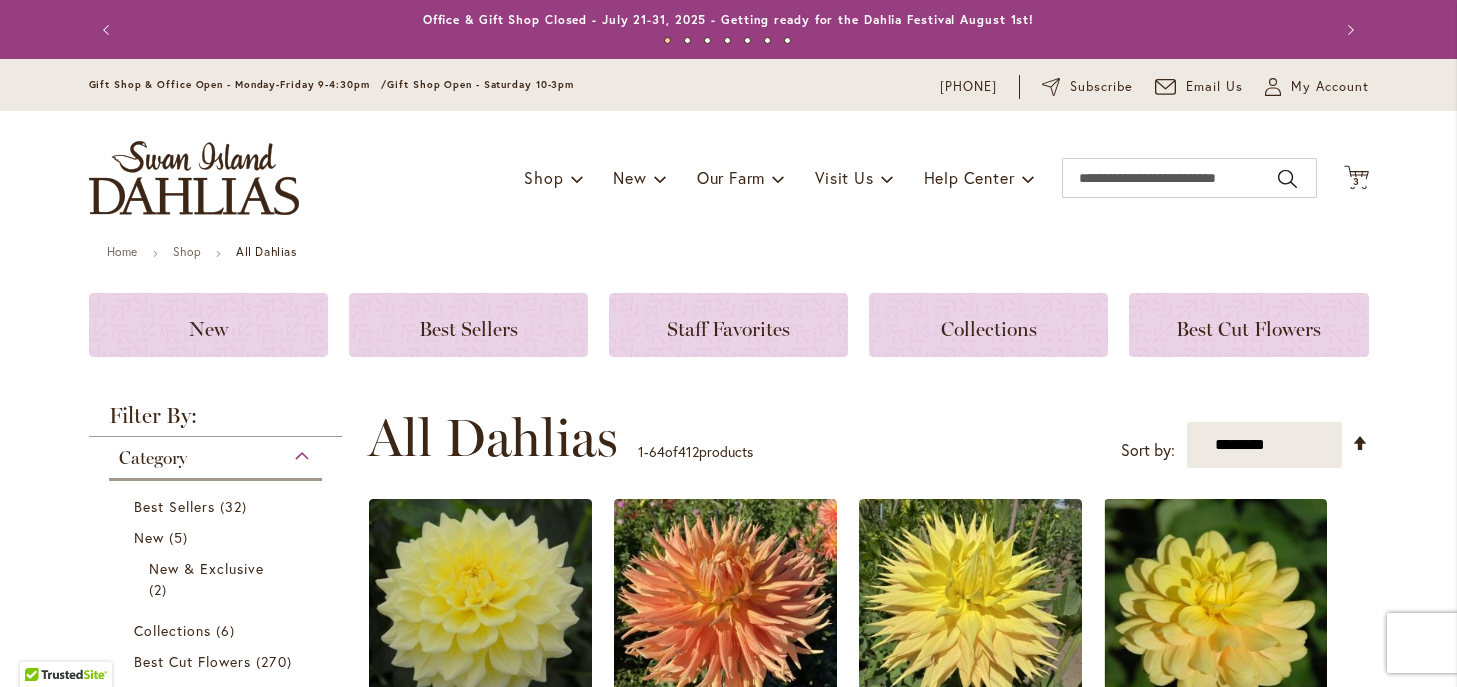 scroll, scrollTop: 0, scrollLeft: 0, axis: both 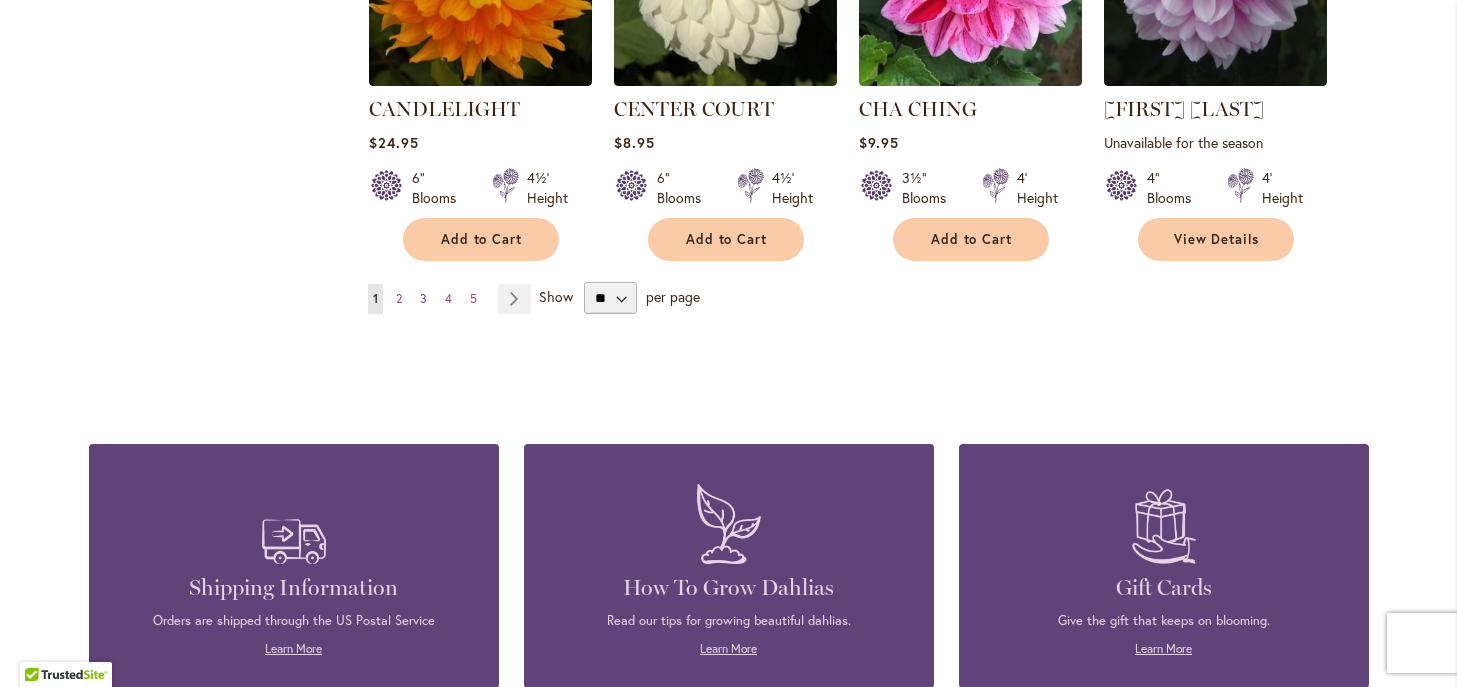 type on "**********" 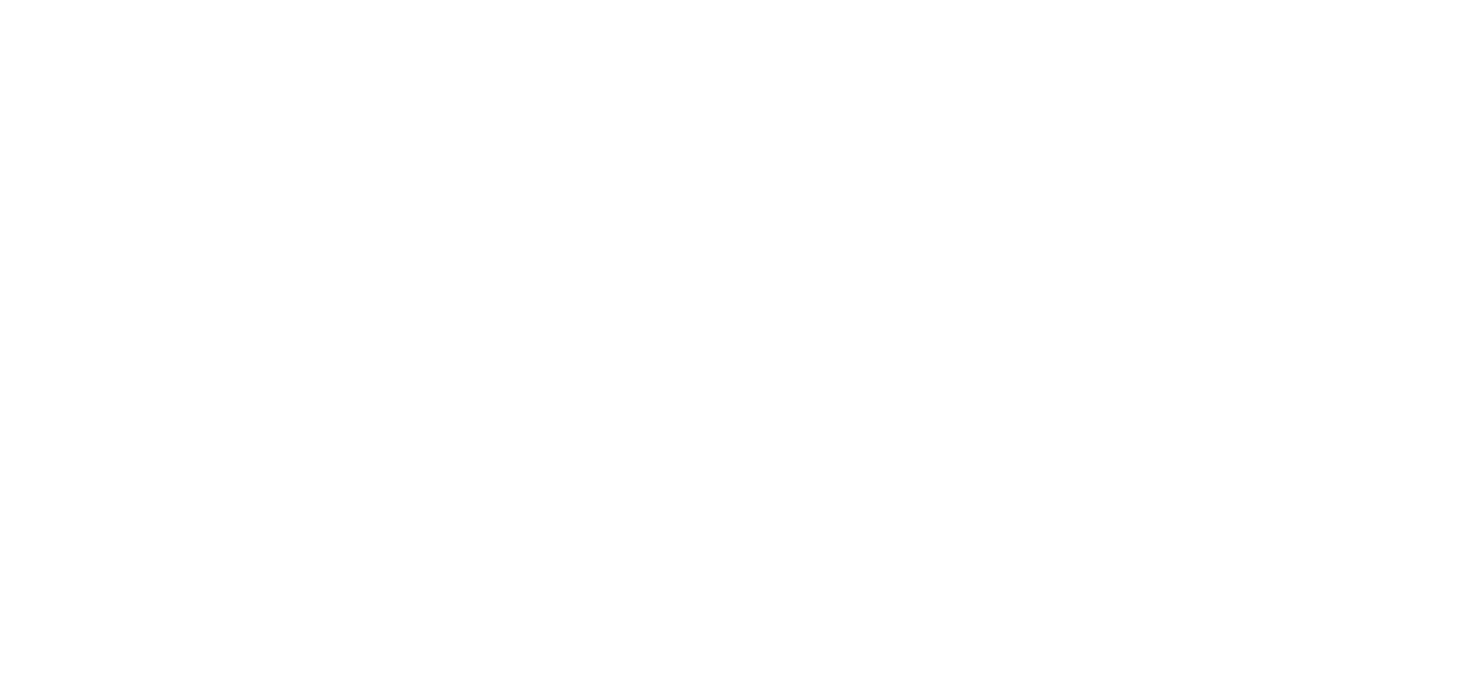 scroll, scrollTop: 0, scrollLeft: 0, axis: both 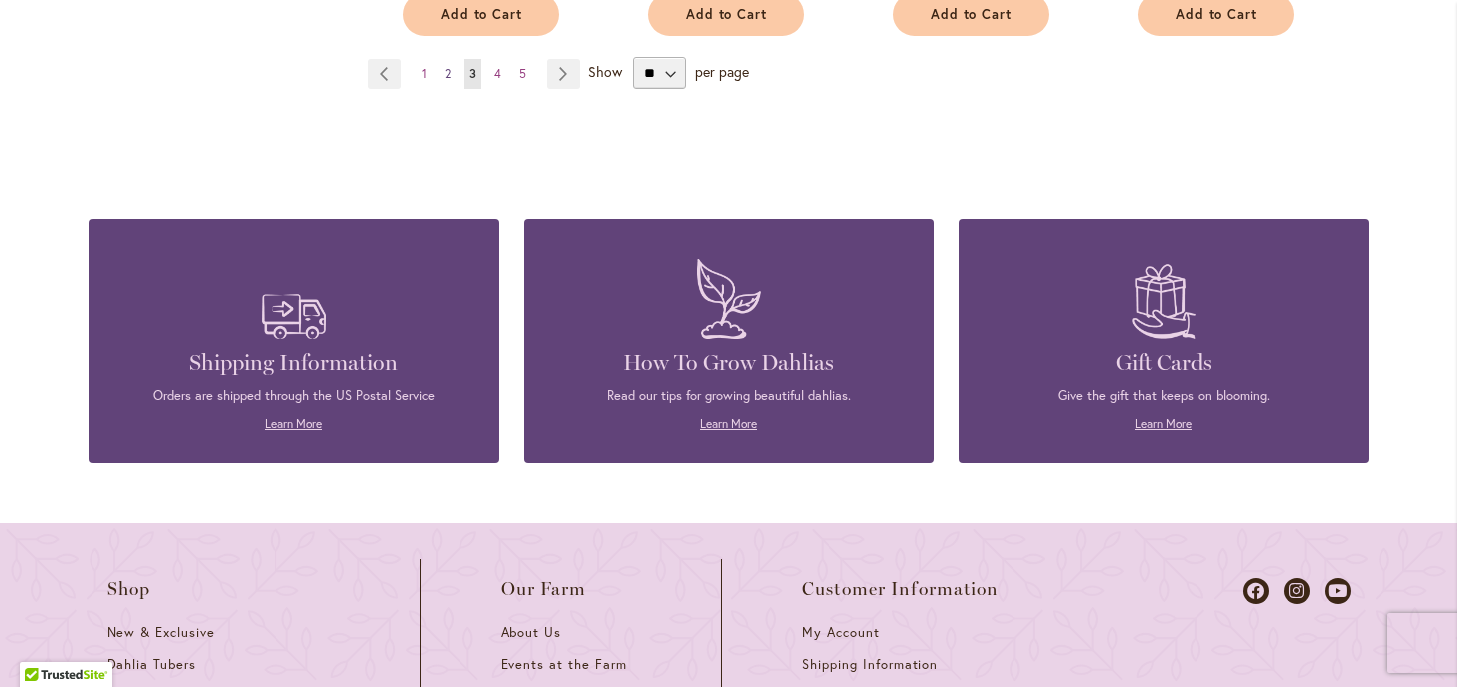 type on "**********" 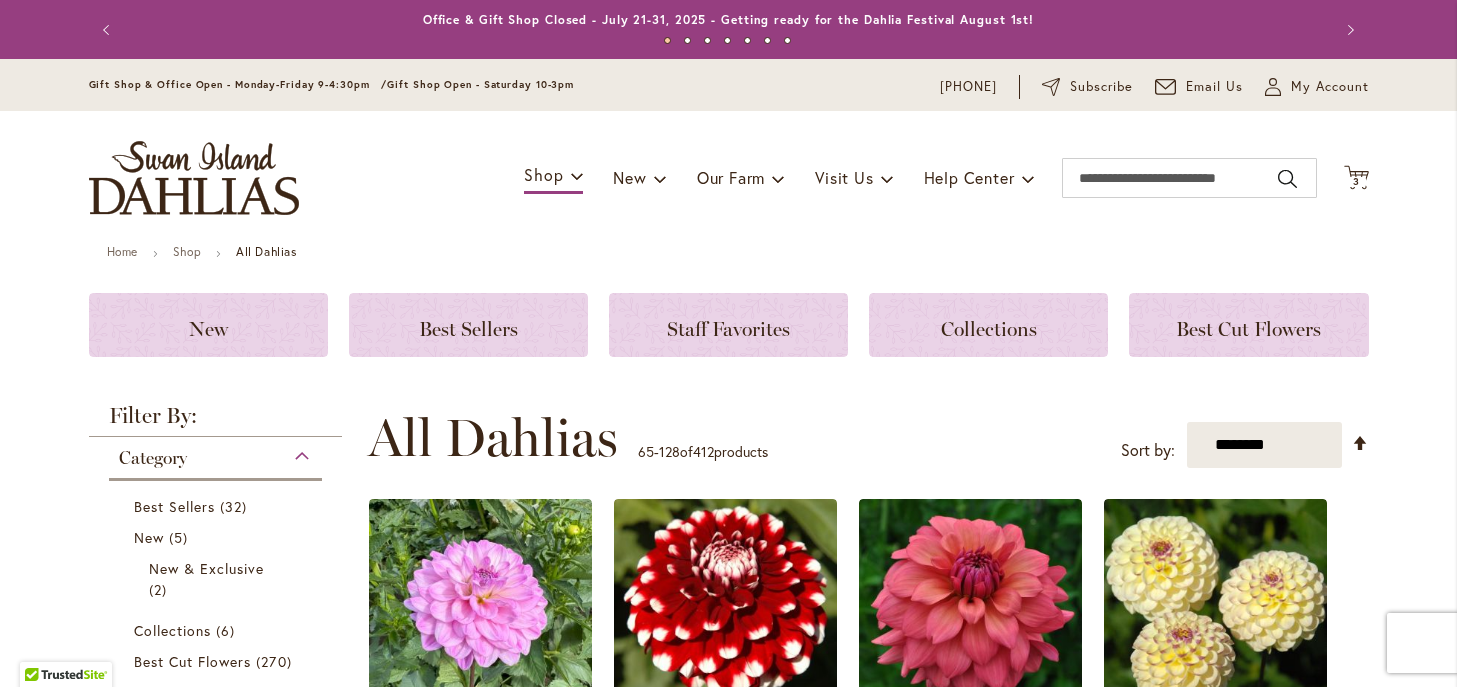 scroll, scrollTop: 0, scrollLeft: 0, axis: both 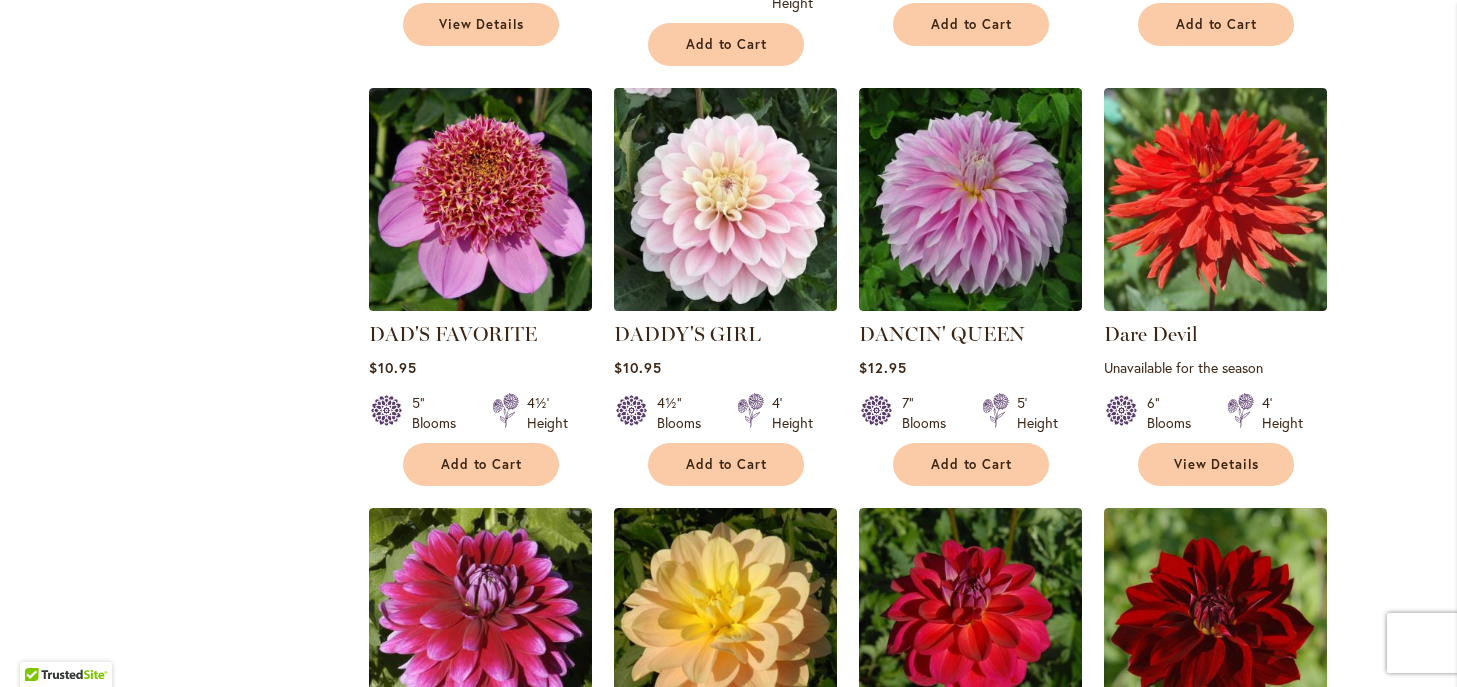type on "**********" 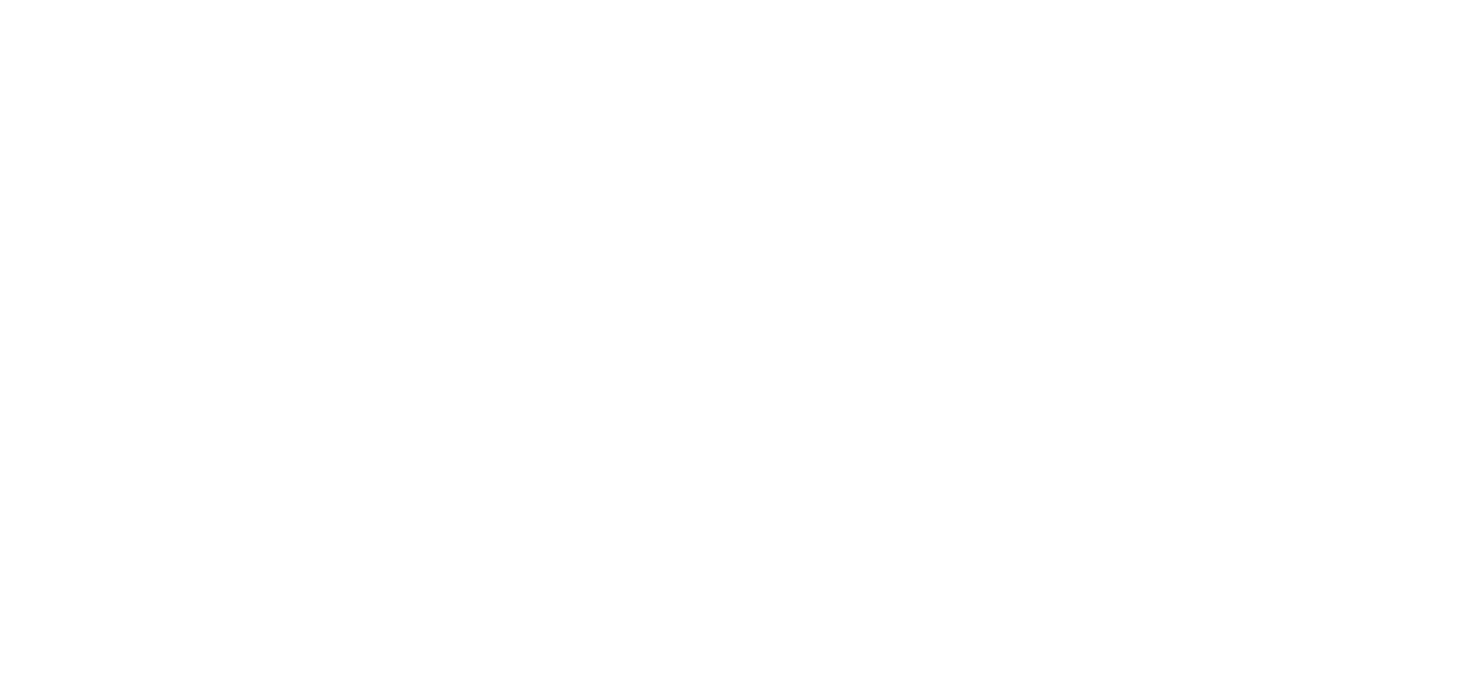 scroll, scrollTop: 0, scrollLeft: 0, axis: both 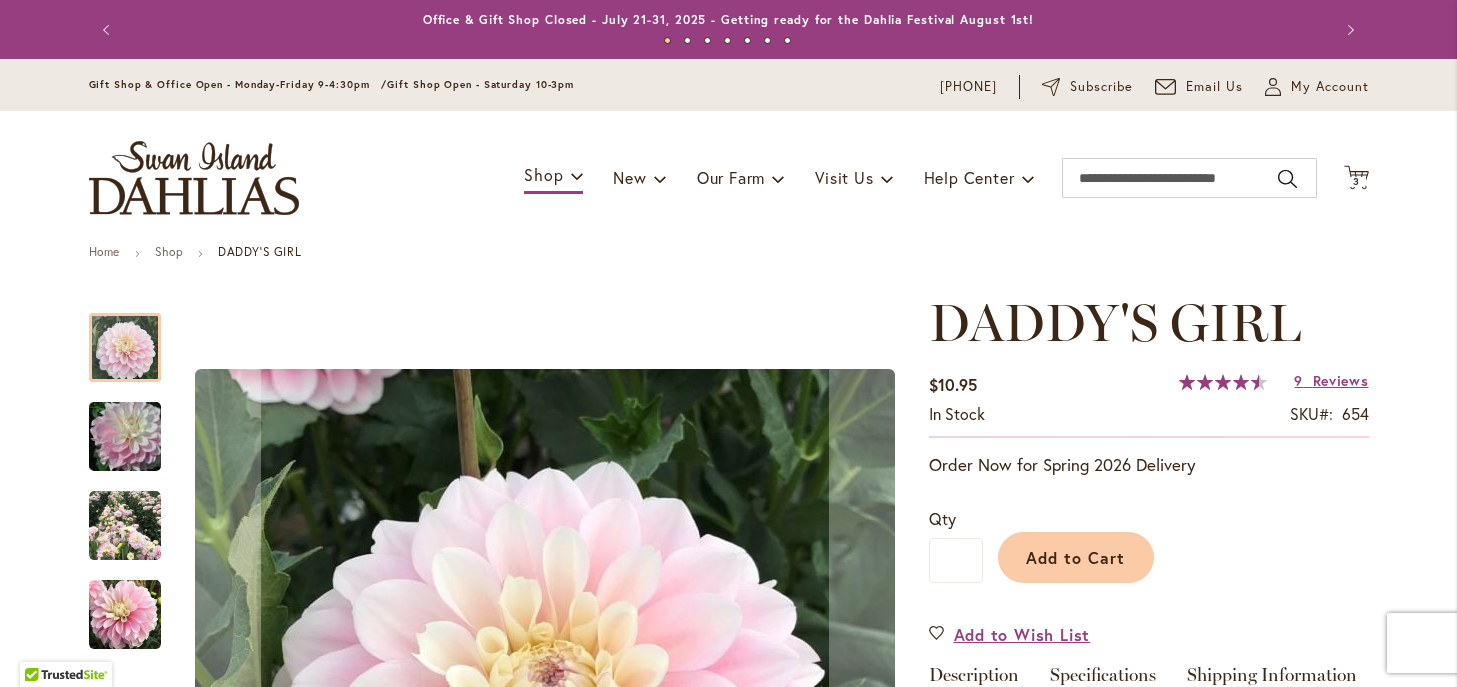 type on "**********" 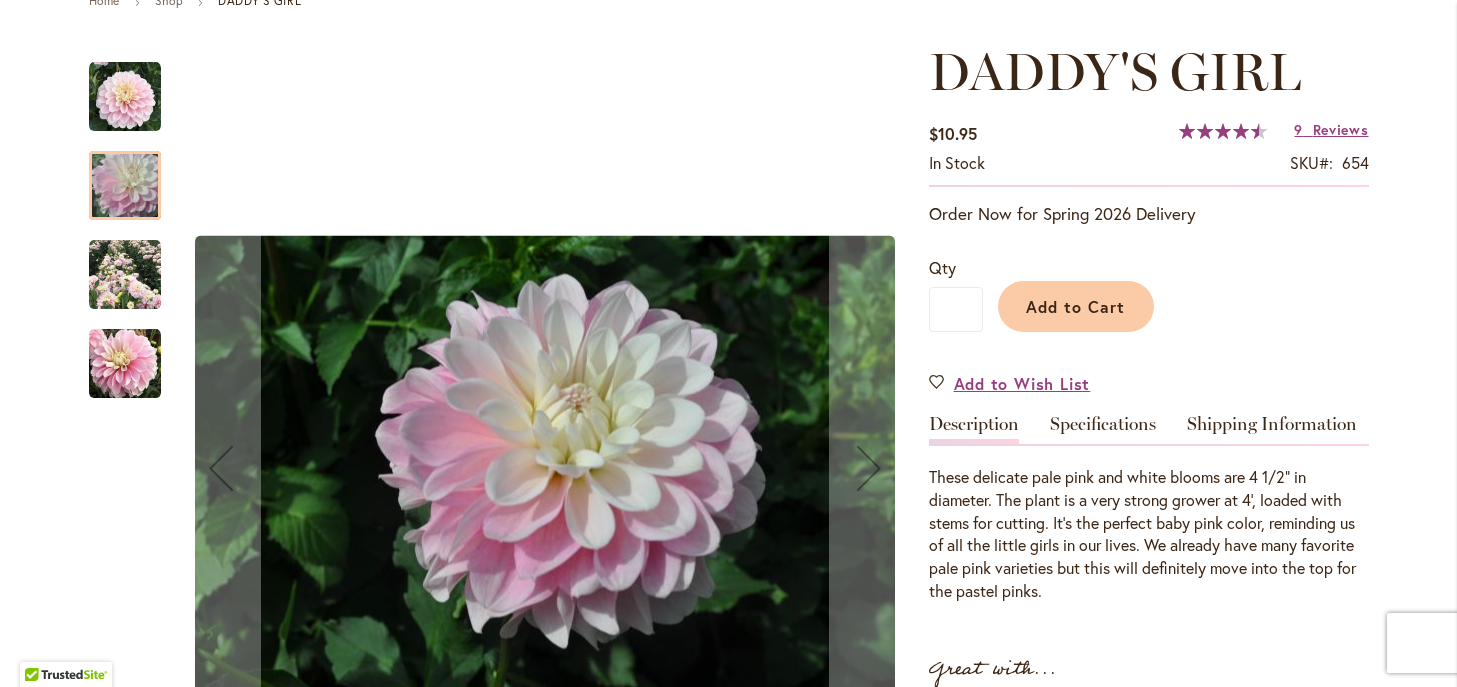 scroll, scrollTop: 257, scrollLeft: 0, axis: vertical 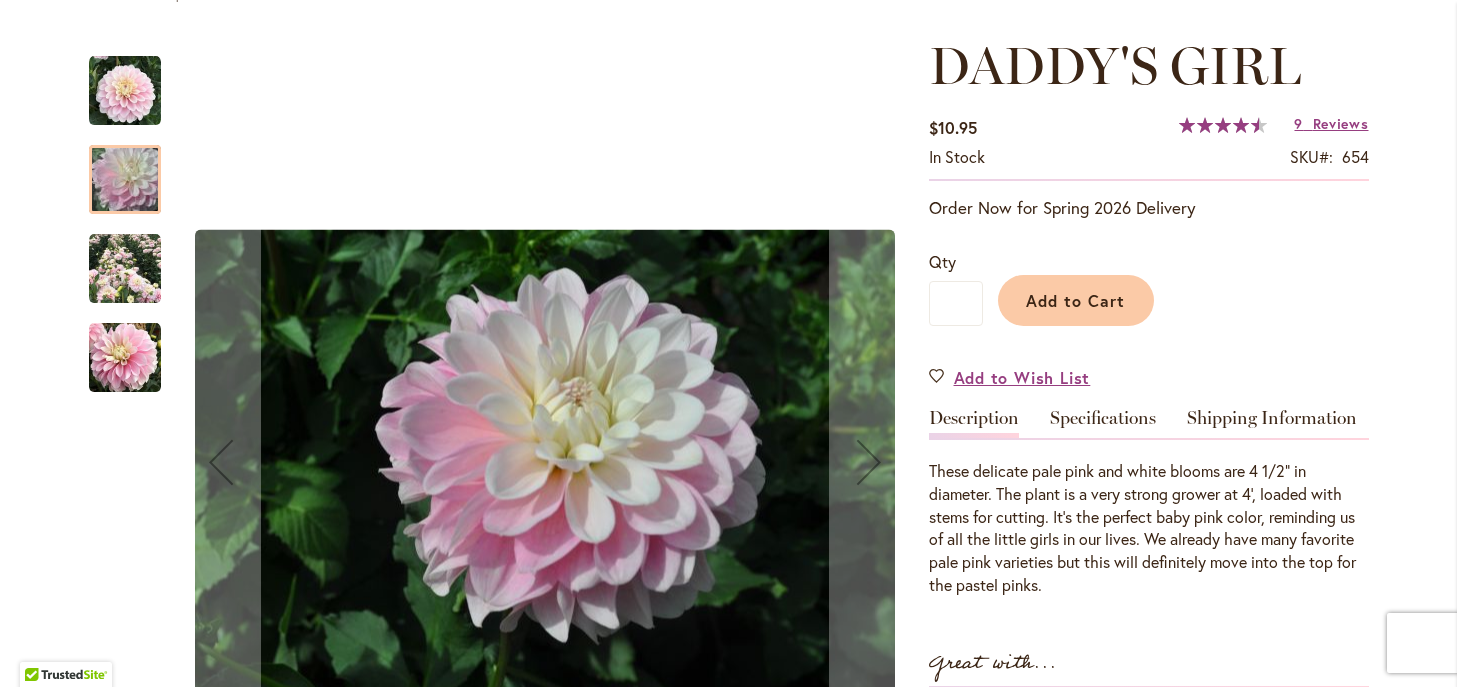 click at bounding box center (125, 269) 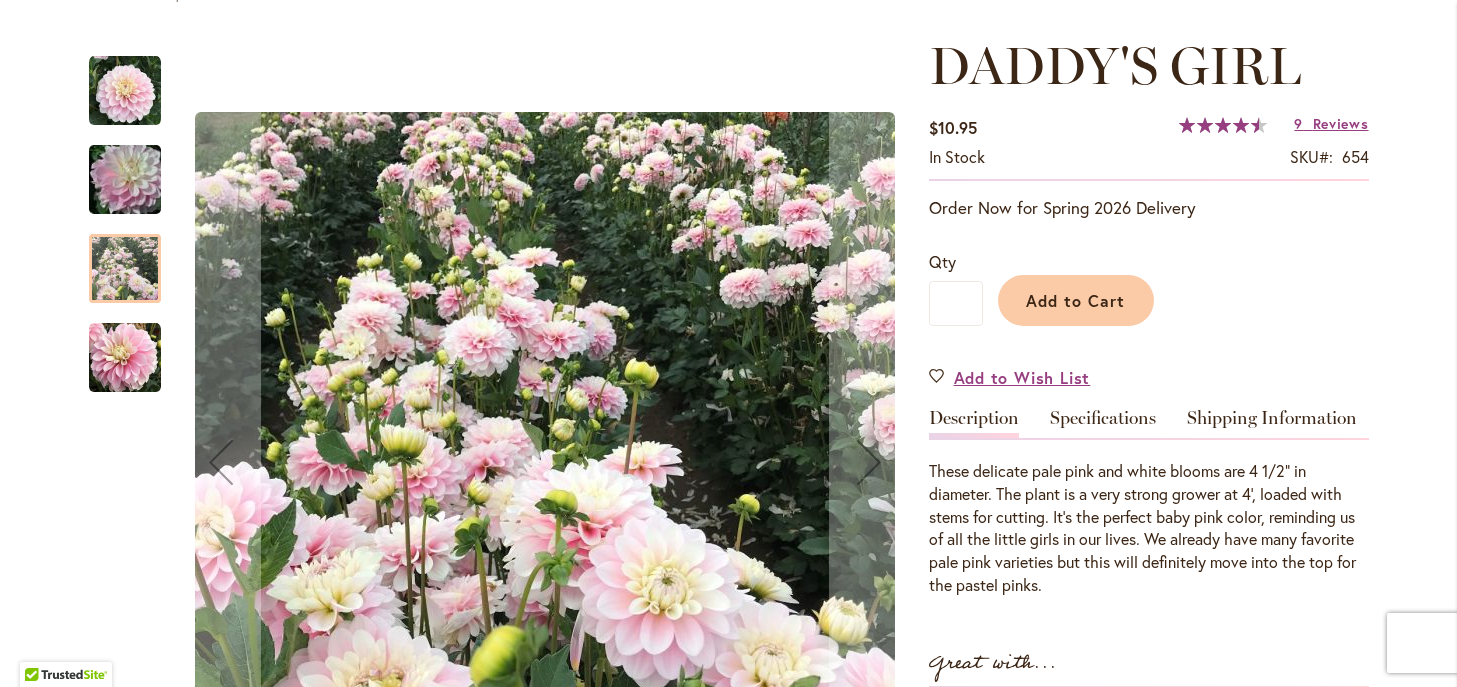 click at bounding box center (125, 358) 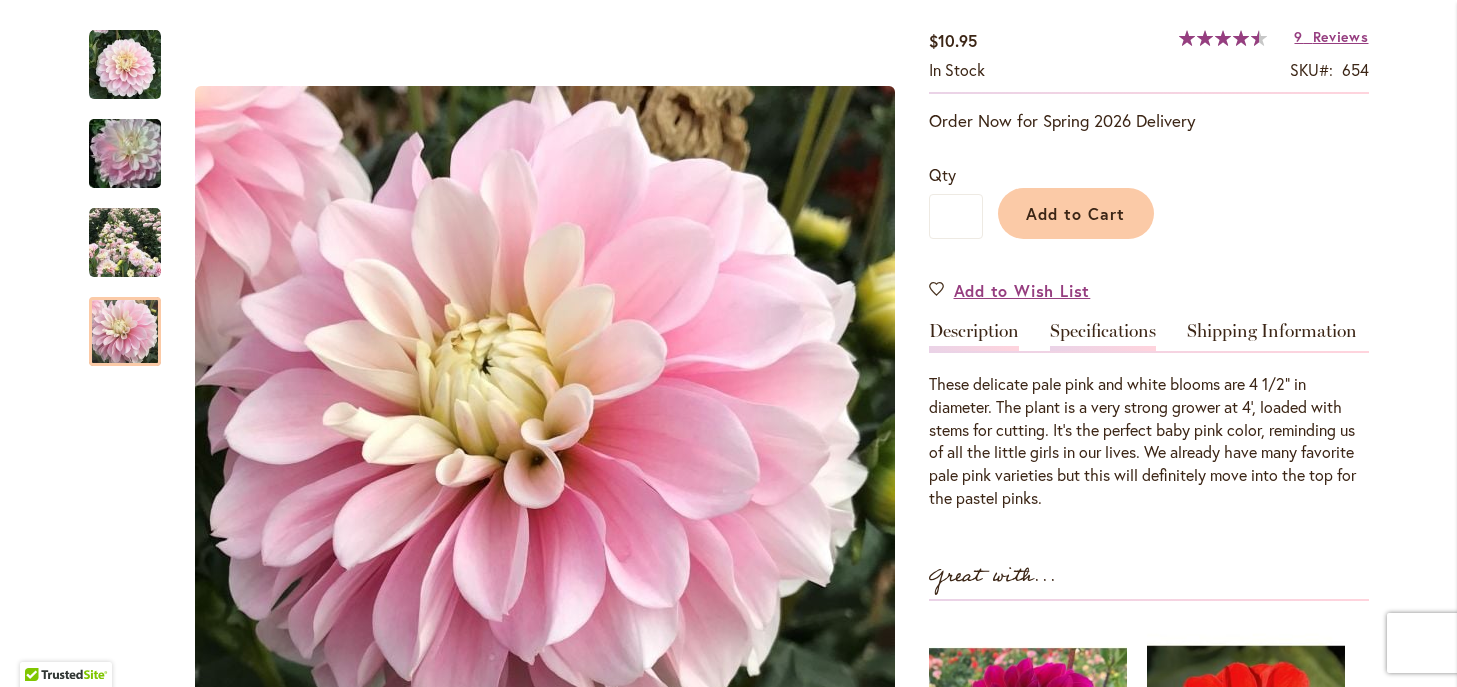 scroll, scrollTop: 348, scrollLeft: 0, axis: vertical 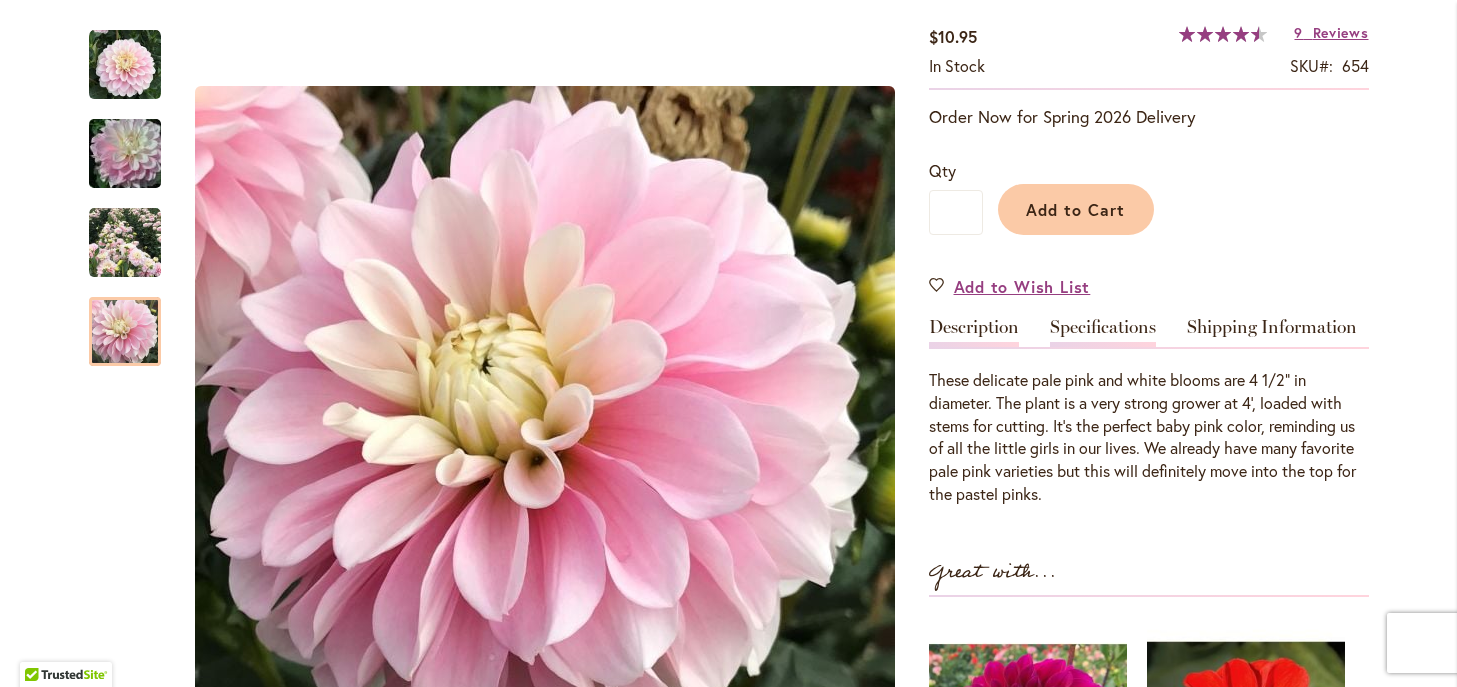click on "Specifications" at bounding box center [1103, 332] 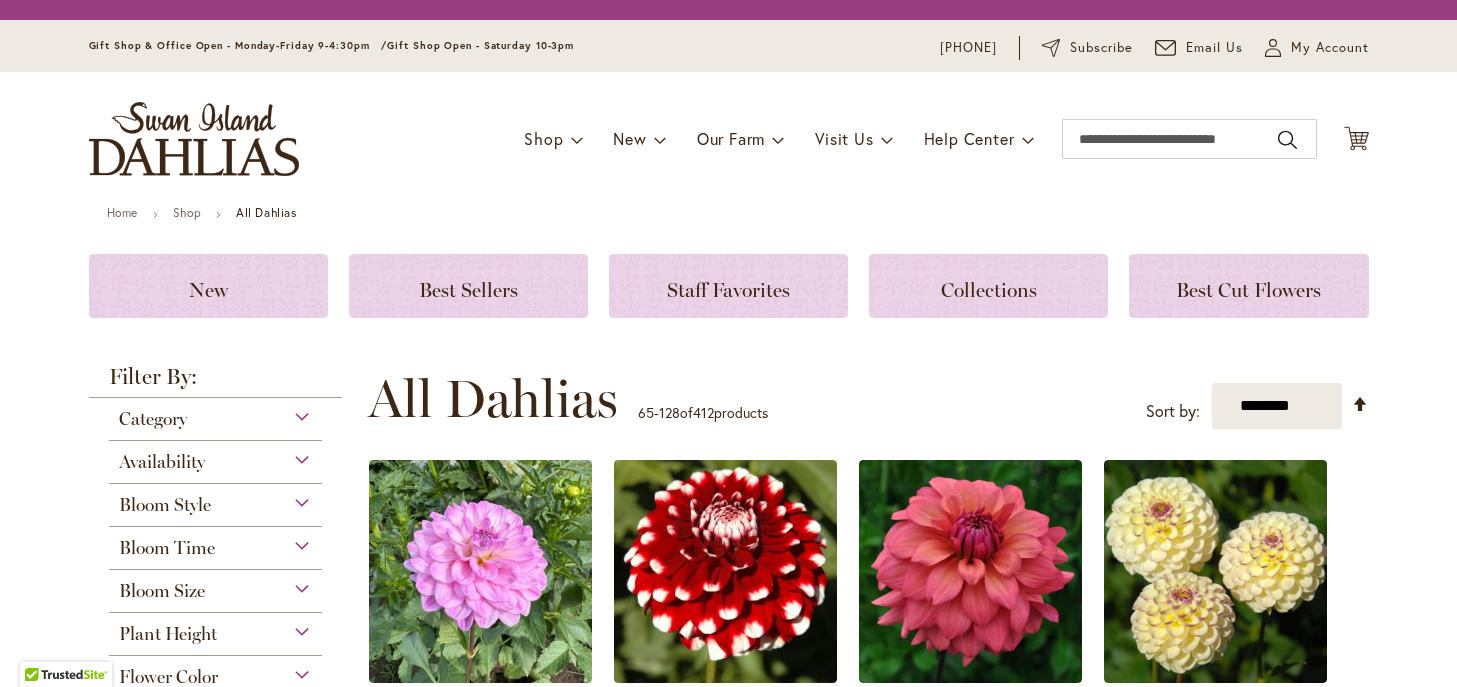 scroll, scrollTop: 0, scrollLeft: 0, axis: both 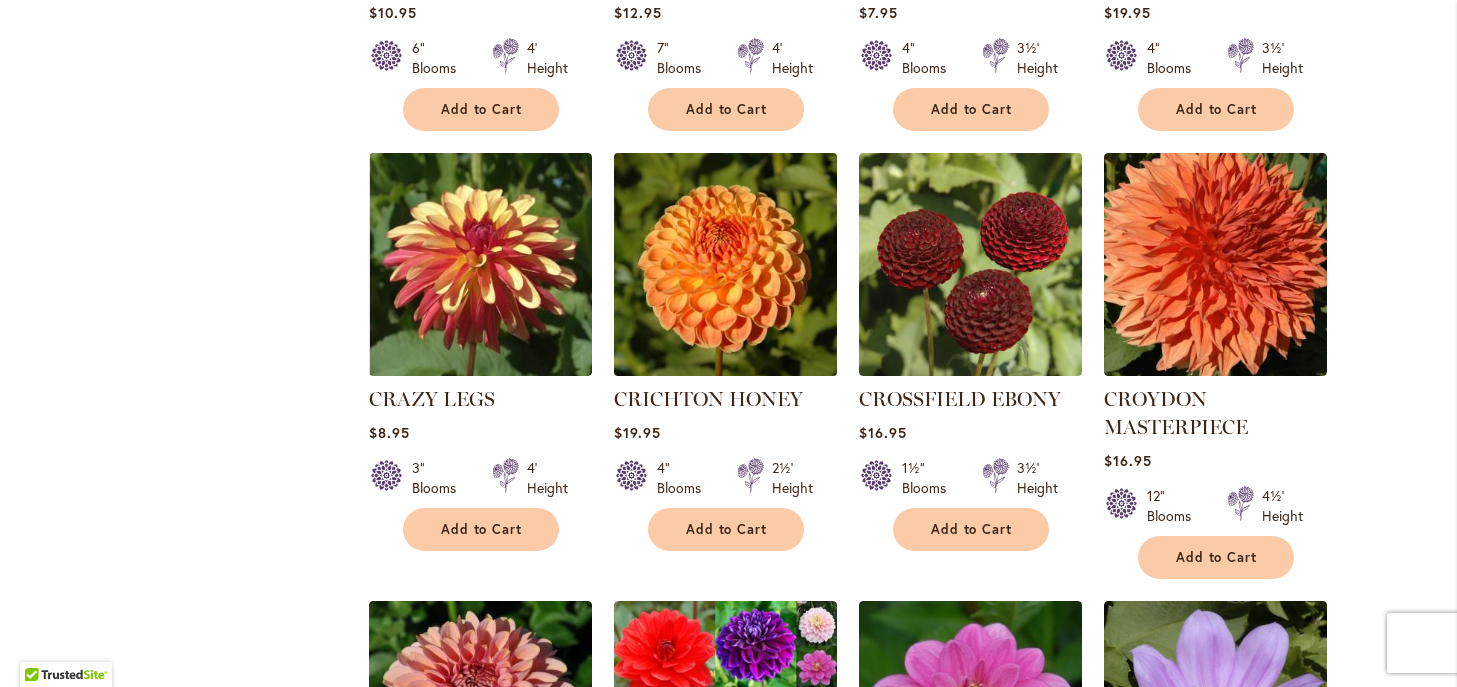 type on "**********" 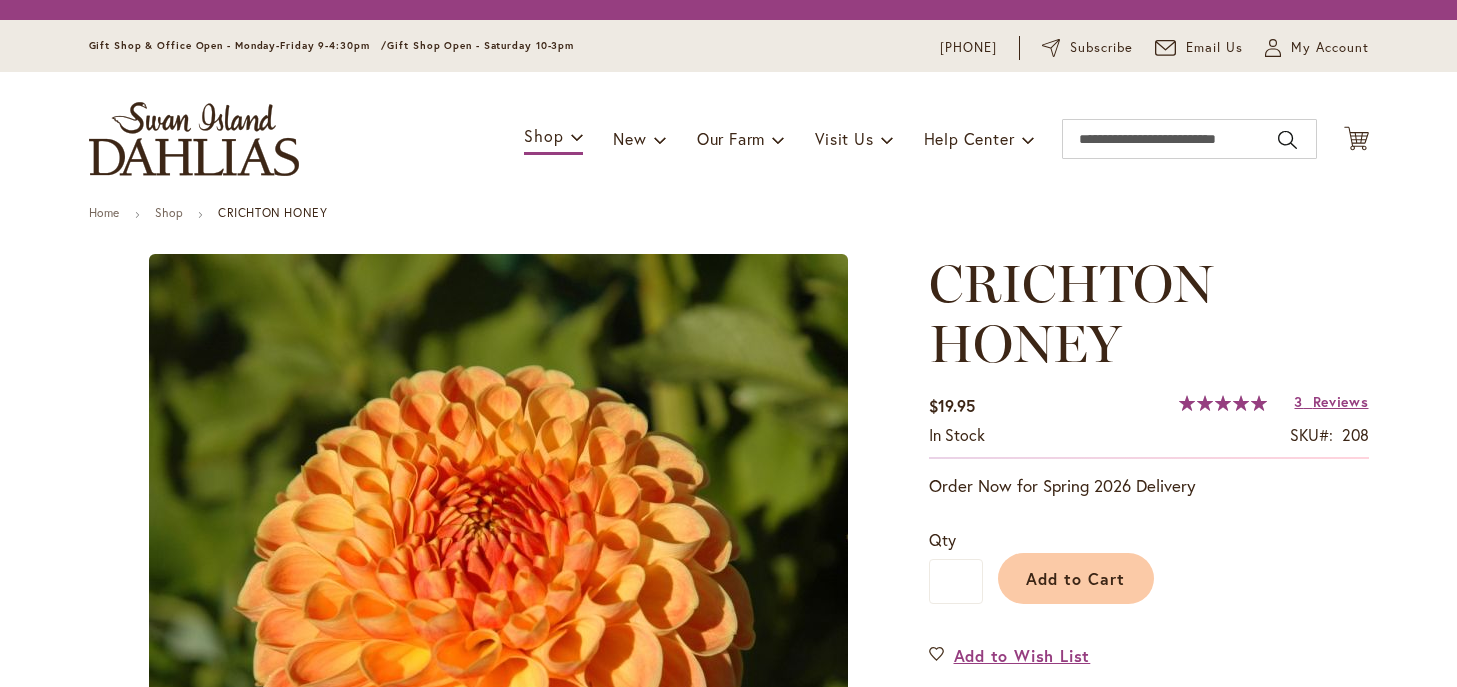 scroll, scrollTop: 0, scrollLeft: 0, axis: both 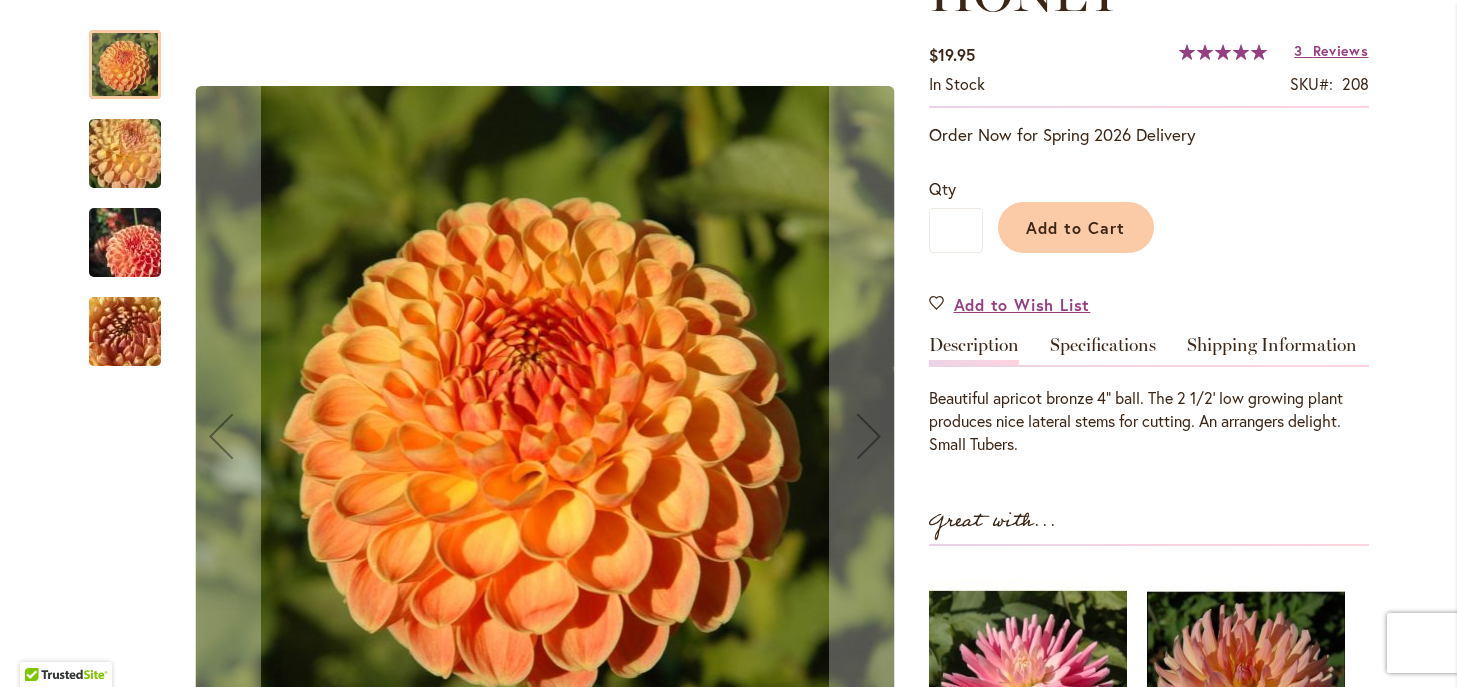type on "**********" 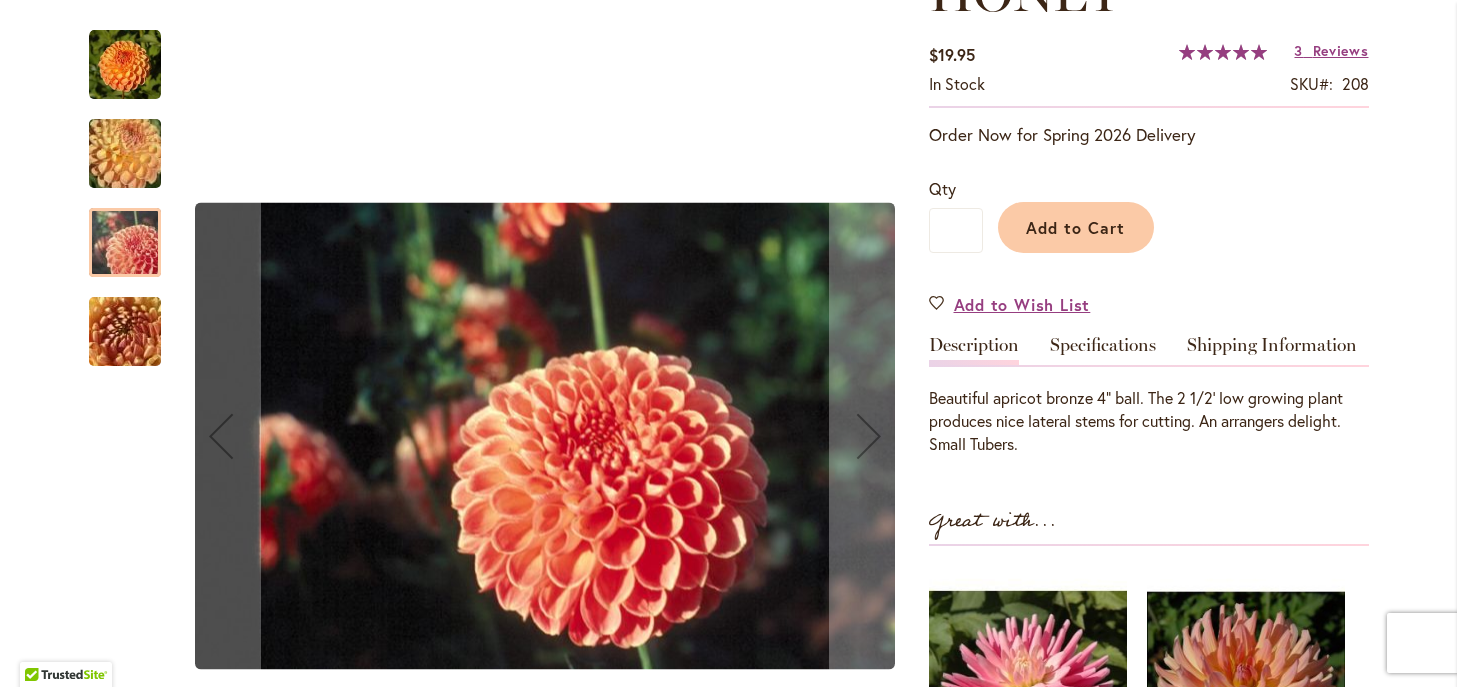 click at bounding box center (125, 332) 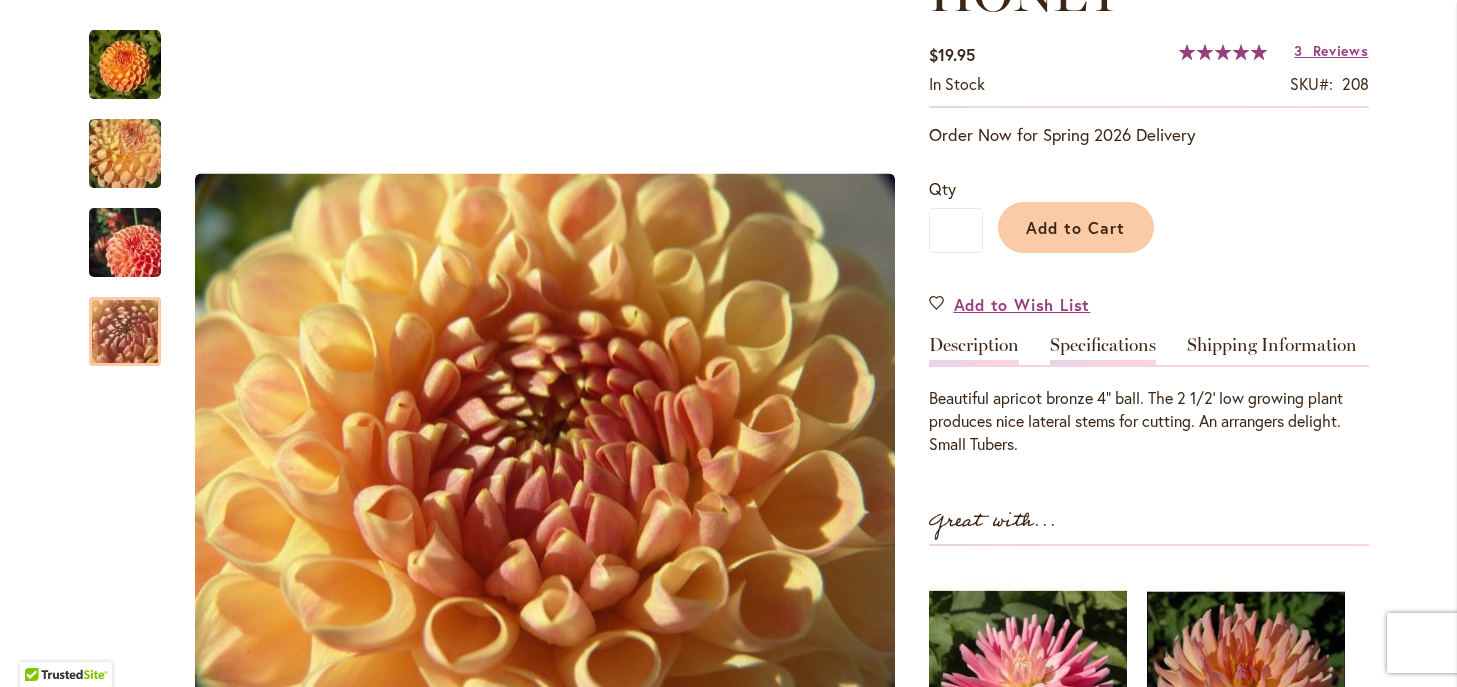 click on "Specifications" at bounding box center (1103, 350) 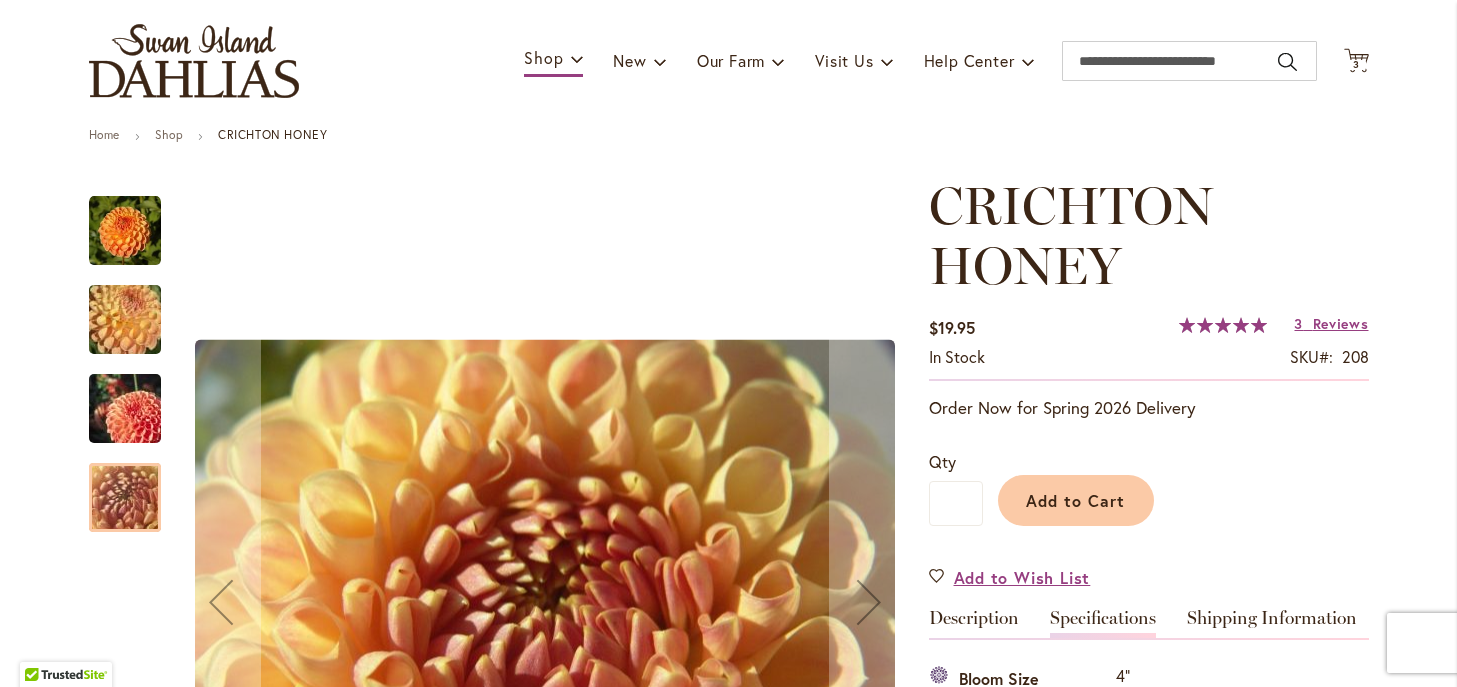scroll, scrollTop: 141, scrollLeft: 0, axis: vertical 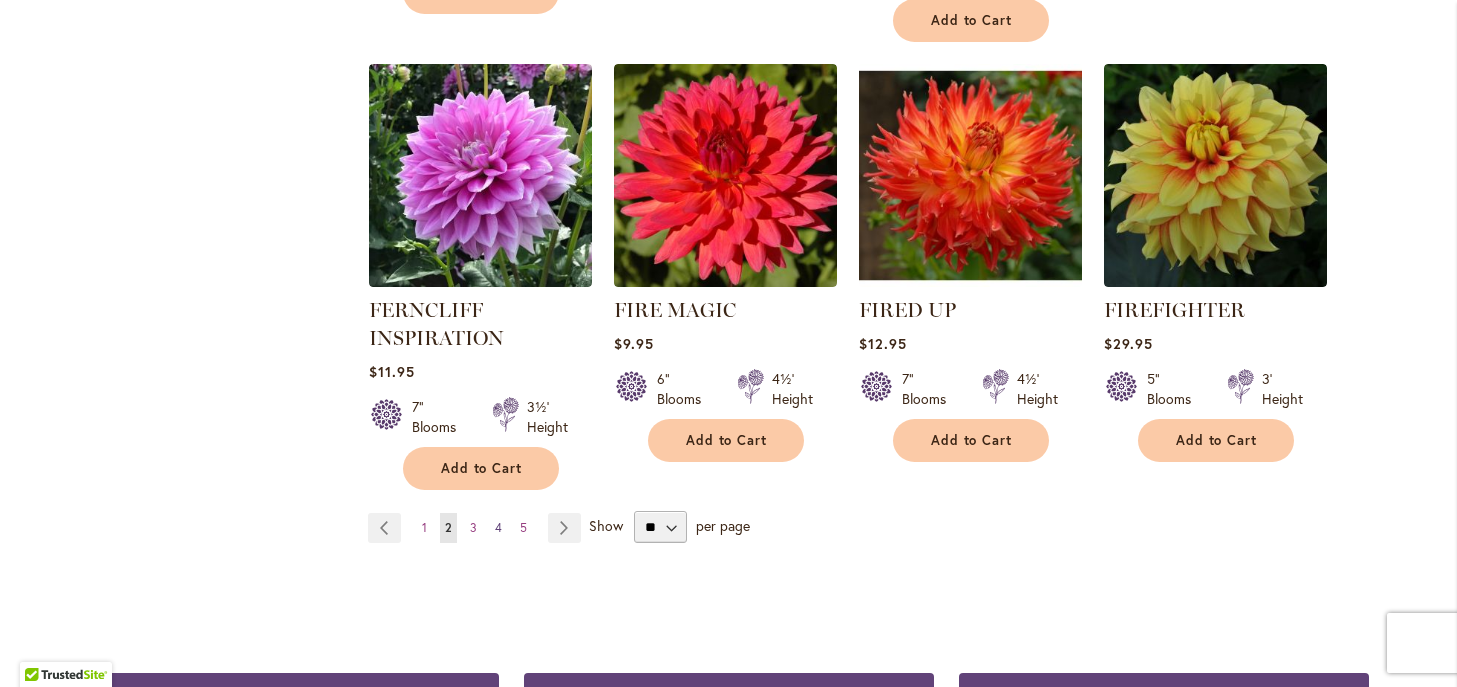 type on "**********" 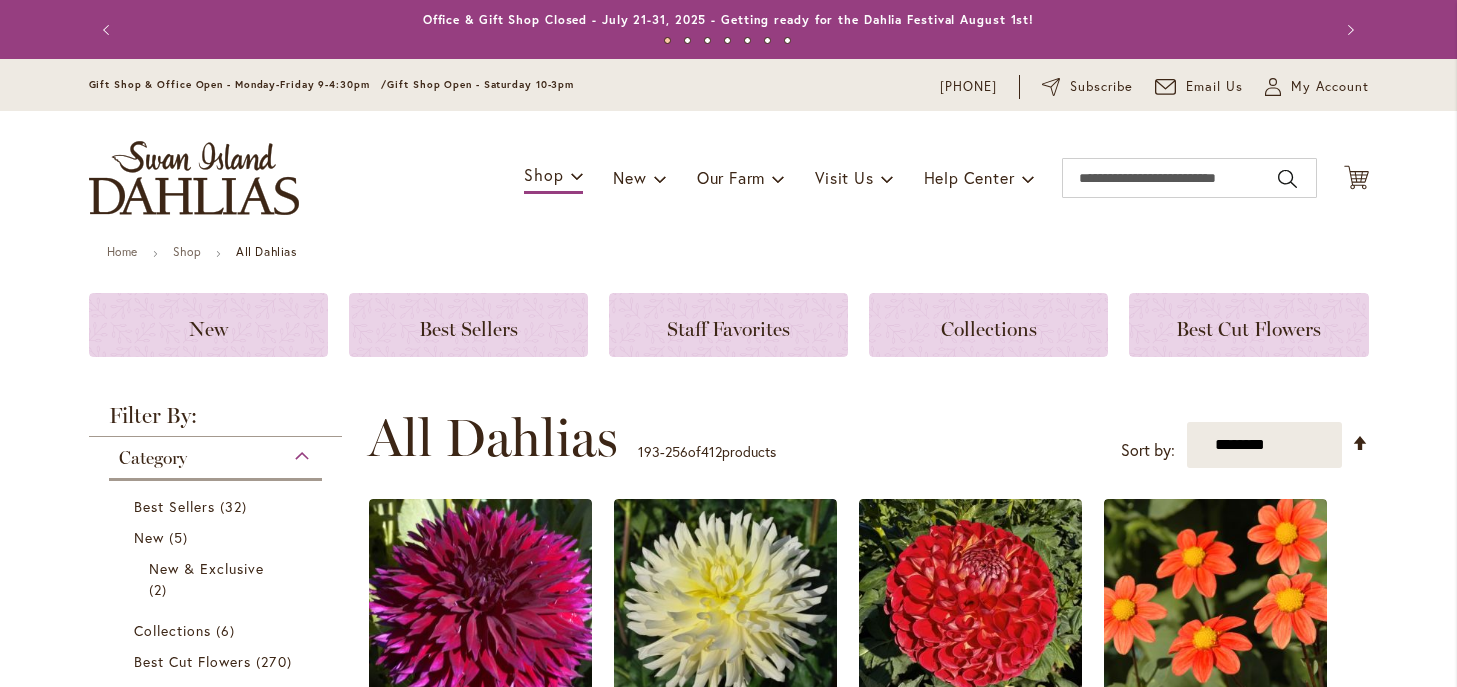 scroll, scrollTop: 0, scrollLeft: 0, axis: both 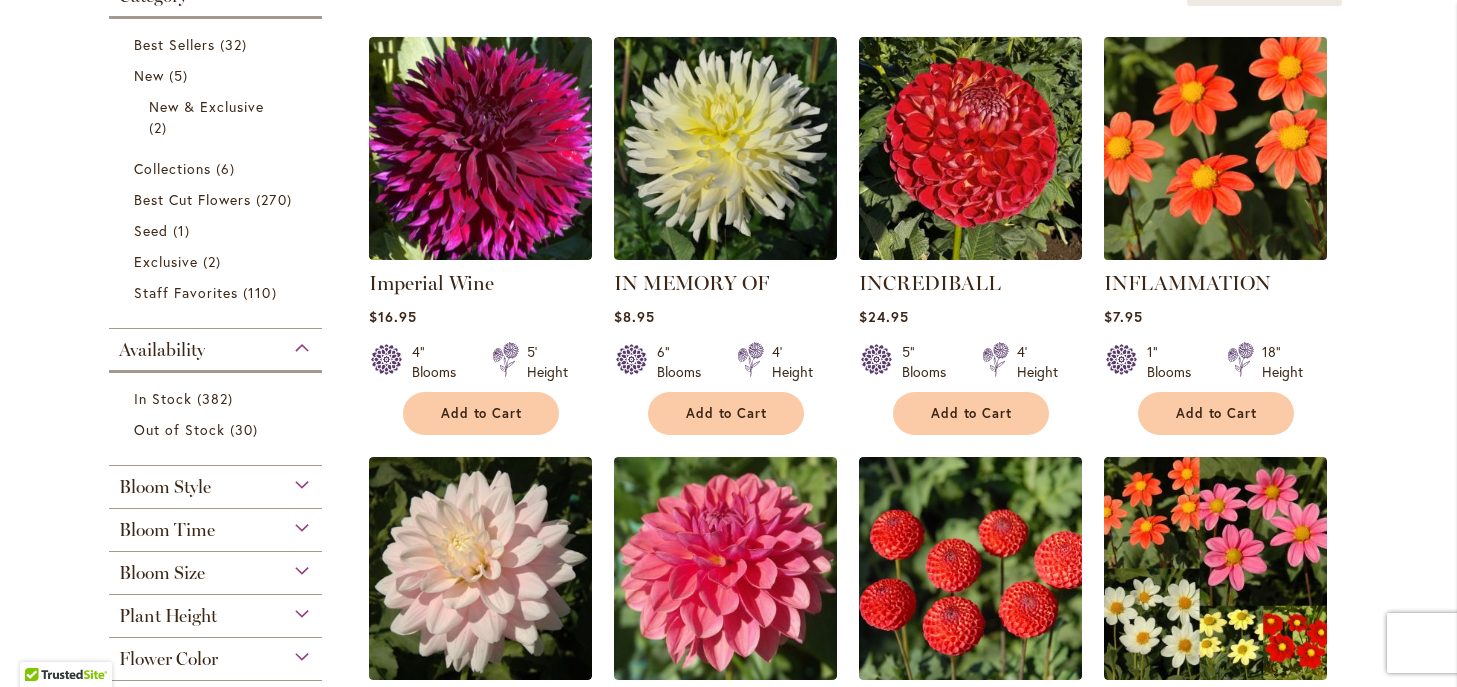 type on "**********" 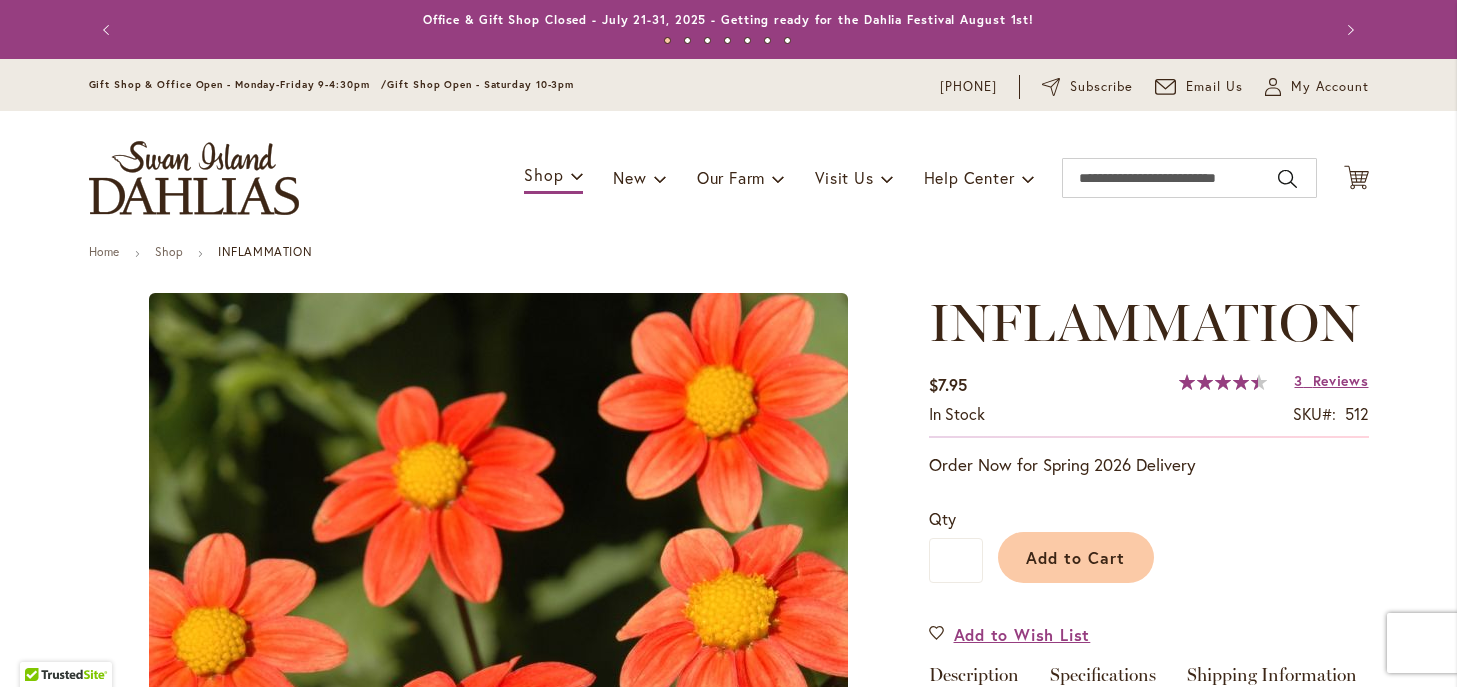 scroll, scrollTop: 0, scrollLeft: 0, axis: both 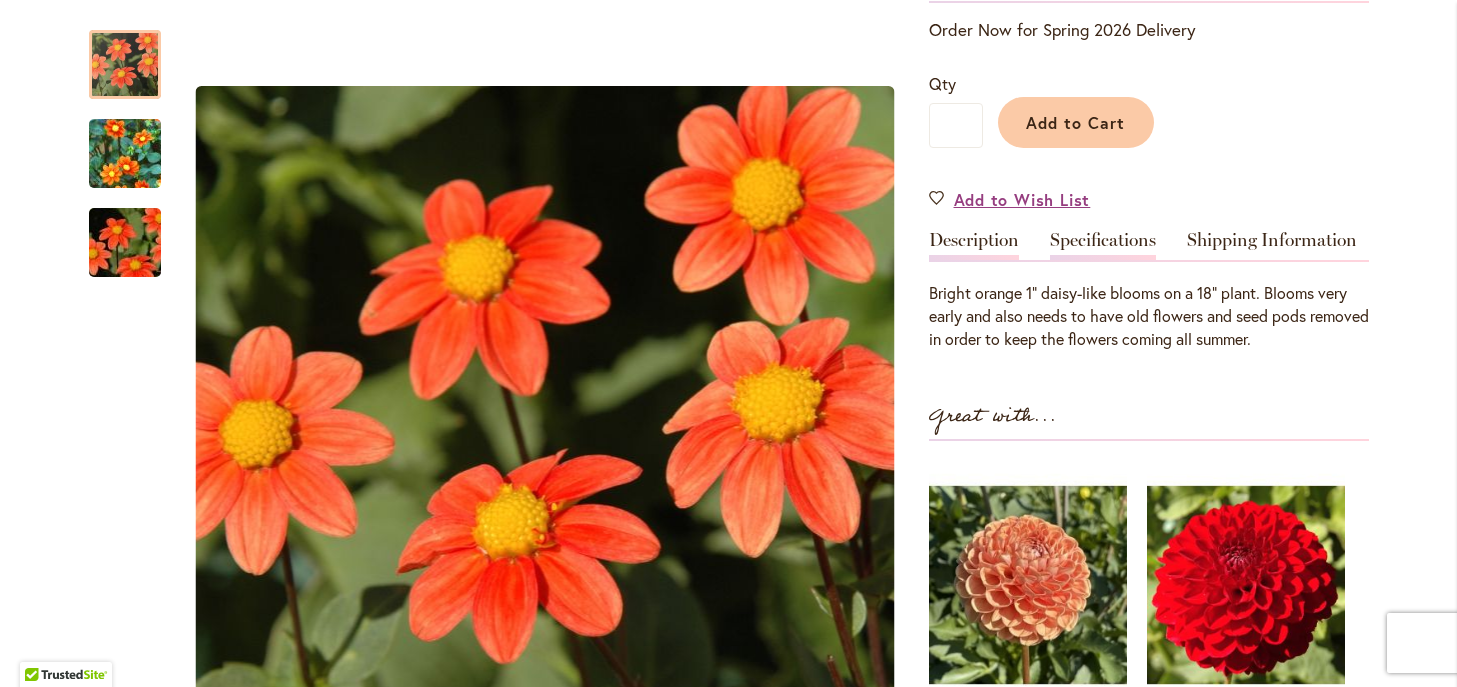 type on "**********" 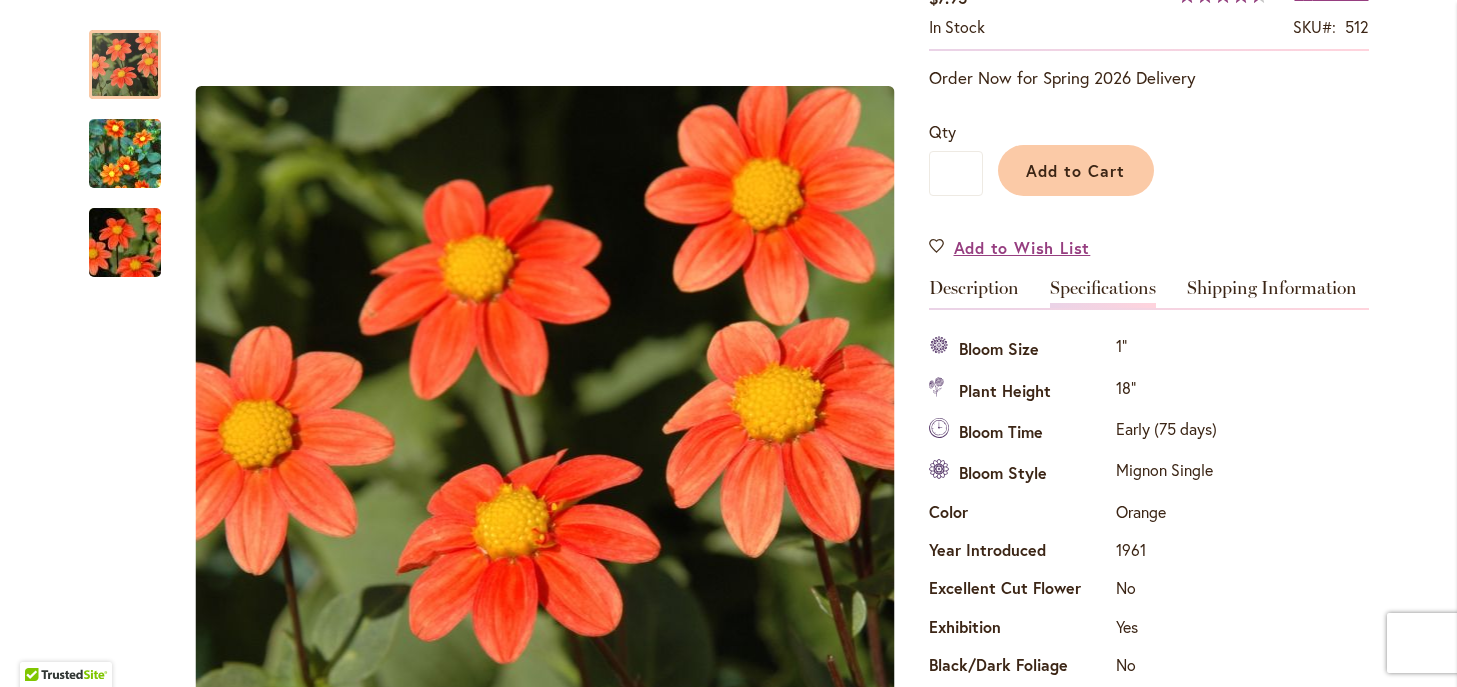 scroll, scrollTop: 381, scrollLeft: 0, axis: vertical 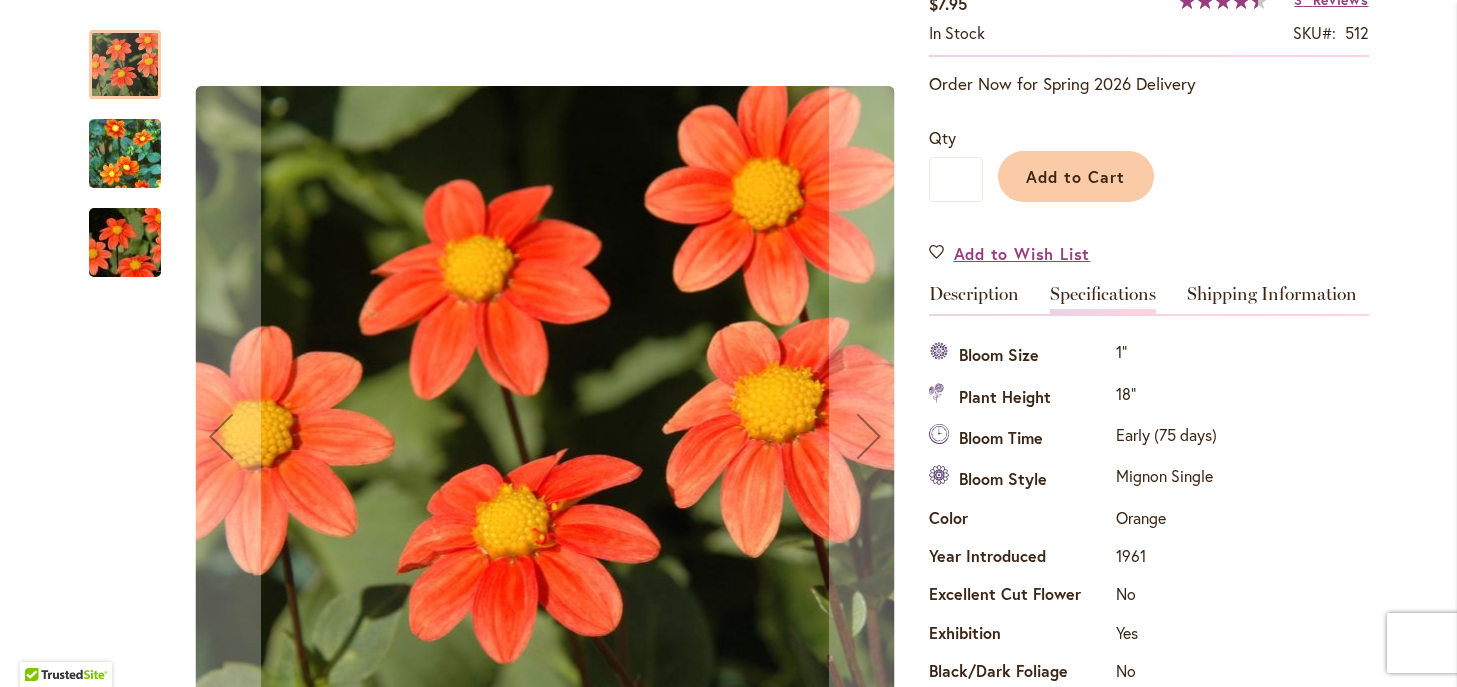 click at bounding box center (125, 154) 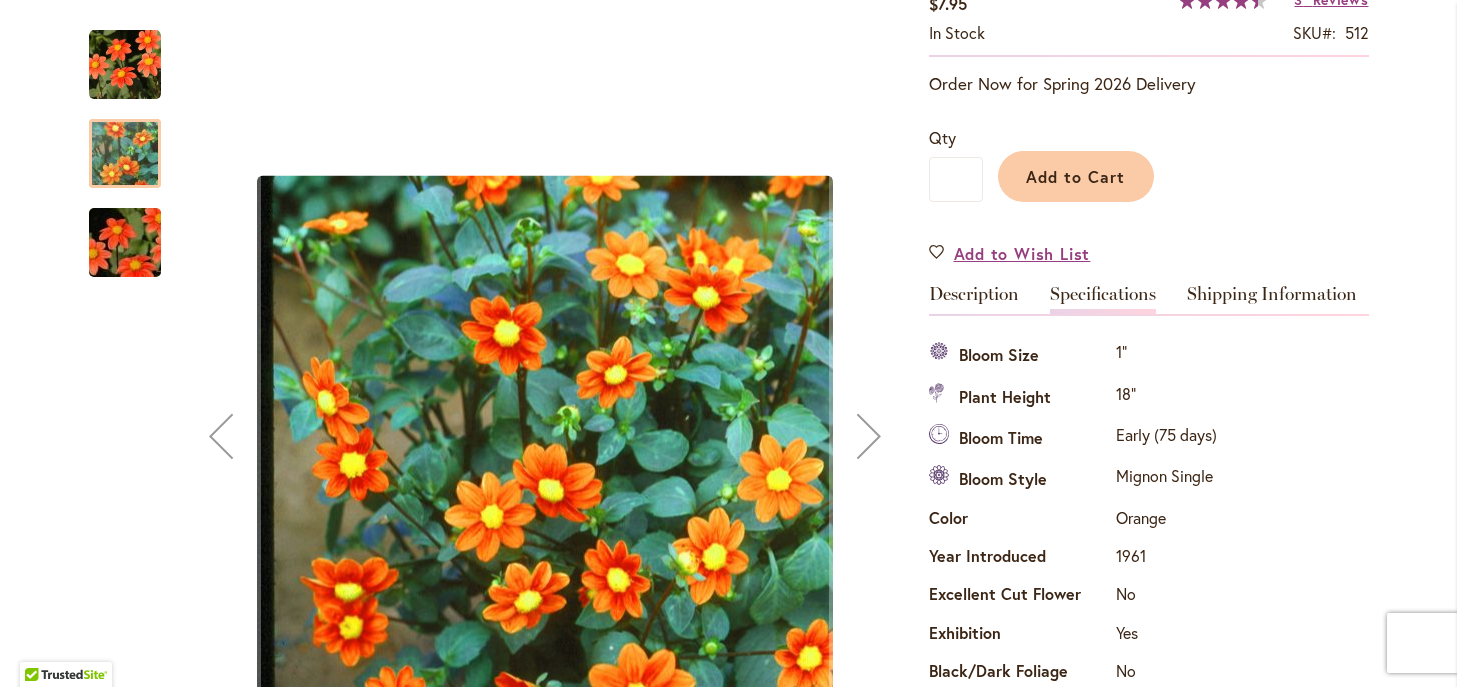 click at bounding box center [125, 243] 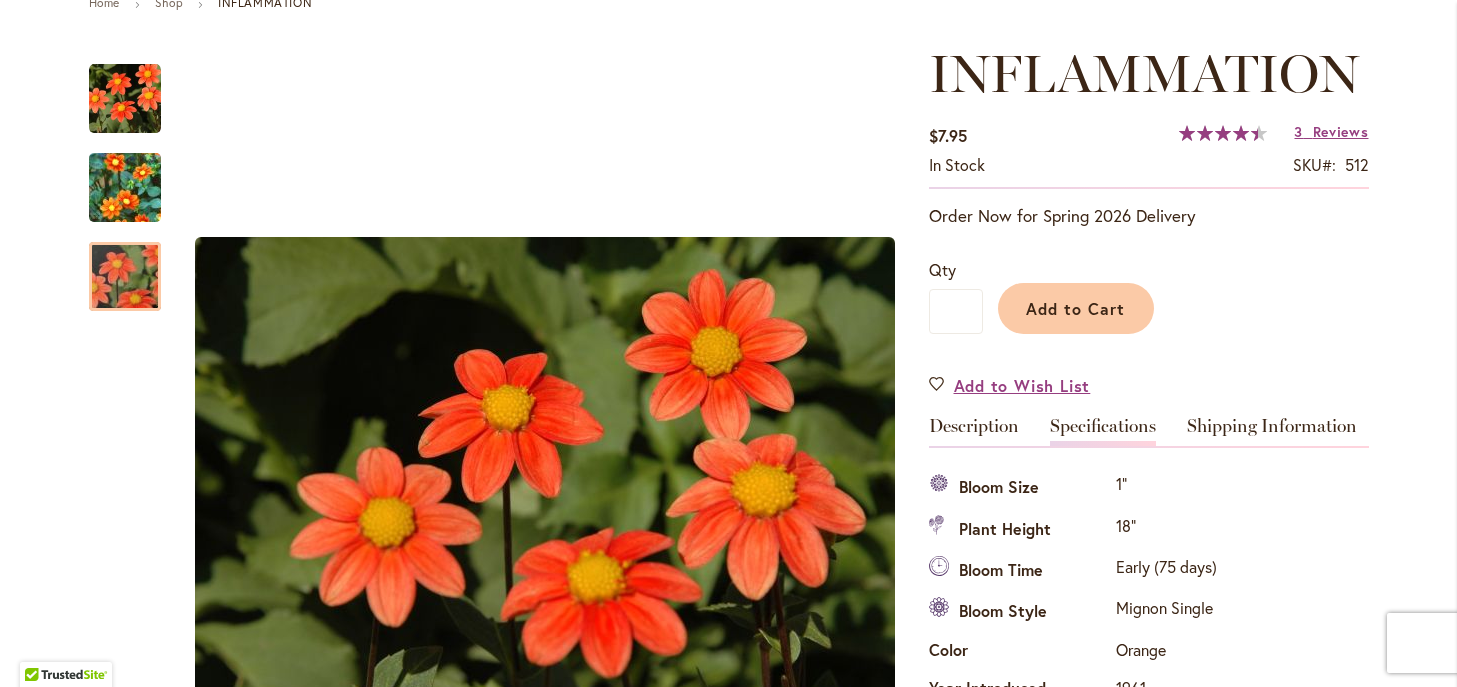 scroll, scrollTop: 254, scrollLeft: 0, axis: vertical 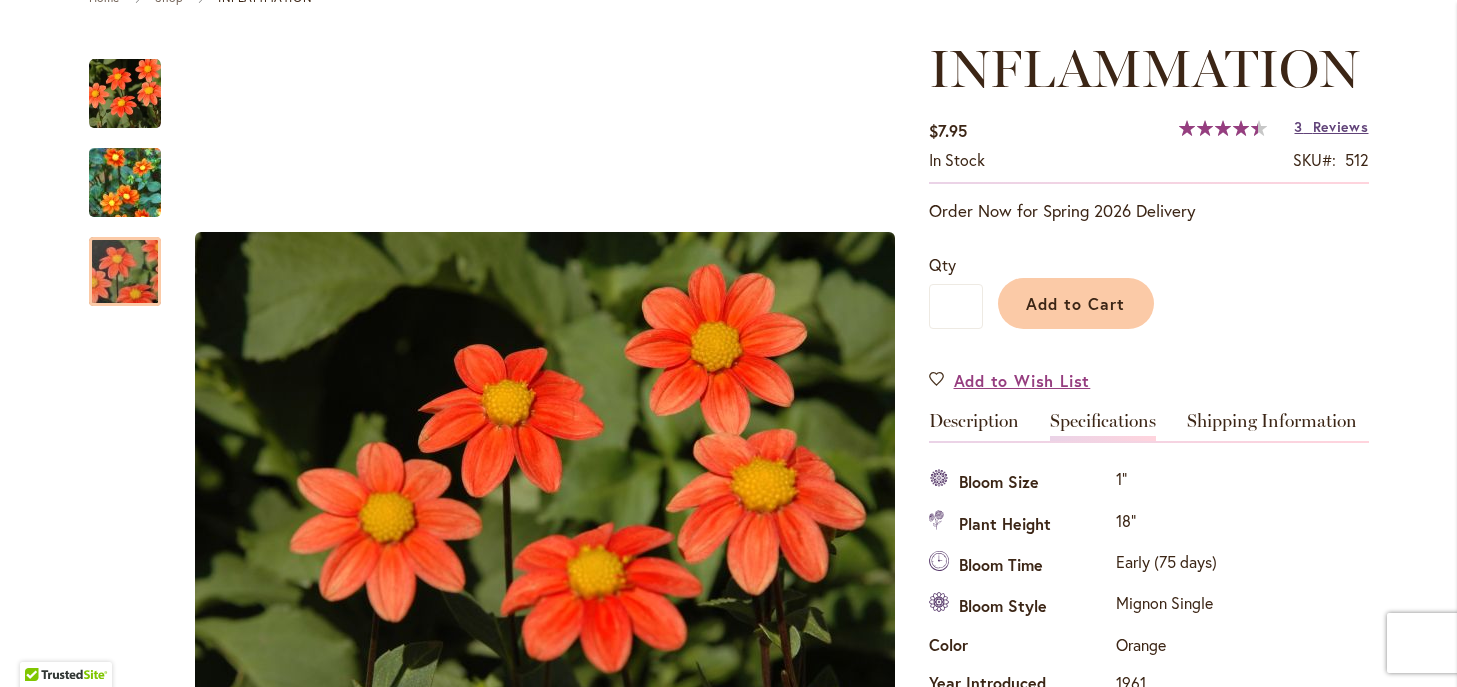 click on "Reviews" at bounding box center [1341, 126] 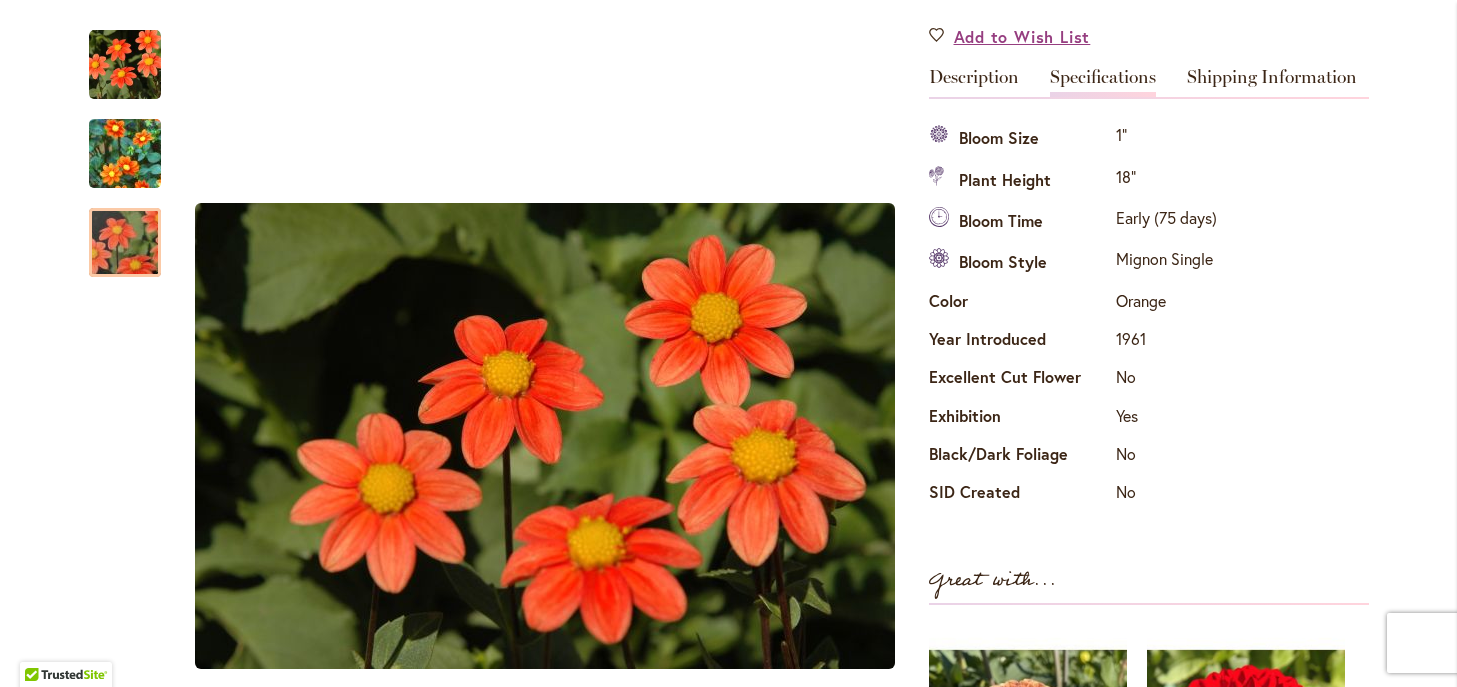scroll, scrollTop: 361, scrollLeft: 0, axis: vertical 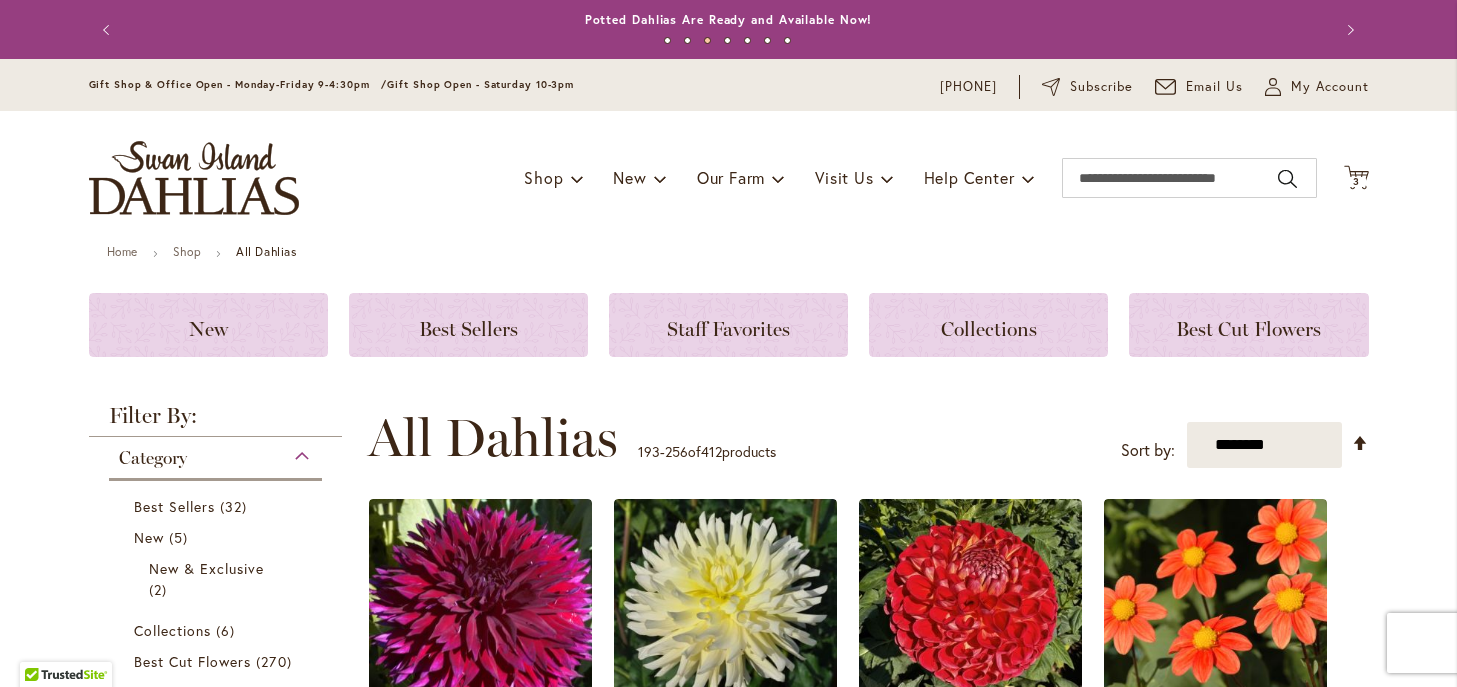 type on "**********" 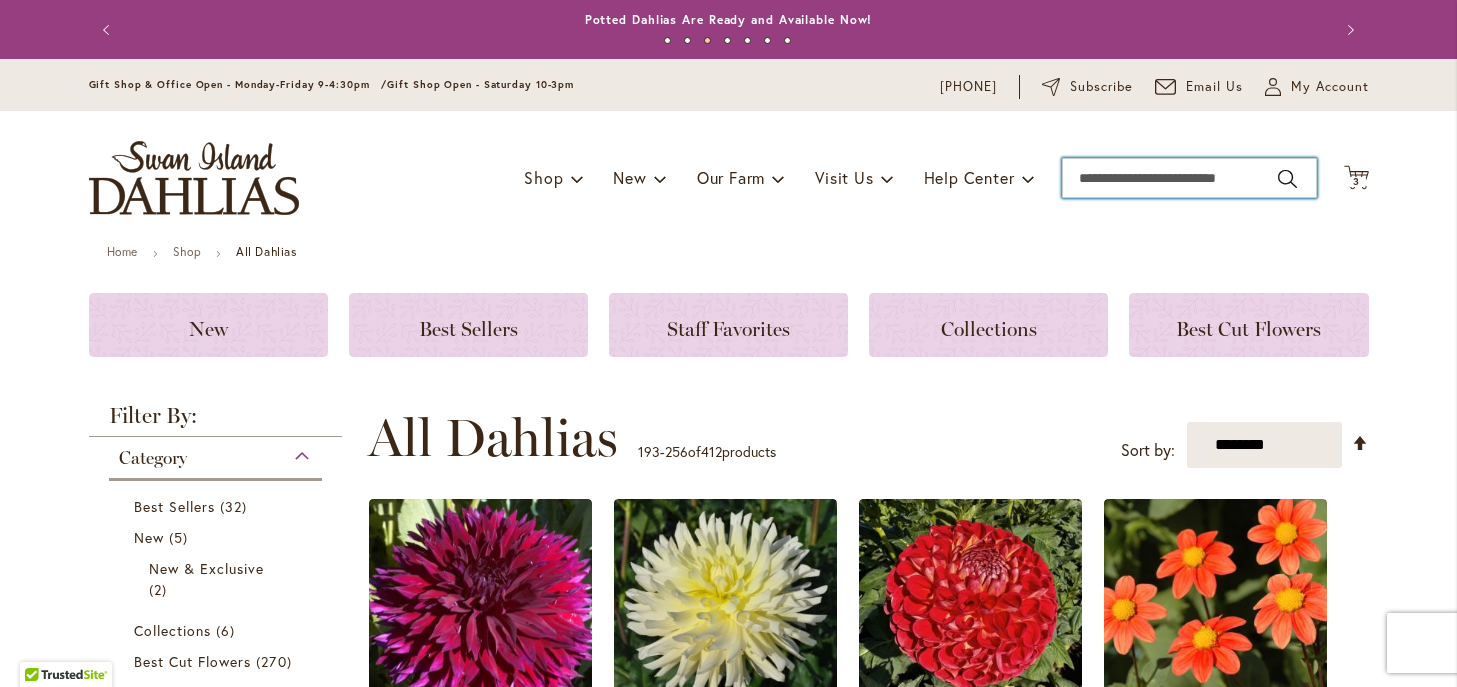 click on "Search" at bounding box center (1189, 178) 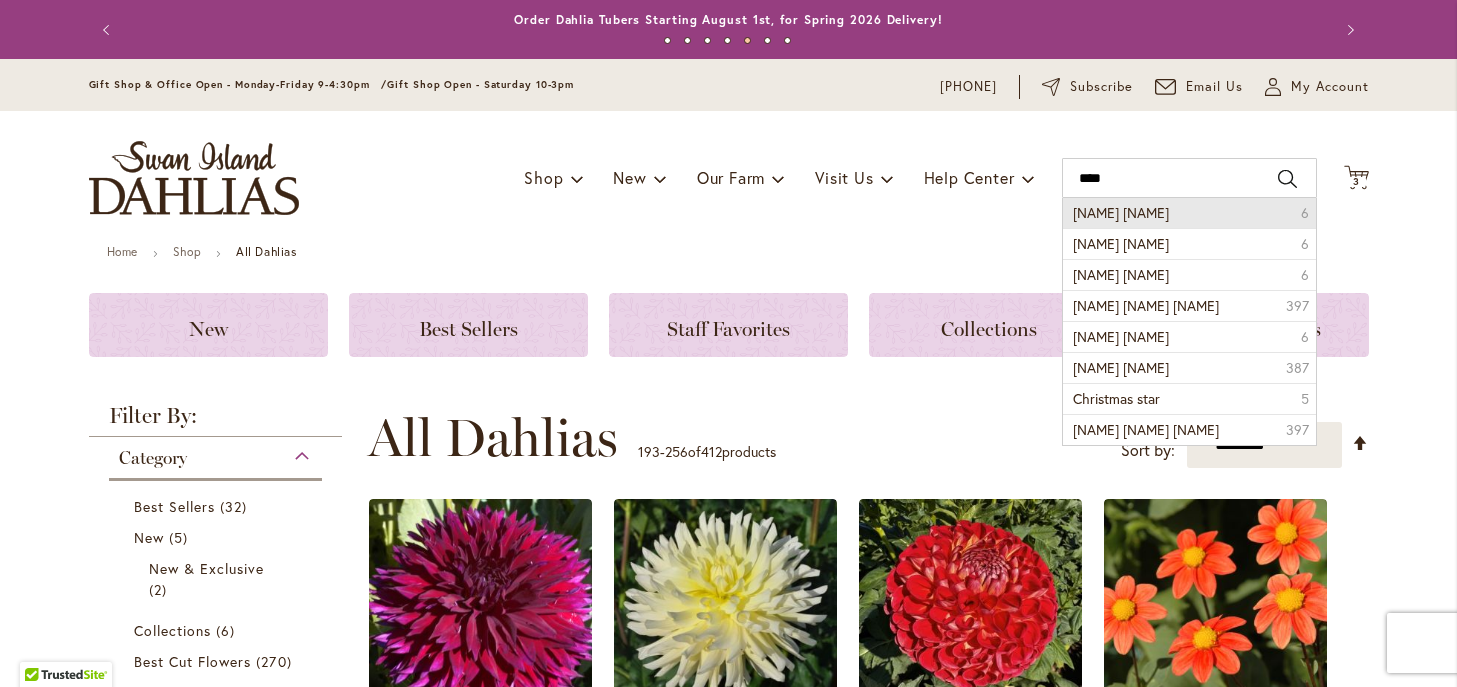 click on "[NAME] [NAME] [NUMBER]" at bounding box center [1189, 213] 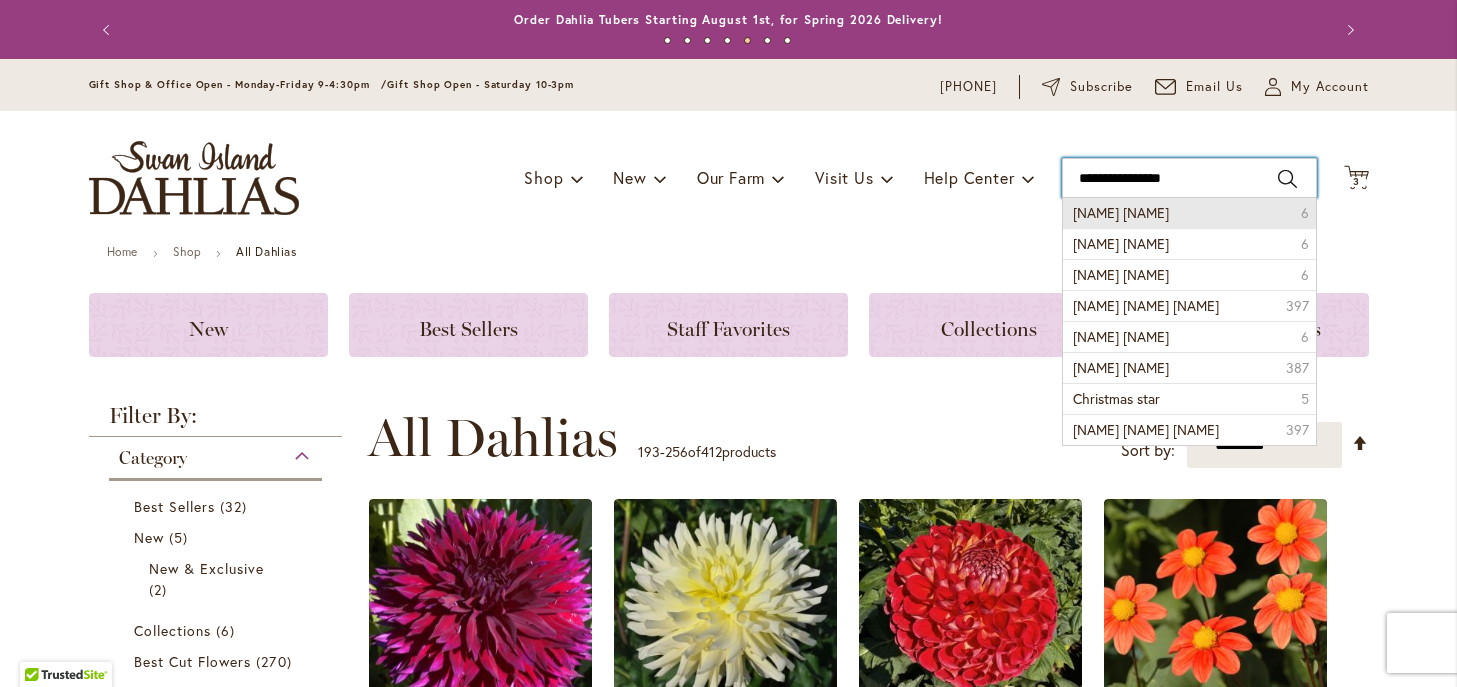 type on "**********" 